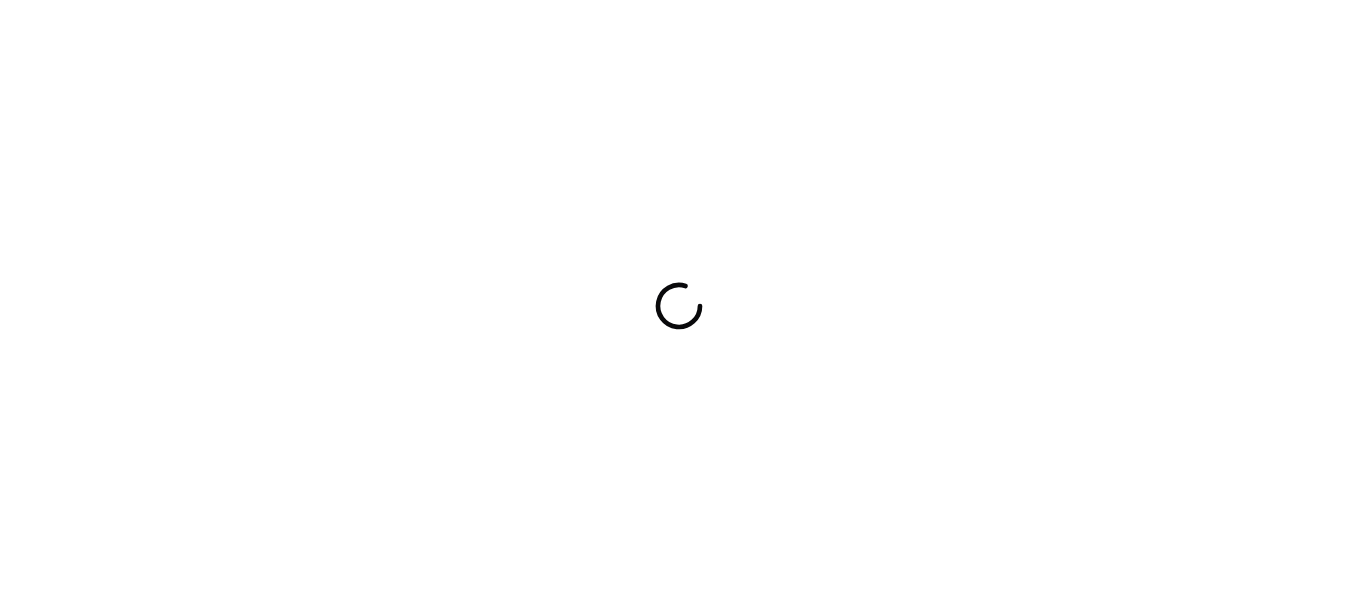 scroll, scrollTop: 0, scrollLeft: 0, axis: both 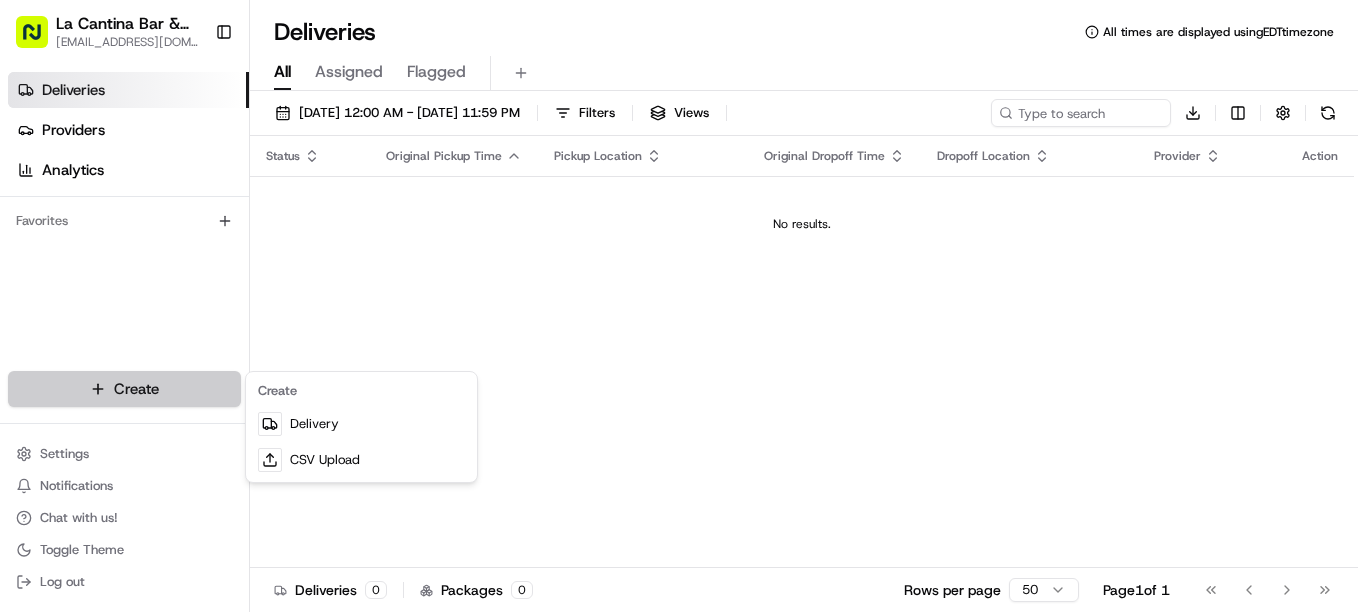 click on "La Cantina Bar & Grill lacantinabargrill@gmail.com Toggle Sidebar Deliveries Providers Analytics Favorites Main Menu Members & Organization Organization Users Roles Preferences Customization Tracking Orchestration Automations Dispatch Strategy Locations Pickup Locations Dropoff Locations Billing Billing Refund Requests Integrations Notification Triggers Webhooks API Keys Request Logs Create Settings Notifications Chat with us! Toggle Theme Log out Deliveries All times are displayed using  EDT  timezone All Assigned Flagged 07/11/2025 12:00 AM - 07/11/2025 11:59 PM Filters Views Download Status Original Pickup Time Pickup Location Original Dropoff Time Dropoff Location Provider Action No results. Deliveries 0 Packages 0 Rows per page 50 Page  1  of   1 Go to first page Go to previous page Go to next page Go to last page
Create Delivery CSV Upload" at bounding box center [679, 306] 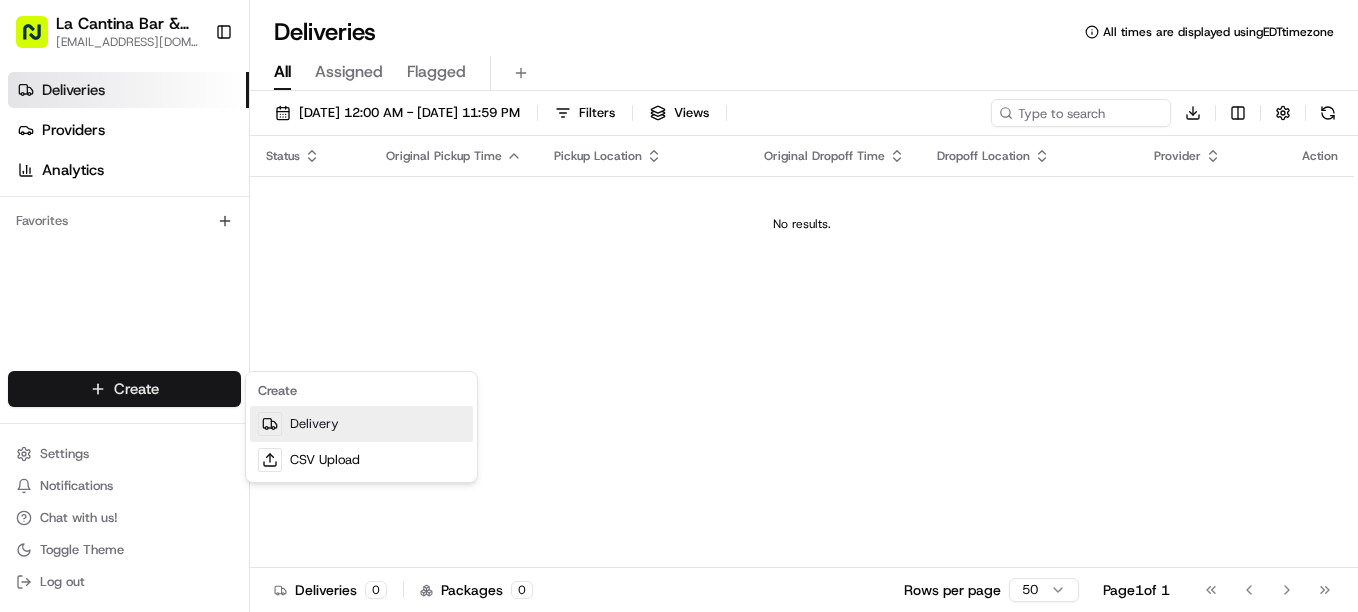 click on "Delivery" at bounding box center [361, 424] 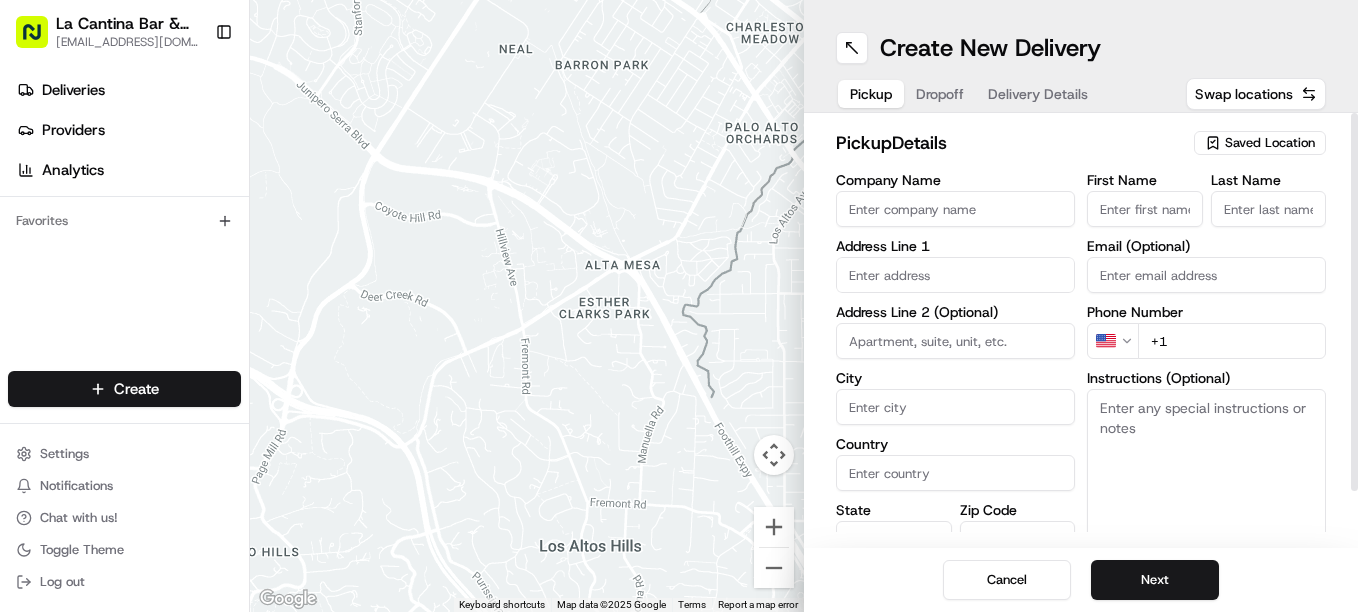 click on "Saved Location" at bounding box center (1270, 143) 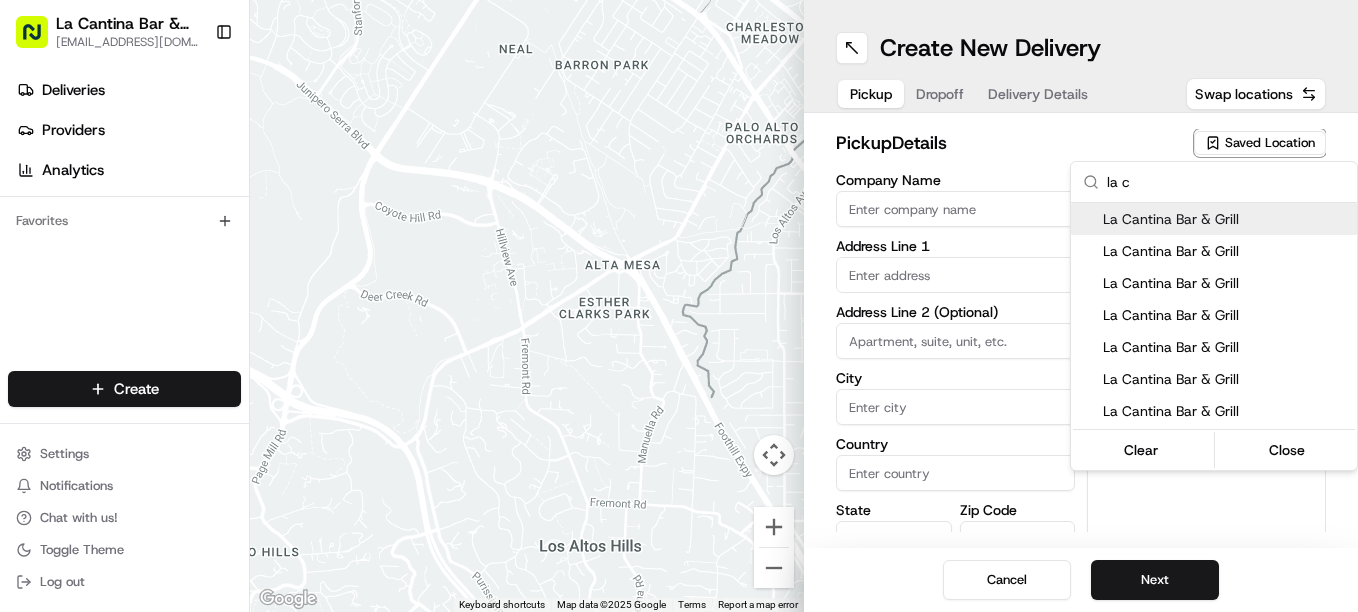 type on "la c" 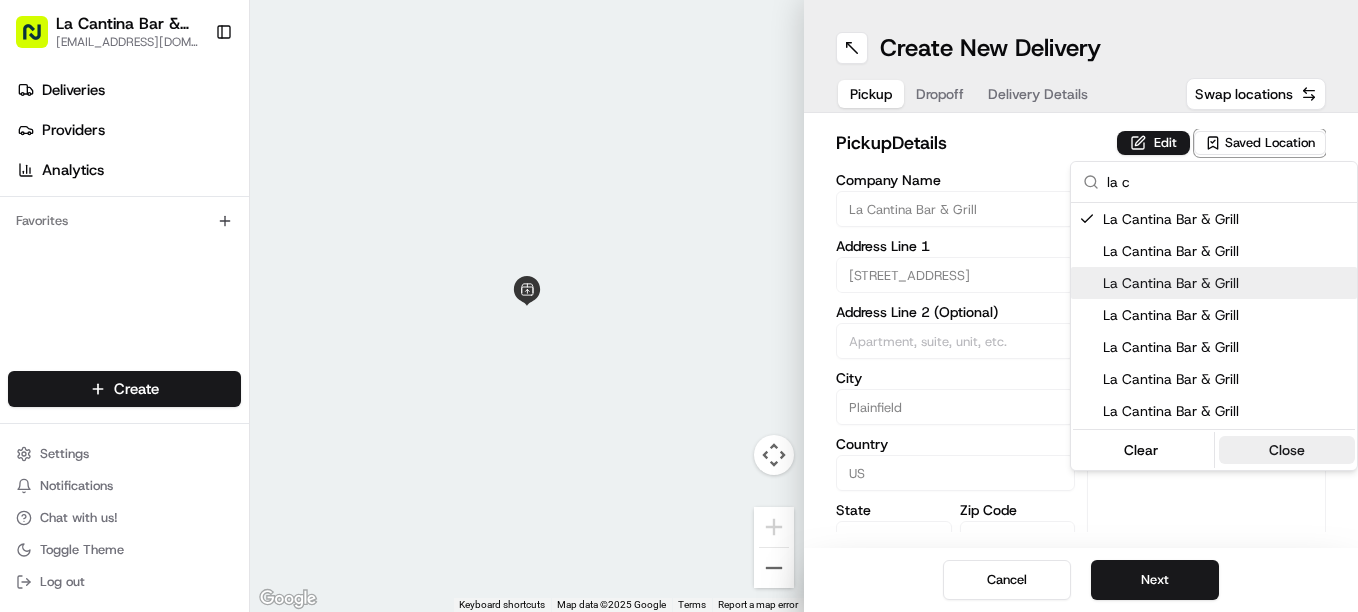 click on "Close" at bounding box center [1287, 450] 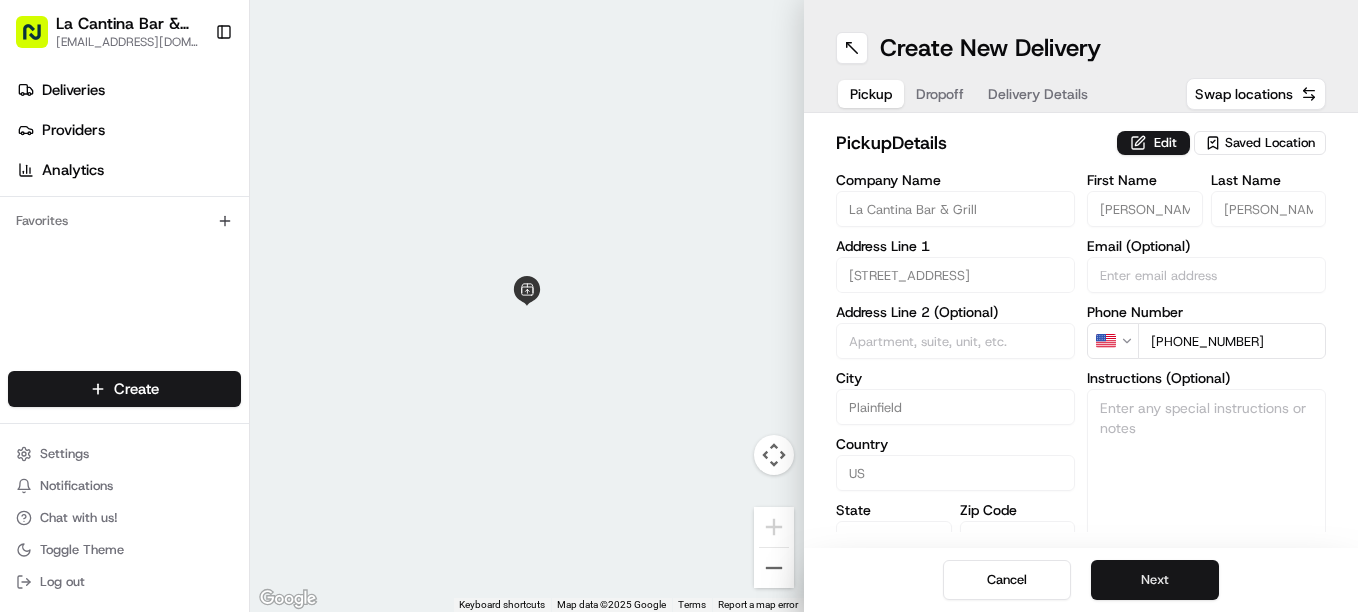click on "Next" at bounding box center (1155, 580) 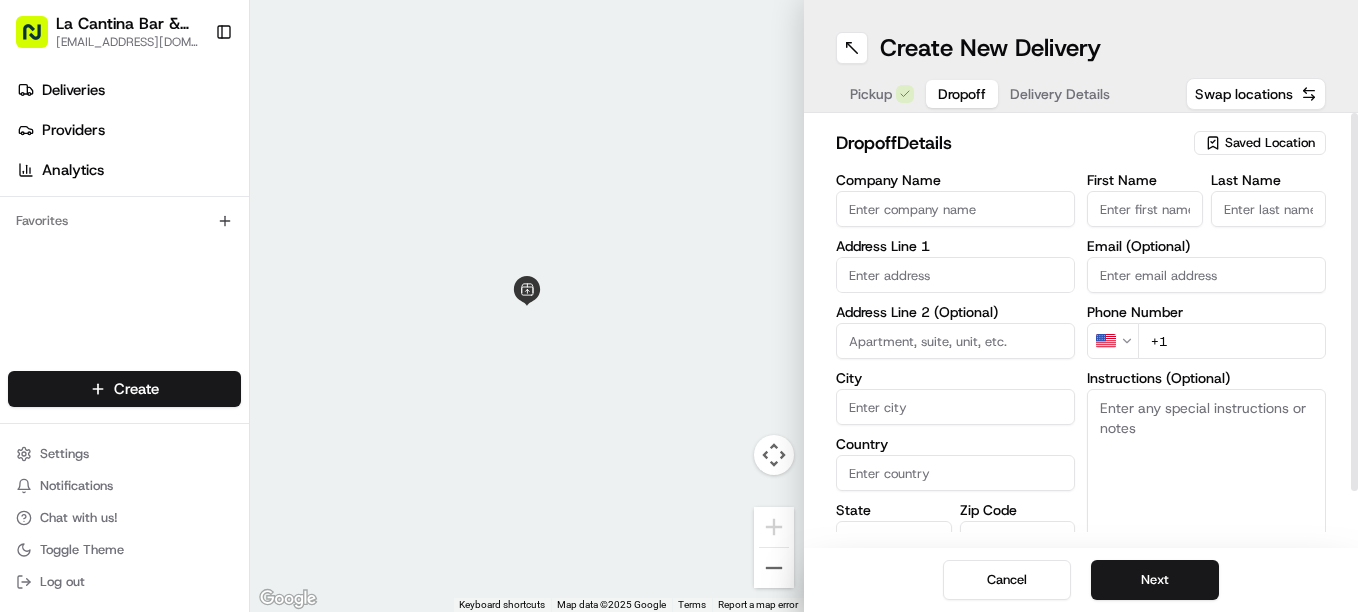 click on "First Name" at bounding box center (1145, 209) 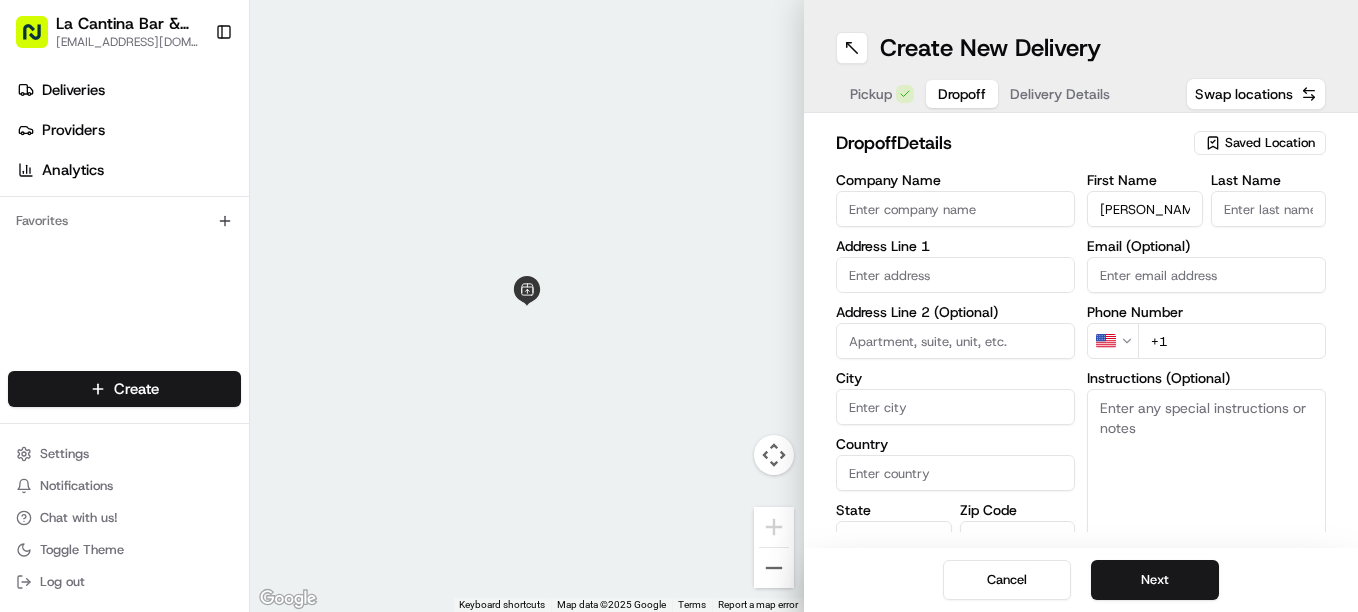 type on "renee" 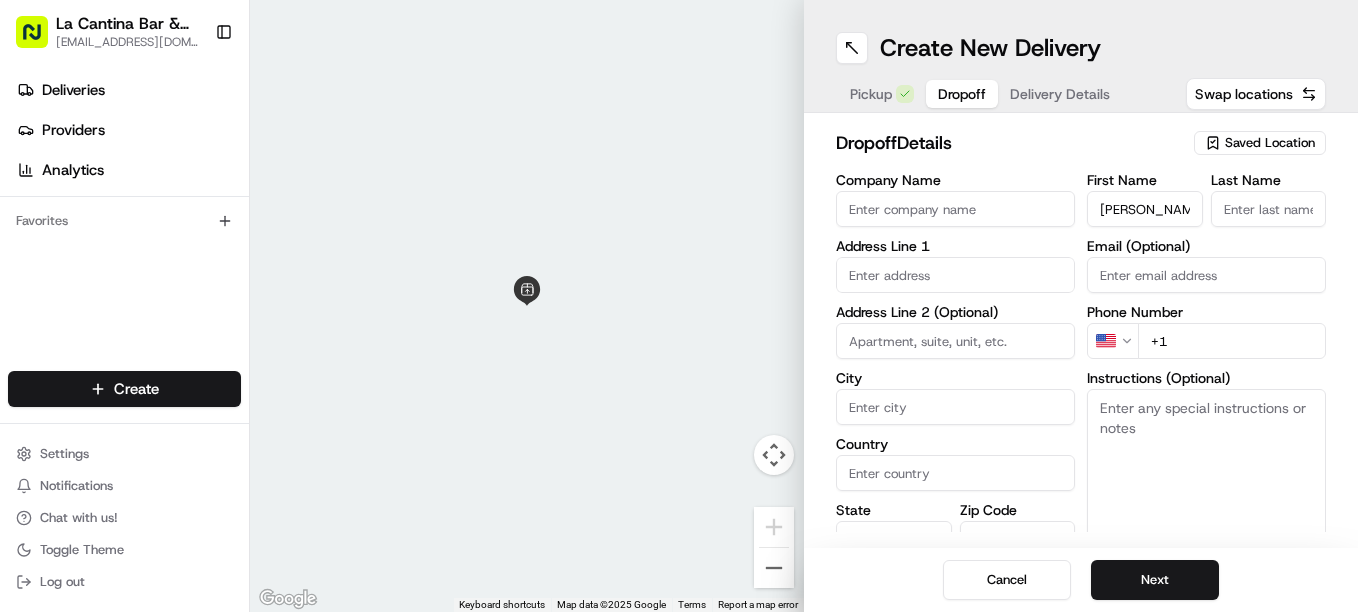 type on "74 Huntington Drive" 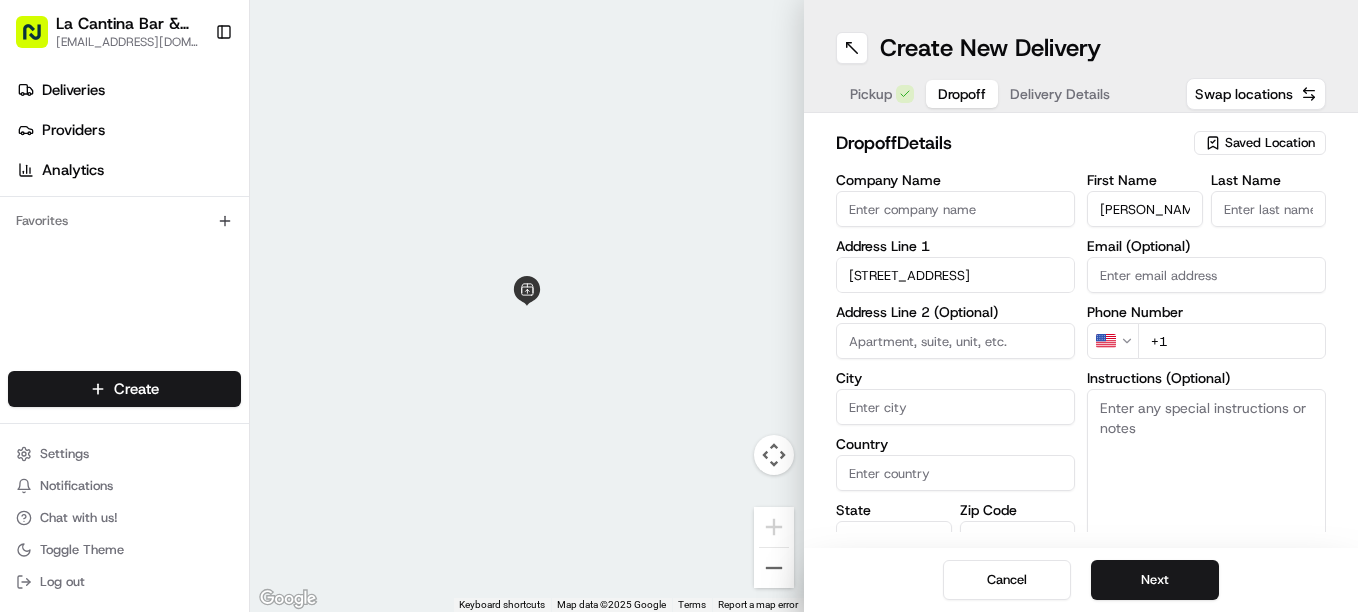 type on "Plainfield" 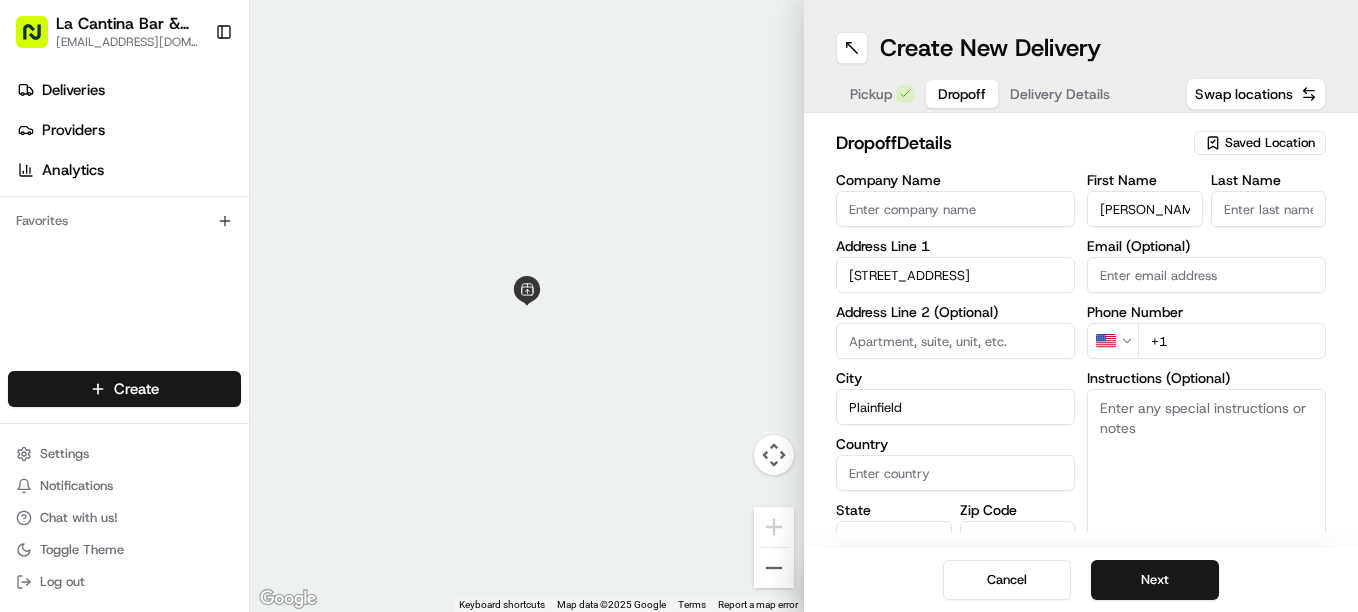 type on "United States" 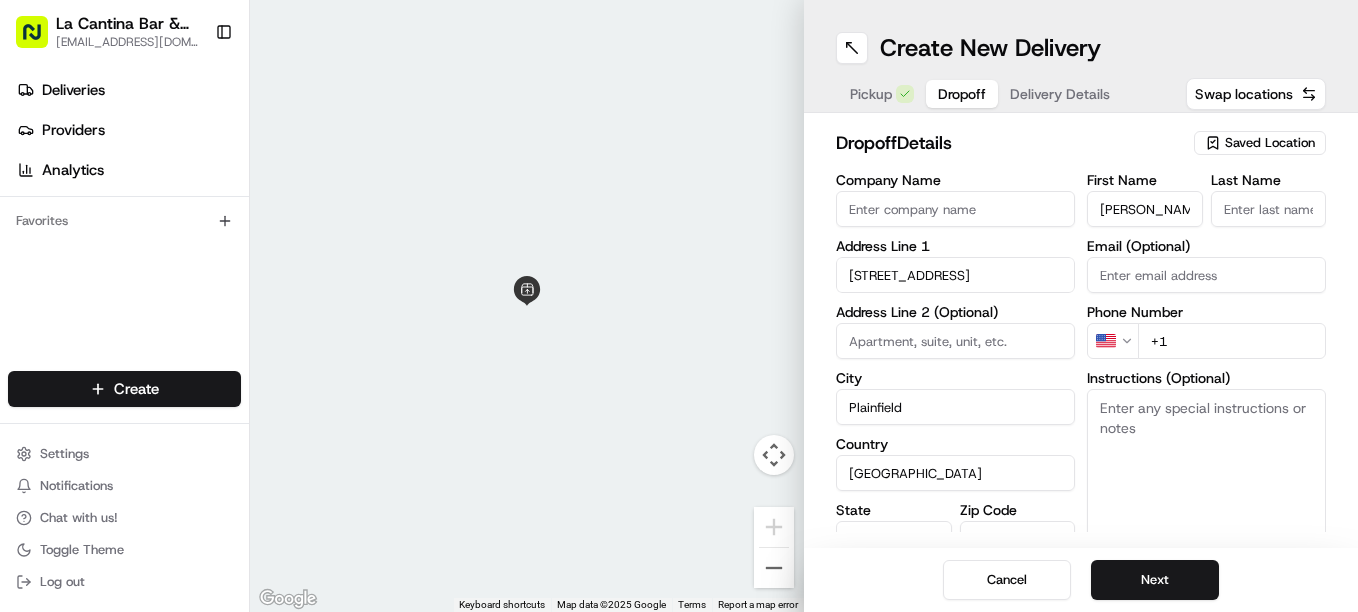 type on "CT" 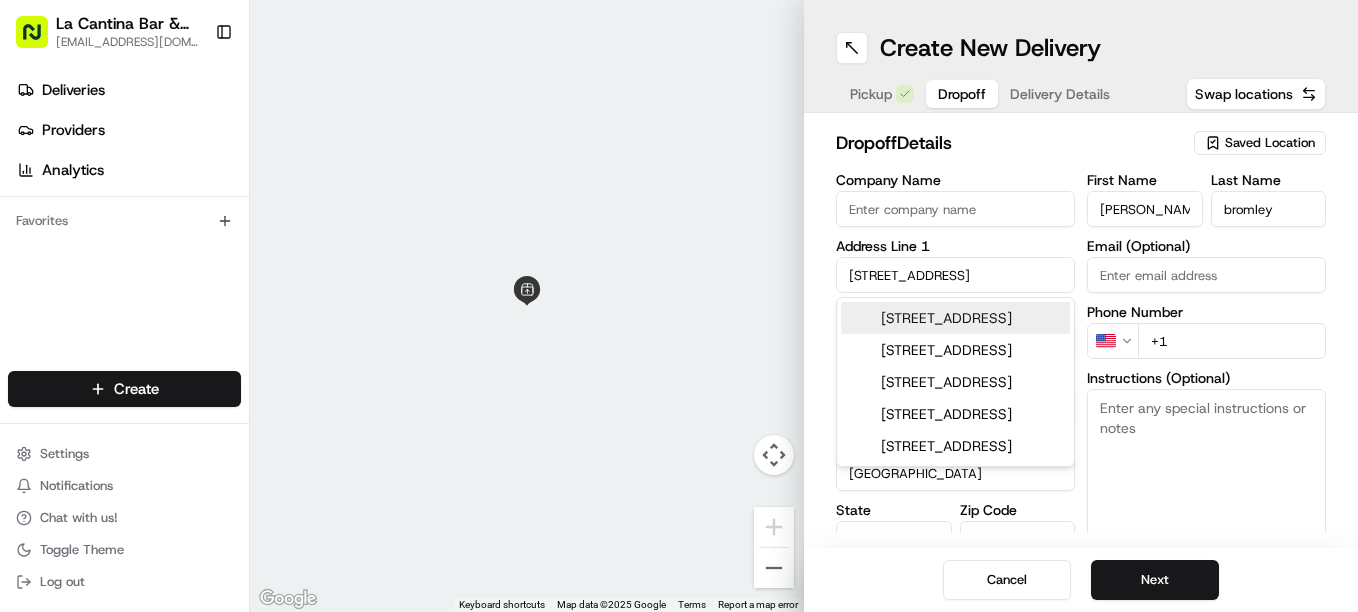 click on "74 Huntington Drive, Plainfield, CT" at bounding box center [955, 318] 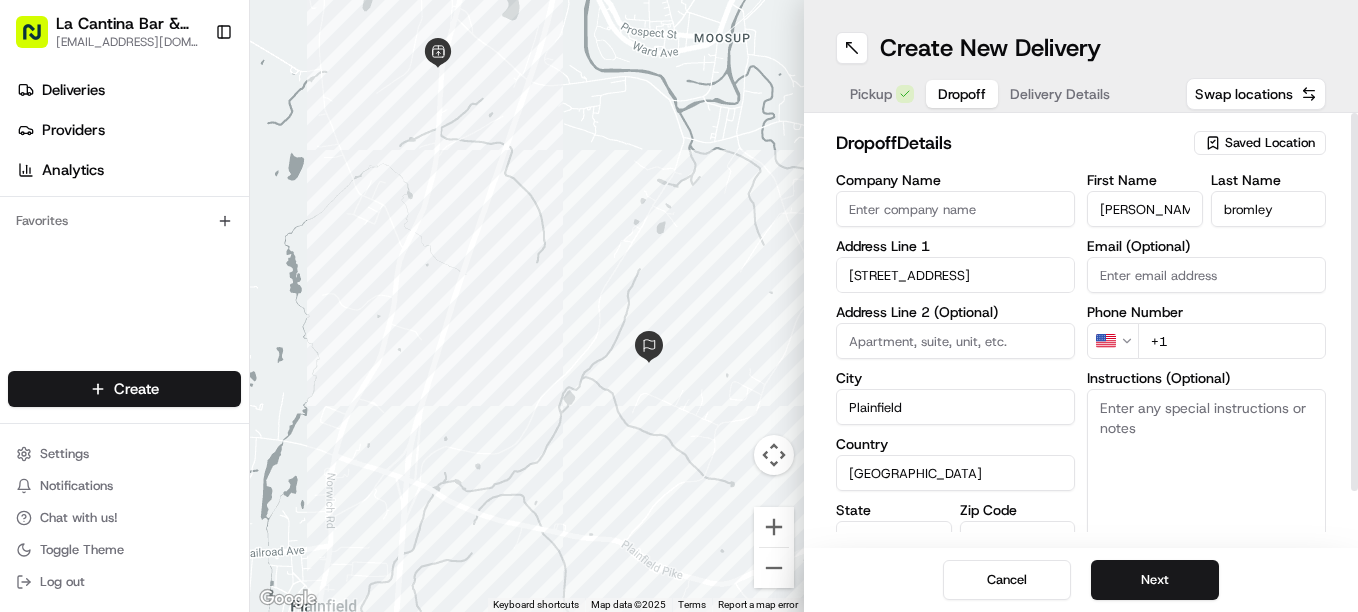 click on "Instructions (Optional)" at bounding box center [1206, 464] 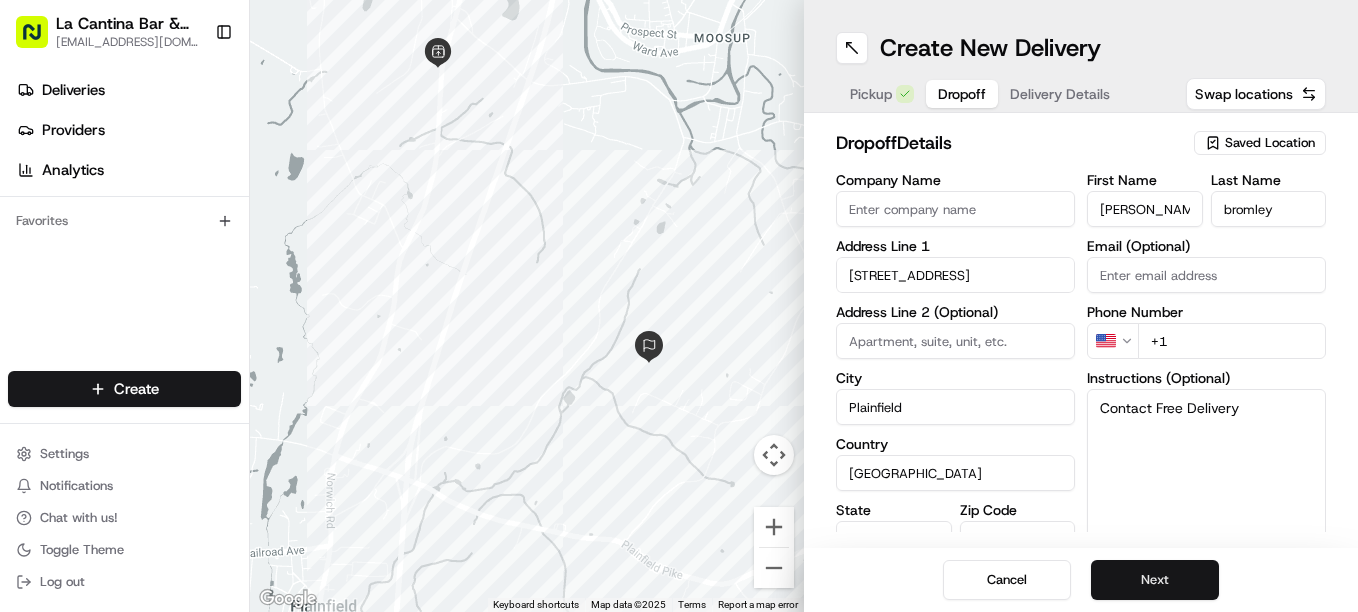 type on "Contact Free Delivery" 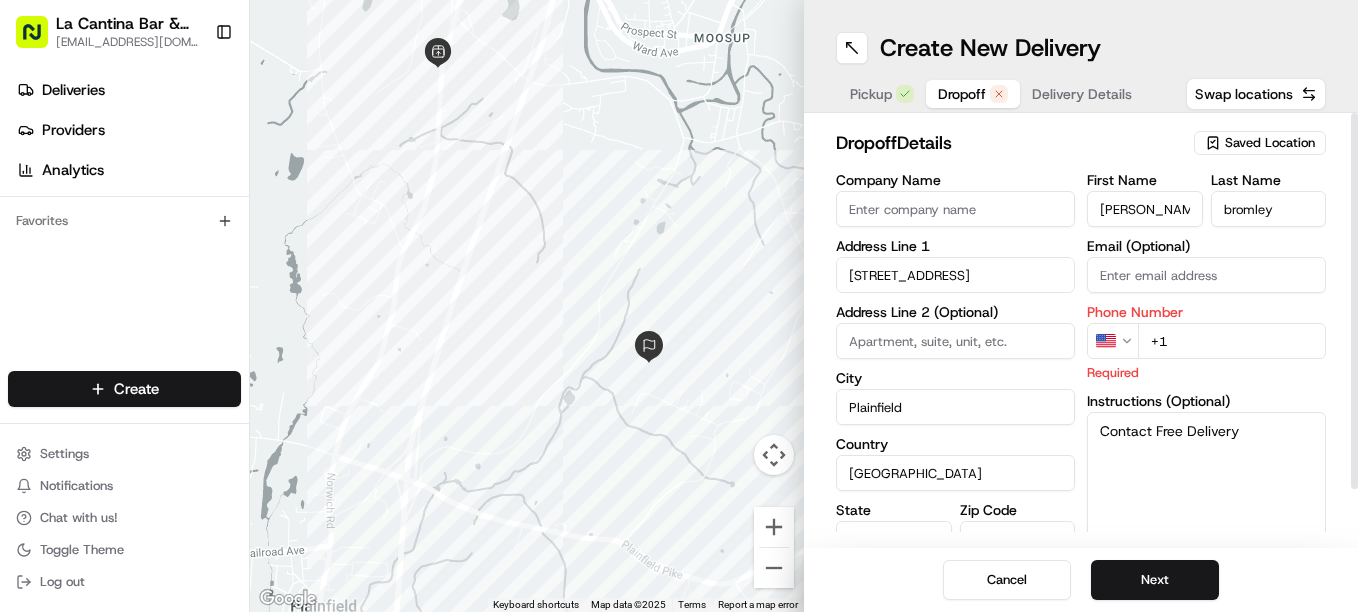 click on "Phone Number US +1 Required" at bounding box center (1206, 343) 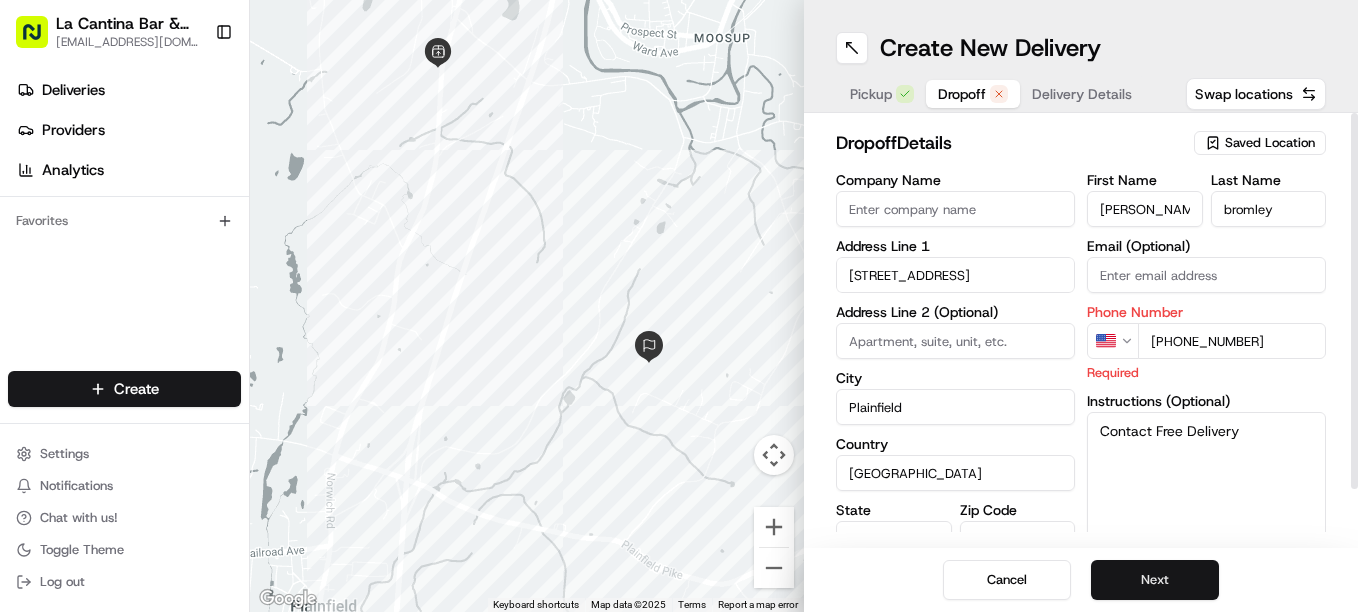 type on "+1 401 714 1312" 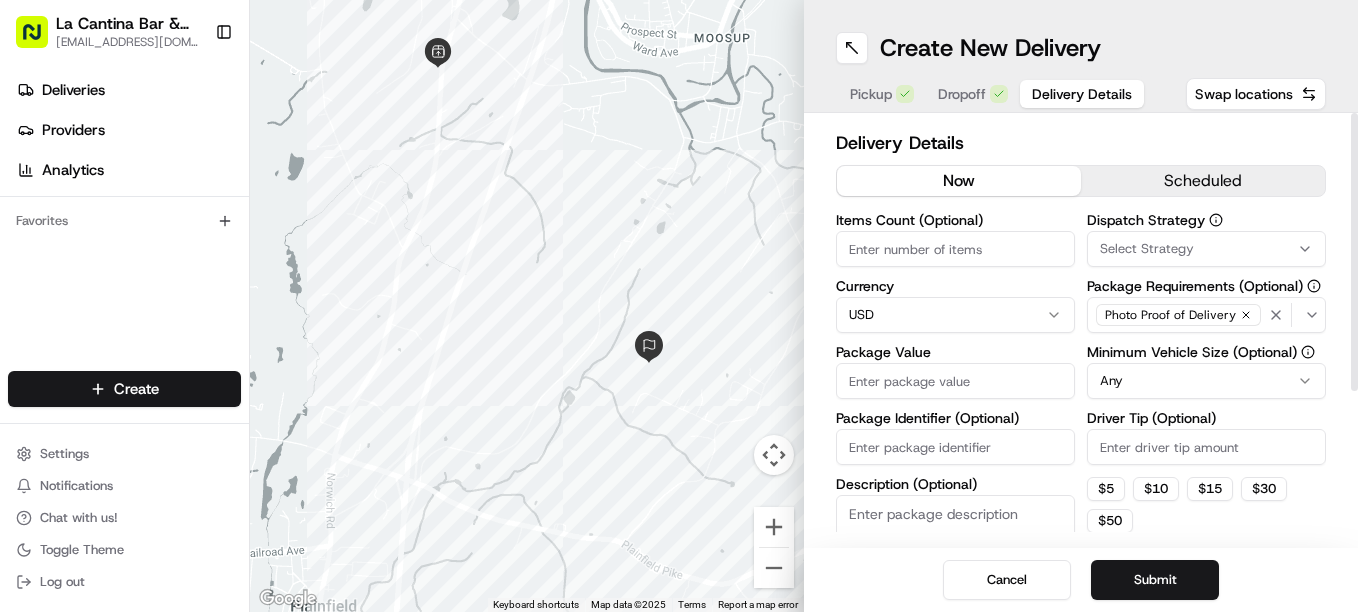 click on "Package Value" at bounding box center (955, 381) 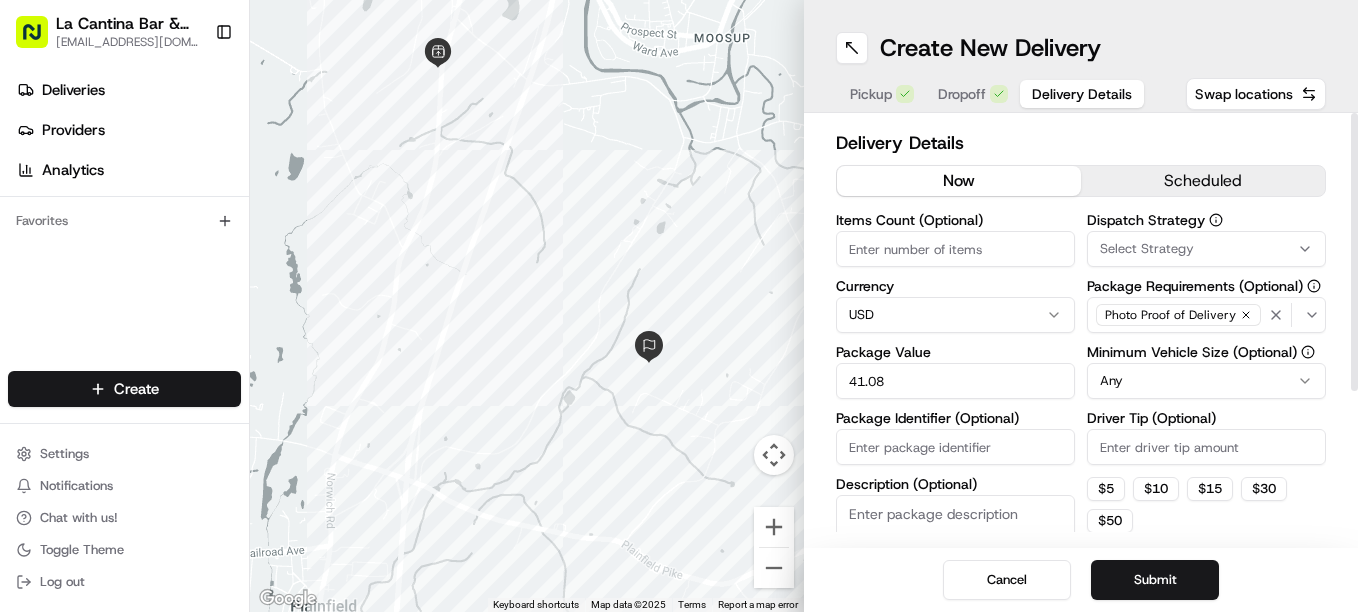 type on "41.08" 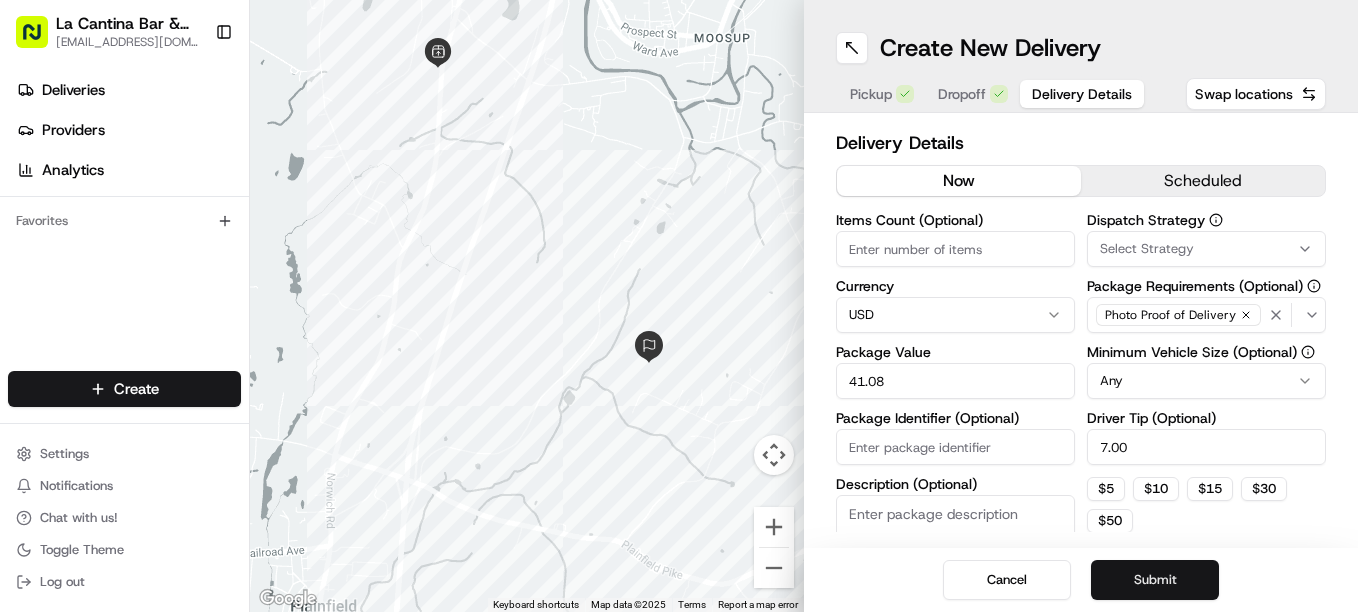 type on "7.00" 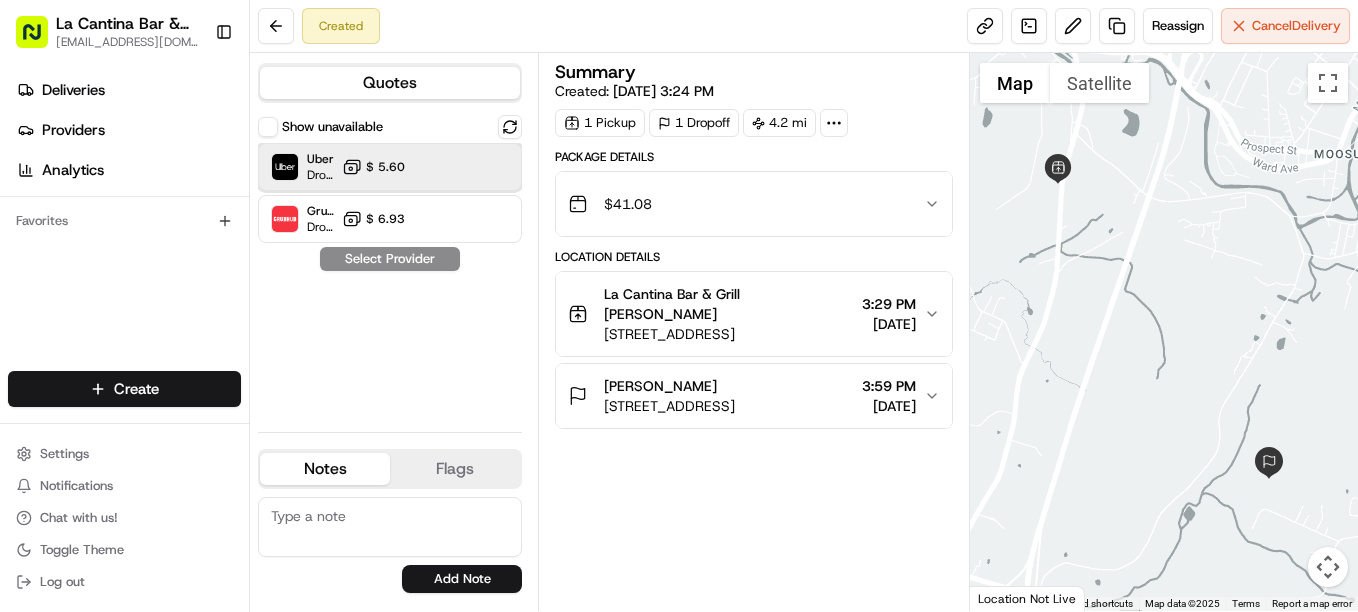 click on "Uber Dropoff ETA   28 minutes $   5.60" at bounding box center (390, 167) 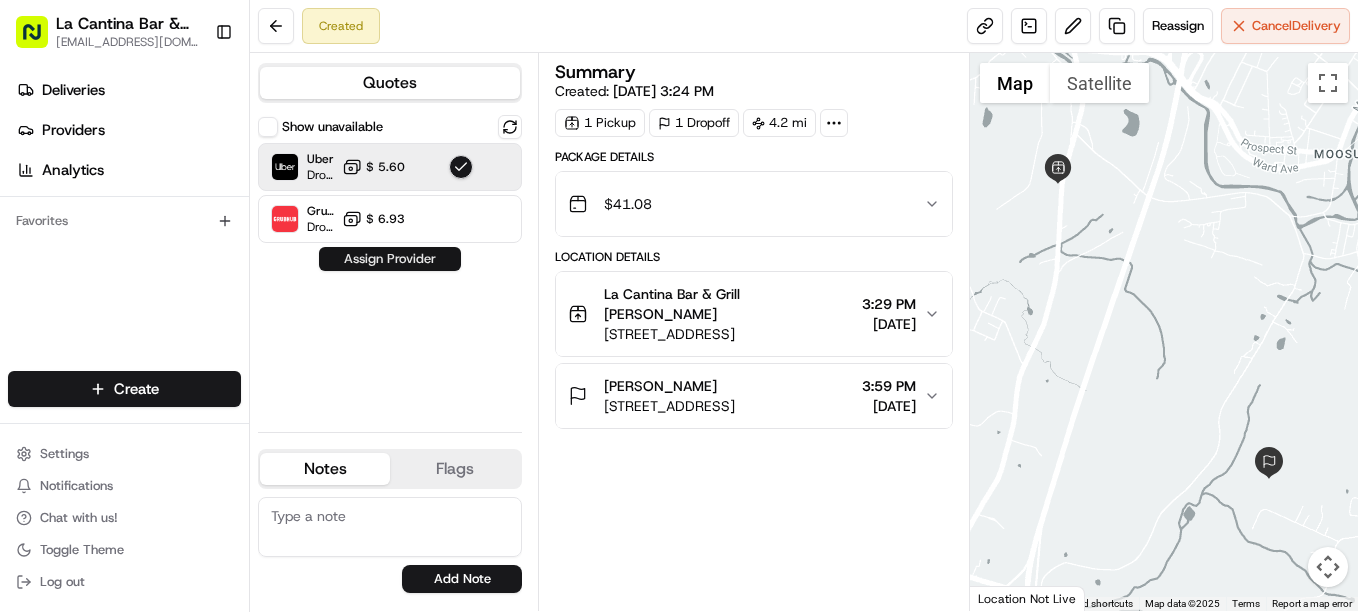 click on "Assign Provider" at bounding box center [390, 259] 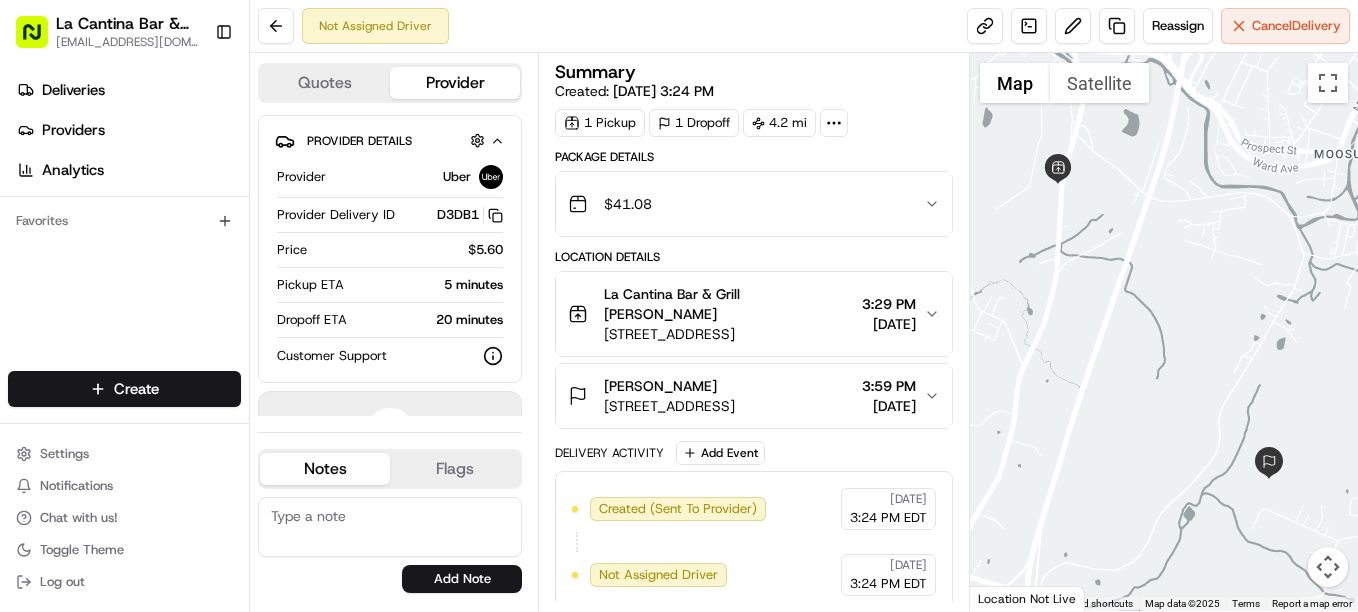 scroll, scrollTop: 0, scrollLeft: 0, axis: both 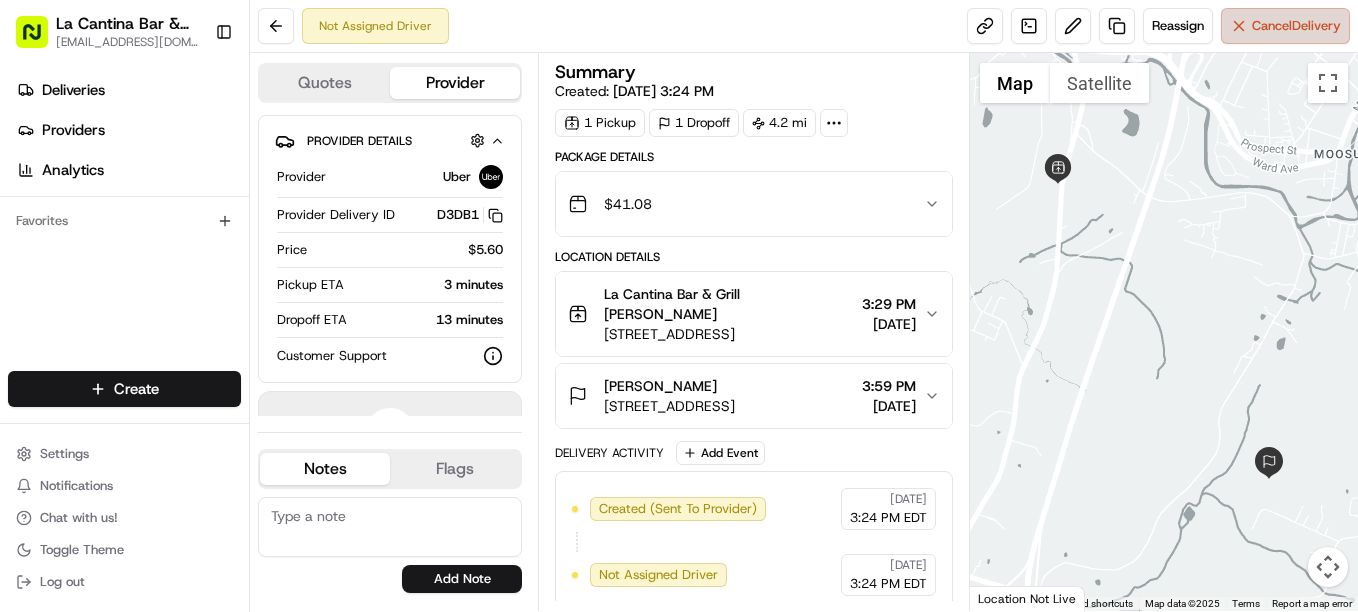 click on "Cancel  Delivery" at bounding box center [1296, 26] 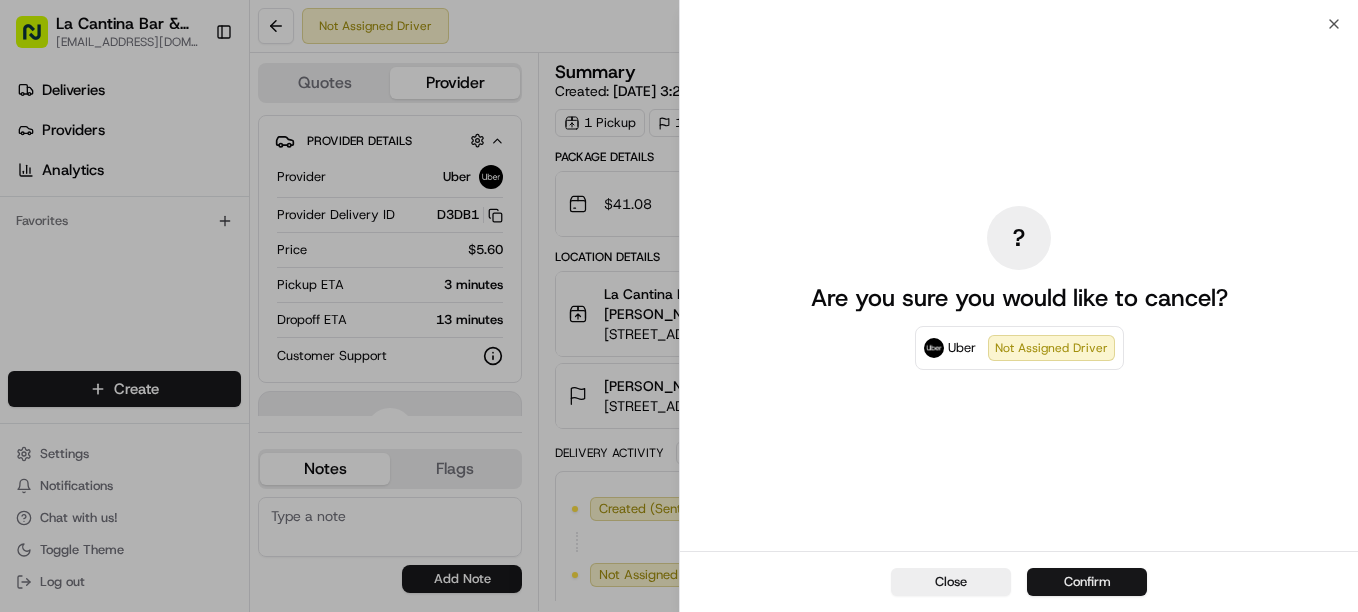click on "Confirm" at bounding box center (1087, 582) 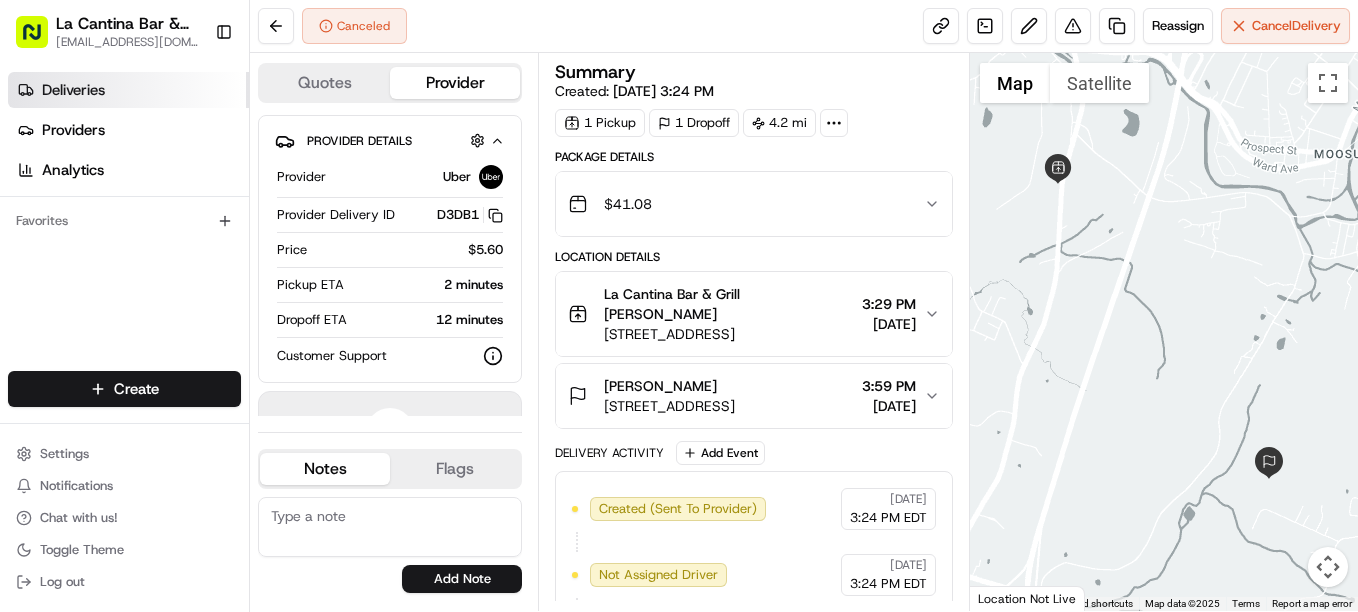 click on "Deliveries" at bounding box center [128, 90] 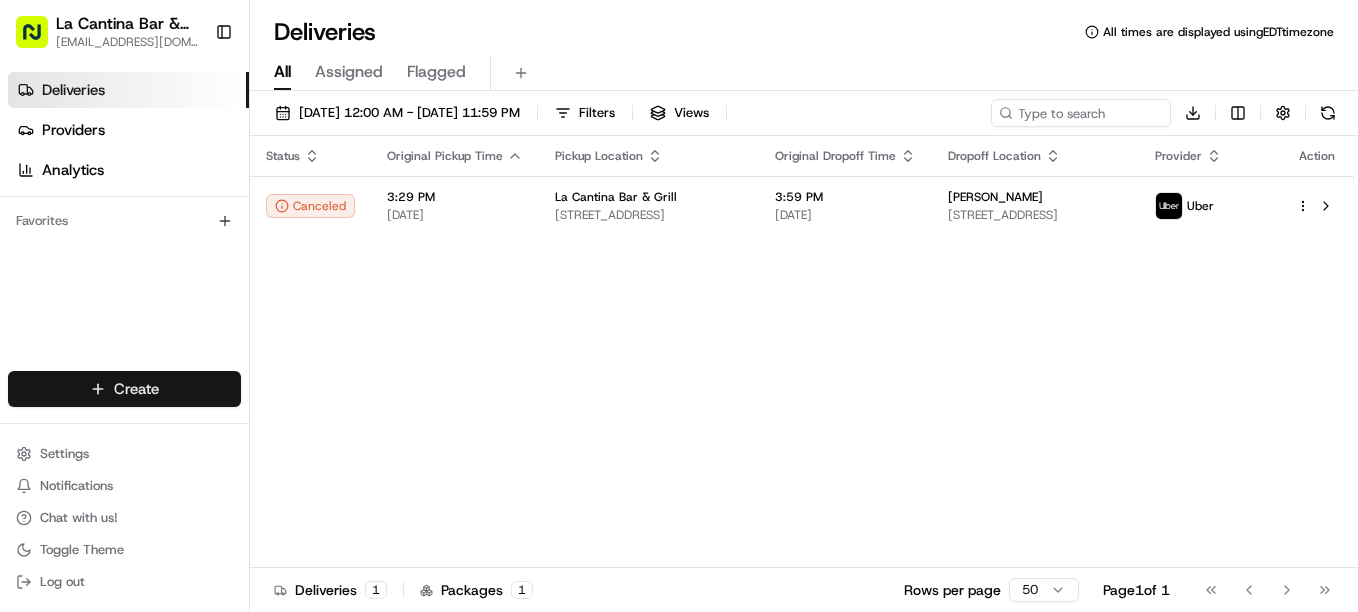 click on "La Cantina Bar & Grill lacantinabargrill@gmail.com Toggle Sidebar Deliveries Providers Analytics Favorites Main Menu Members & Organization Organization Users Roles Preferences Customization Tracking Orchestration Automations Dispatch Strategy Locations Pickup Locations Dropoff Locations Billing Billing Refund Requests Integrations Notification Triggers Webhooks API Keys Request Logs Create Settings Notifications Chat with us! Toggle Theme Log out Deliveries All times are displayed using  EDT  timezone All Assigned Flagged 07/11/2025 12:00 AM - 07/11/2025 11:59 PM Filters Views Download Status Original Pickup Time Pickup Location Original Dropoff Time Dropoff Location Provider Action Canceled 3:29 PM 07/11/2025 La Cantina Bar & Grill 123 Norwich Rd, Plainfield, CT 06374, US 3:59 PM 07/11/2025 renee bromley 74 Huntington Dr, Plainfield, CT 06374, USA Uber Deliveries 1 Packages 1 Rows per page 50 Page  1  of   1 Go to first page Go to previous page Go to next page Go to last page" at bounding box center (679, 306) 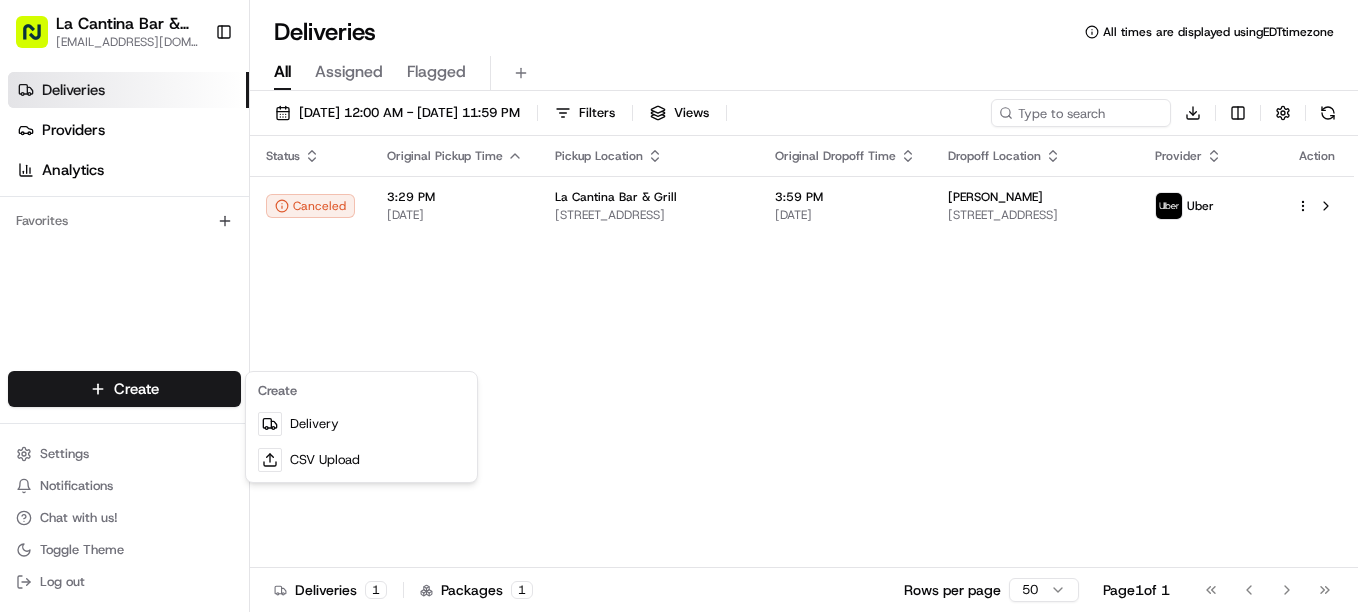 click on "La Cantina Bar & Grill lacantinabargrill@gmail.com Toggle Sidebar Deliveries Providers Analytics Favorites Main Menu Members & Organization Organization Users Roles Preferences Customization Tracking Orchestration Automations Dispatch Strategy Locations Pickup Locations Dropoff Locations Billing Billing Refund Requests Integrations Notification Triggers Webhooks API Keys Request Logs Create Settings Notifications Chat with us! Toggle Theme Log out Deliveries All times are displayed using  EDT  timezone All Assigned Flagged 07/11/2025 12:00 AM - 07/11/2025 11:59 PM Filters Views Download Status Original Pickup Time Pickup Location Original Dropoff Time Dropoff Location Provider Action Canceled 3:29 PM 07/11/2025 La Cantina Bar & Grill 123 Norwich Rd, Plainfield, CT 06374, US 3:59 PM 07/11/2025 renee bromley 74 Huntington Dr, Plainfield, CT 06374, USA Uber Deliveries 1 Packages 1 Rows per page 50 Page  1  of   1 Go to first page Go to previous page Go to next page Go to last page" at bounding box center [679, 306] 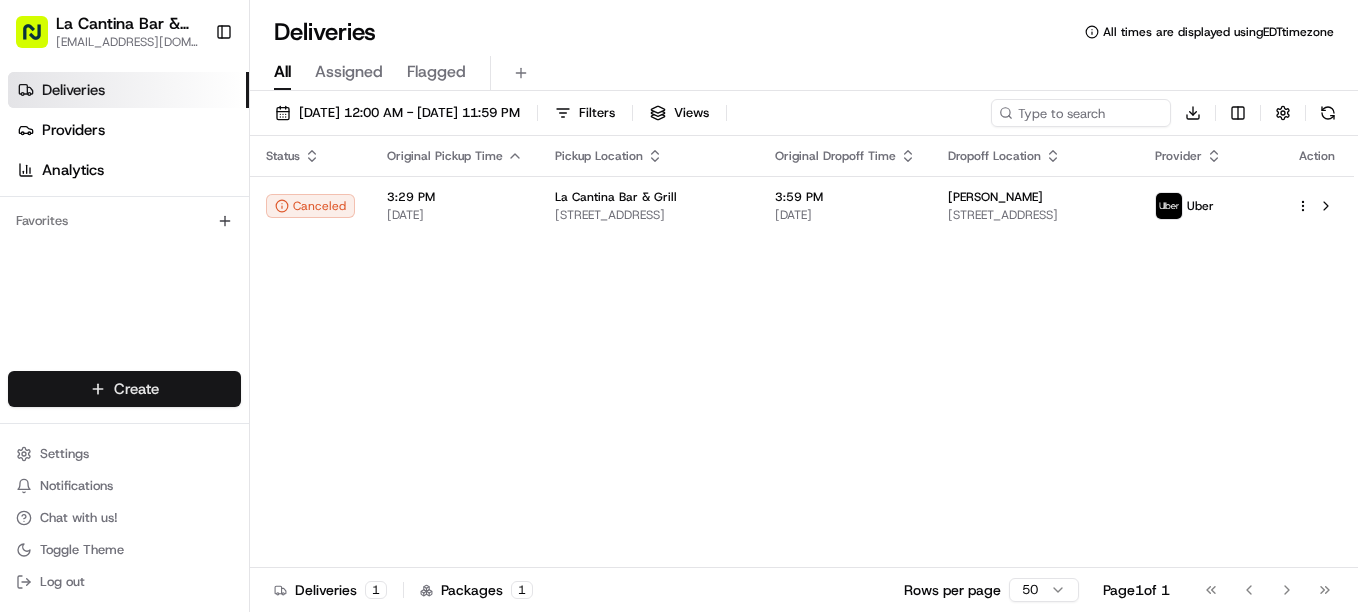 click on "La Cantina Bar & Grill lacantinabargrill@gmail.com Toggle Sidebar Deliveries Providers Analytics Favorites Main Menu Members & Organization Organization Users Roles Preferences Customization Tracking Orchestration Automations Dispatch Strategy Locations Pickup Locations Dropoff Locations Billing Billing Refund Requests Integrations Notification Triggers Webhooks API Keys Request Logs Create Settings Notifications Chat with us! Toggle Theme Log out Deliveries All times are displayed using  EDT  timezone All Assigned Flagged 07/11/2025 12:00 AM - 07/11/2025 11:59 PM Filters Views Download Status Original Pickup Time Pickup Location Original Dropoff Time Dropoff Location Provider Action Canceled 3:29 PM 07/11/2025 La Cantina Bar & Grill 123 Norwich Rd, Plainfield, CT 06374, US 3:59 PM 07/11/2025 renee bromley 74 Huntington Dr, Plainfield, CT 06374, USA Uber Deliveries 1 Packages 1 Rows per page 50 Page  1  of   1 Go to first page Go to previous page Go to next page Go to last page" at bounding box center [679, 306] 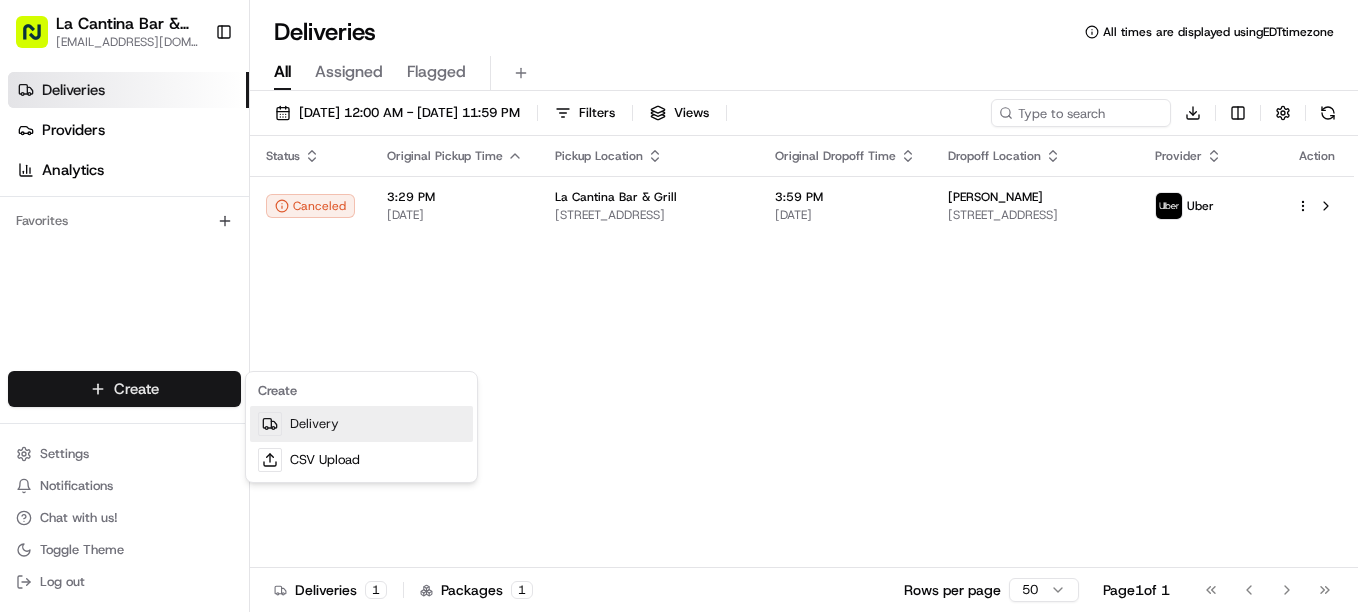 click on "Delivery" at bounding box center (361, 424) 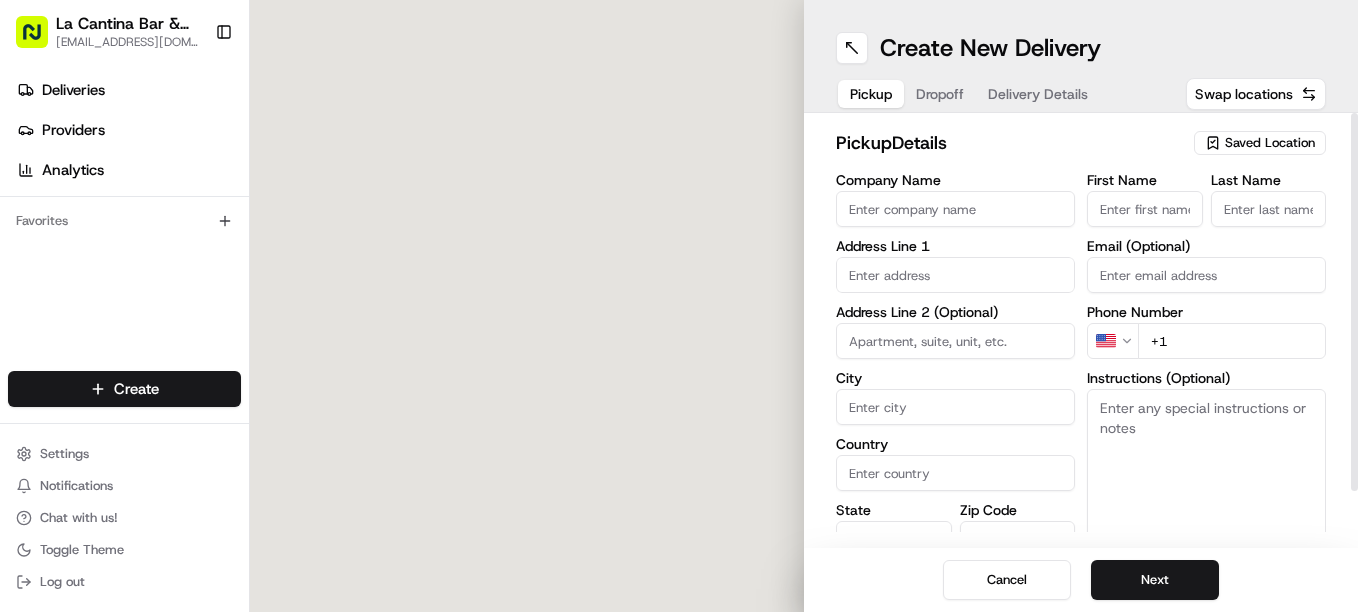 click on "Last Name" at bounding box center [1269, 209] 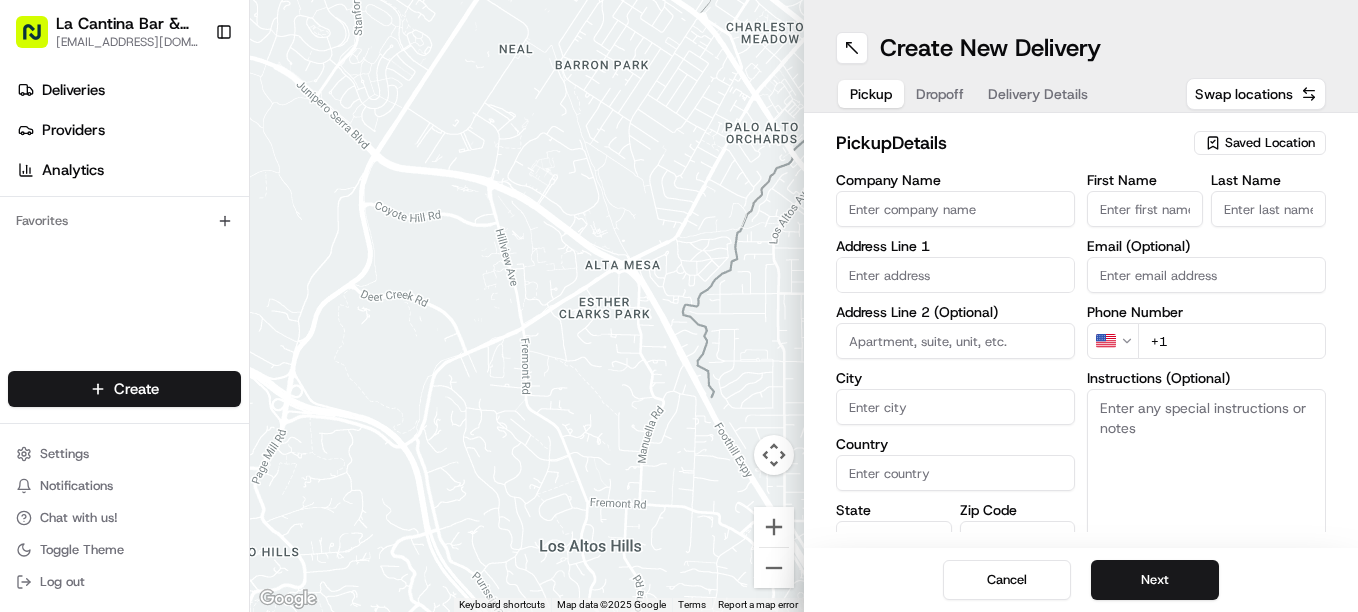type on "Gamboa" 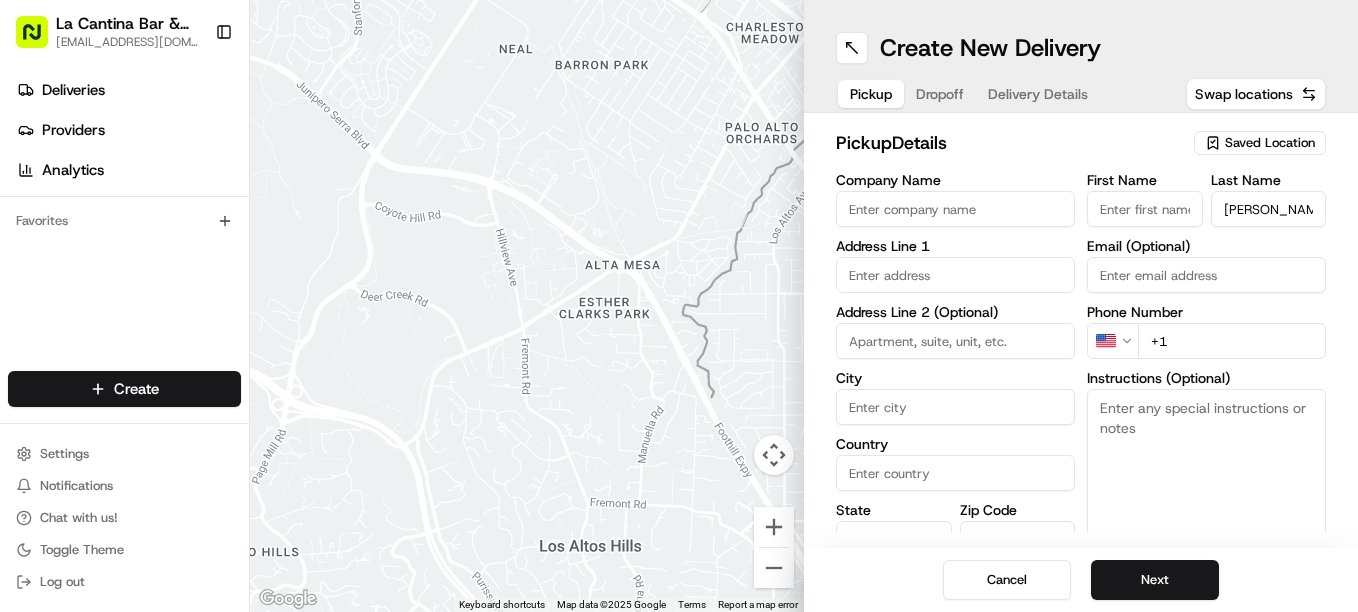 type on "La Cantina Bar & Grill" 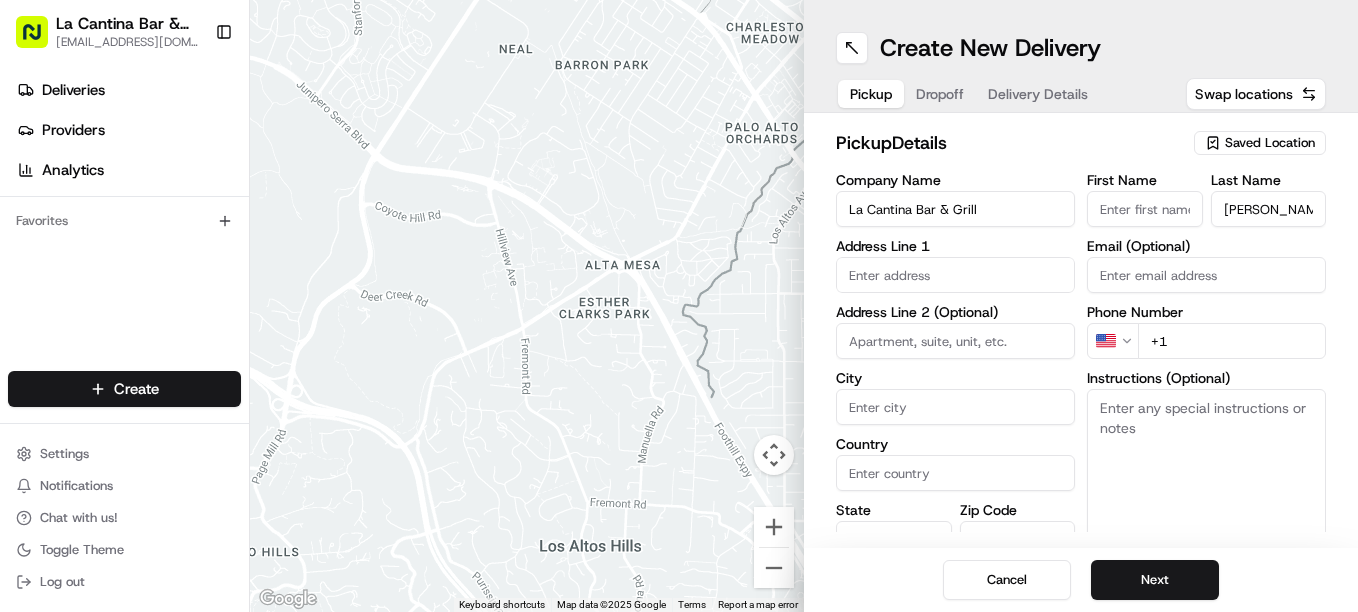type on "123 Norwich Road" 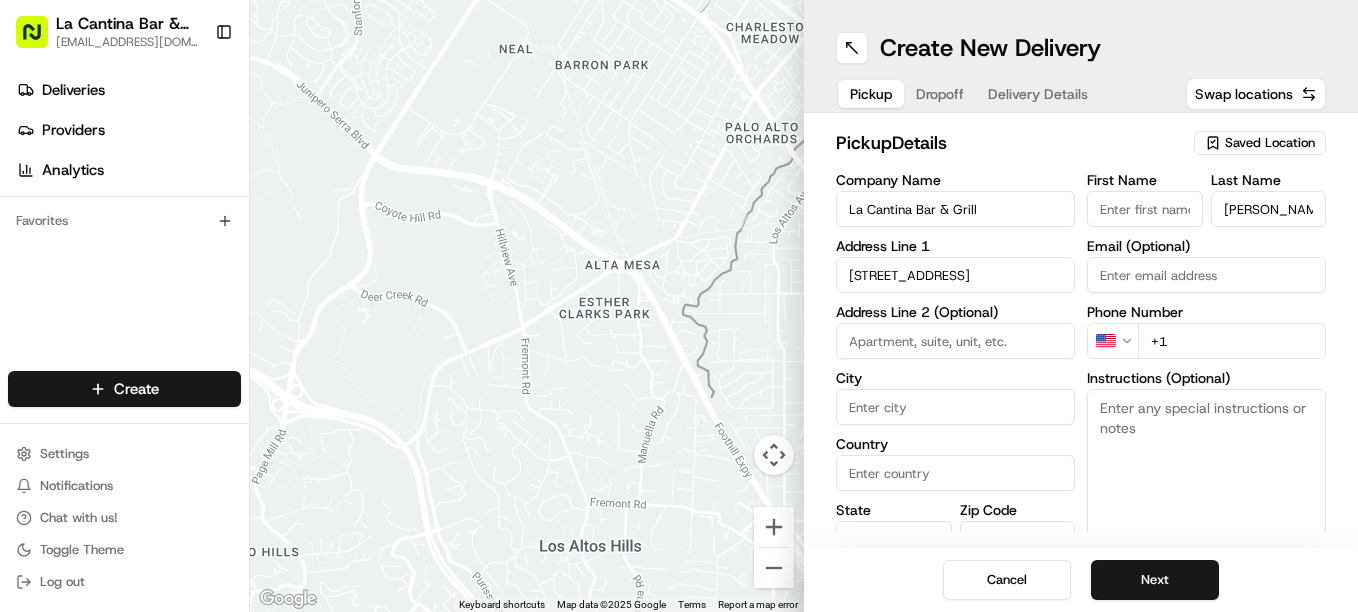 type on "Plainfield" 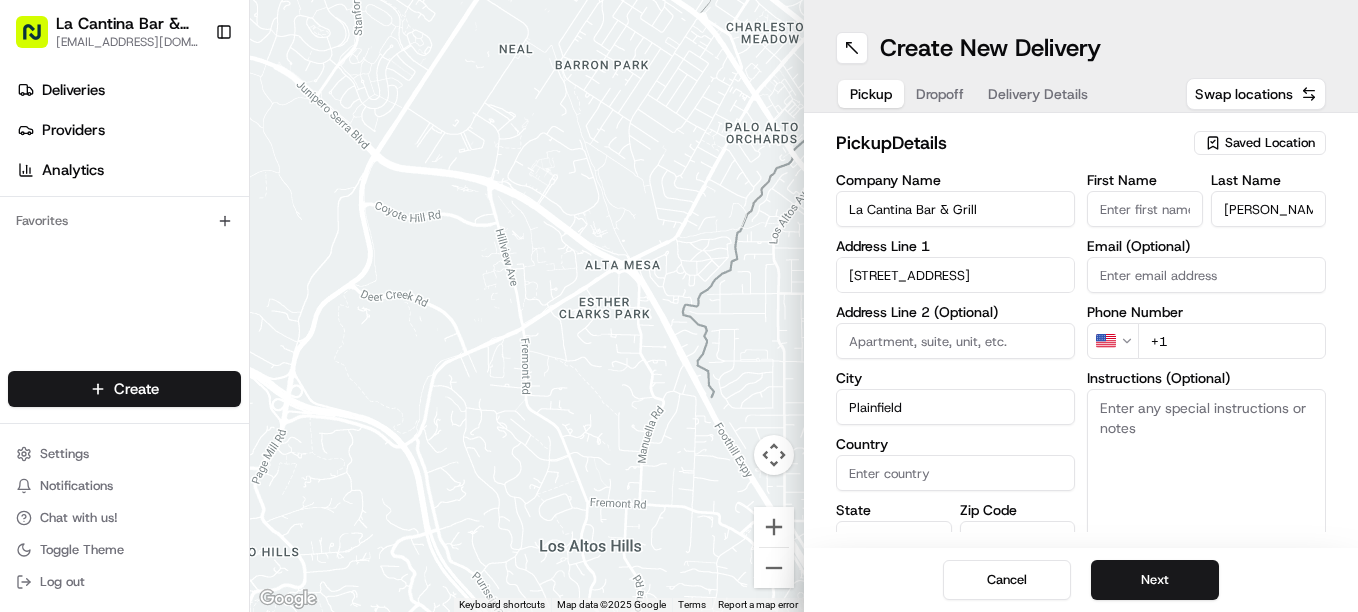 type on "United States" 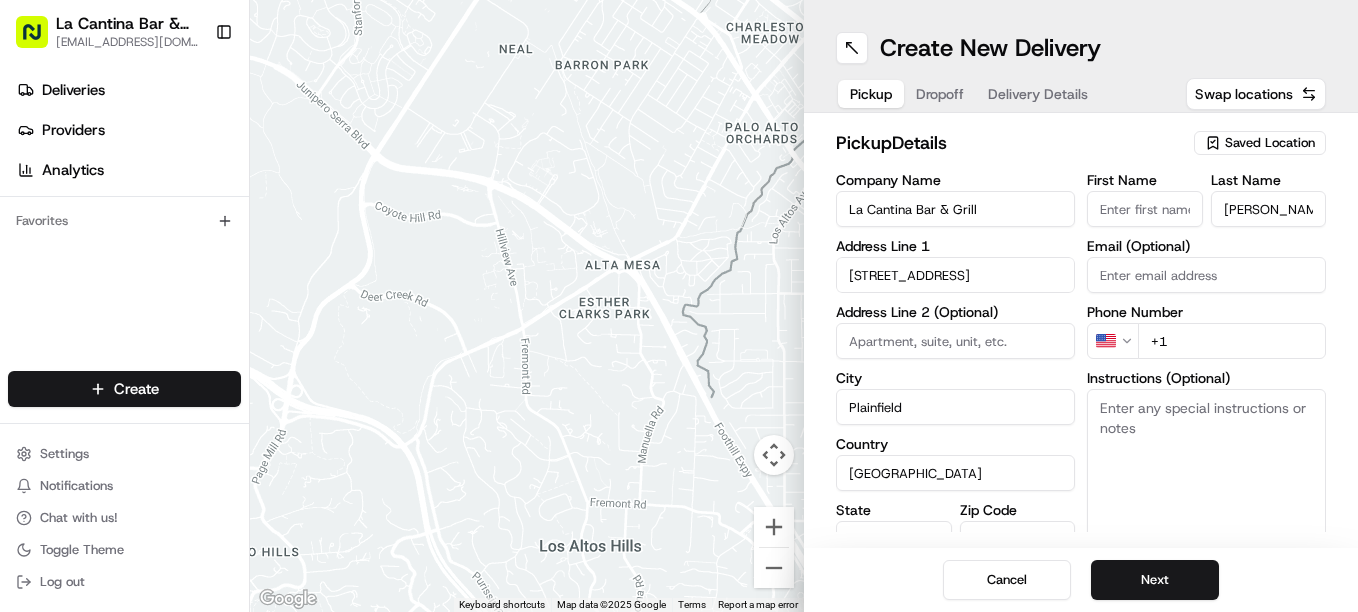 type on "CT" 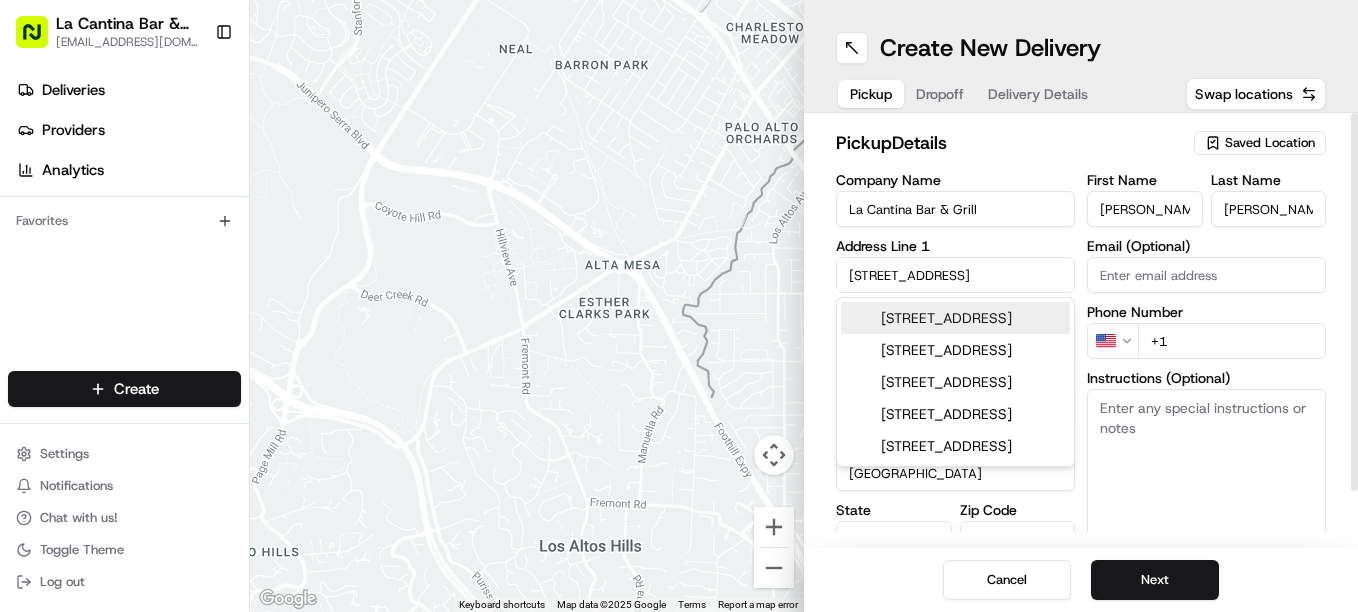 click on "+1" at bounding box center [1232, 341] 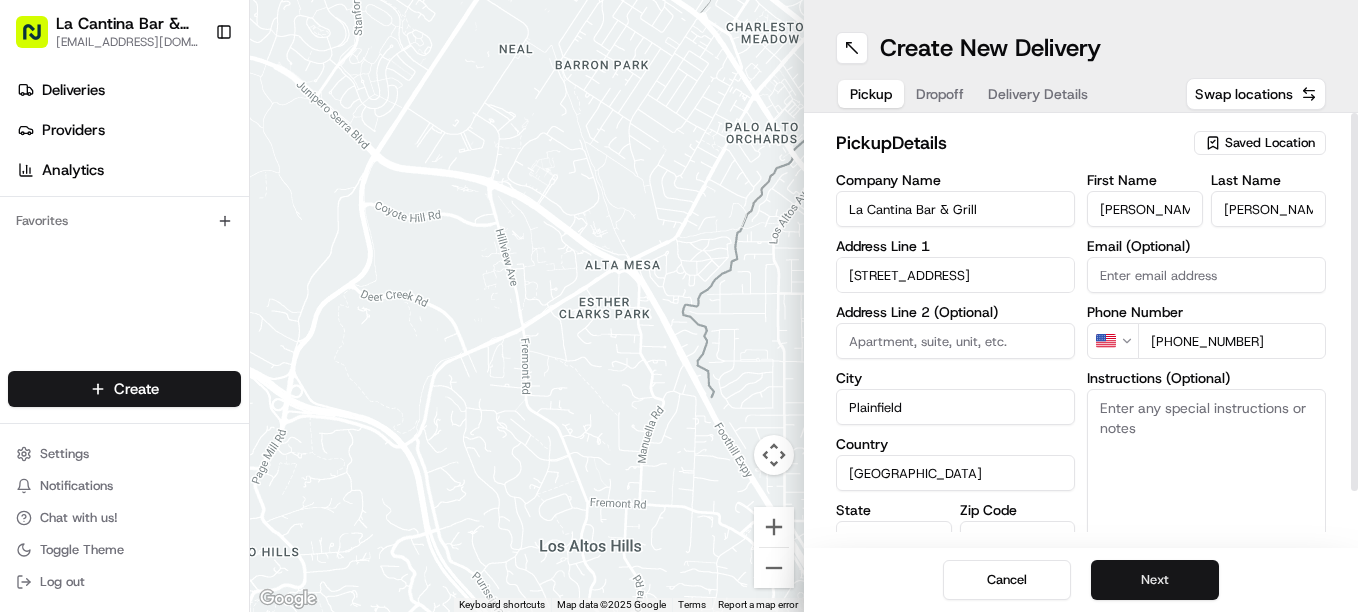 type on "+1 860 317 1117" 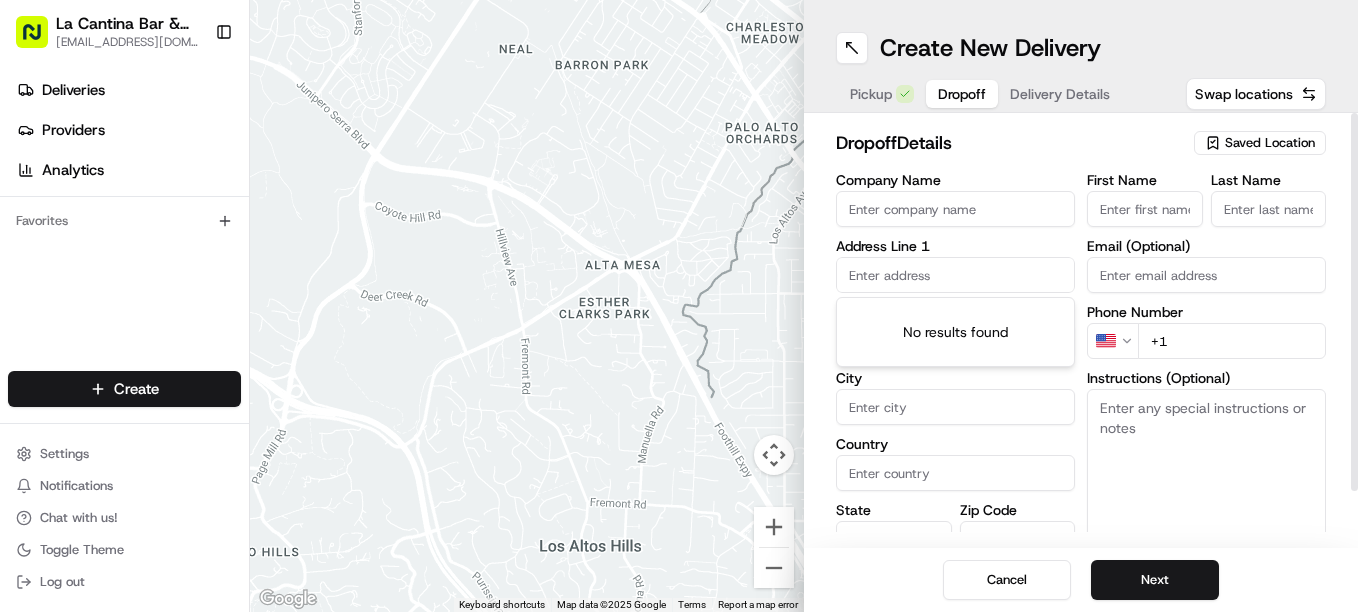click at bounding box center (955, 275) 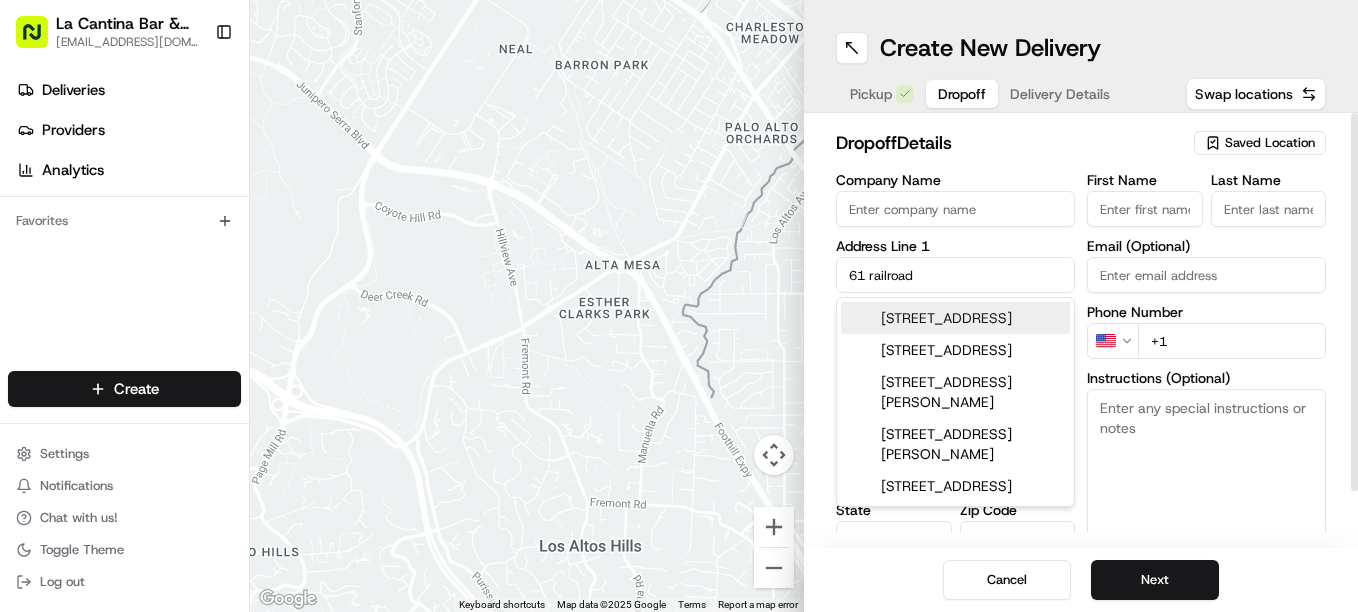 click on "61 Railroad Avenue, Plainfield, CT" at bounding box center [955, 318] 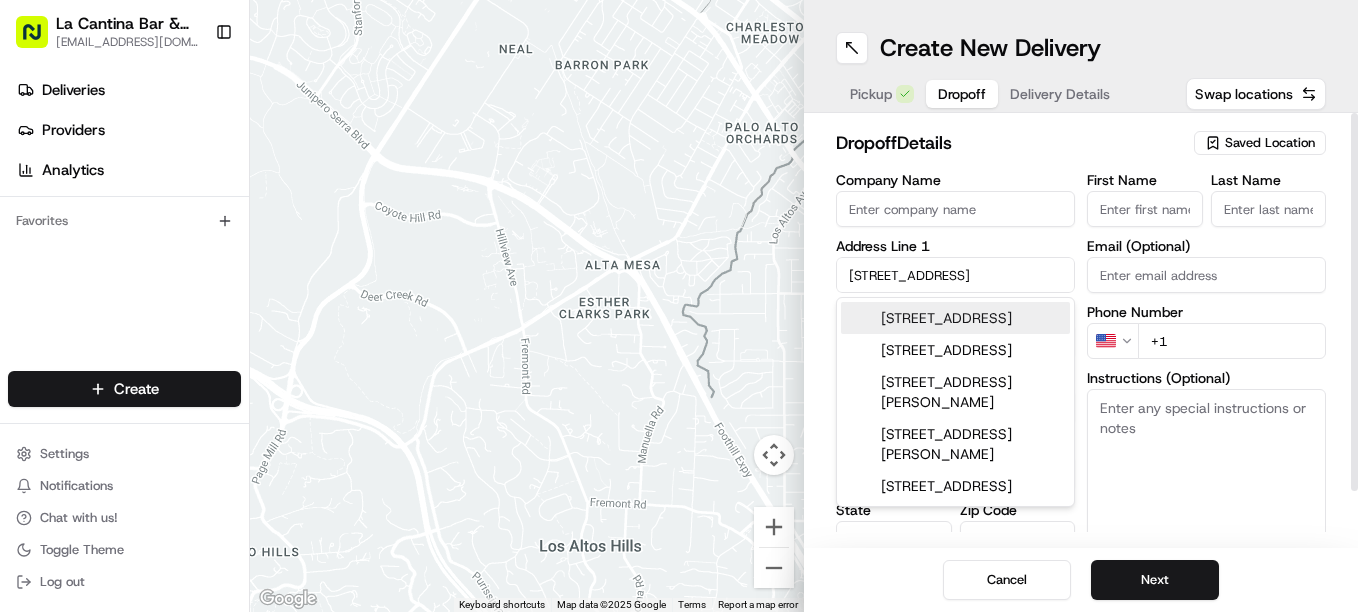 type on "61 Railroad Ave, Plainfield, CT 06374, USA" 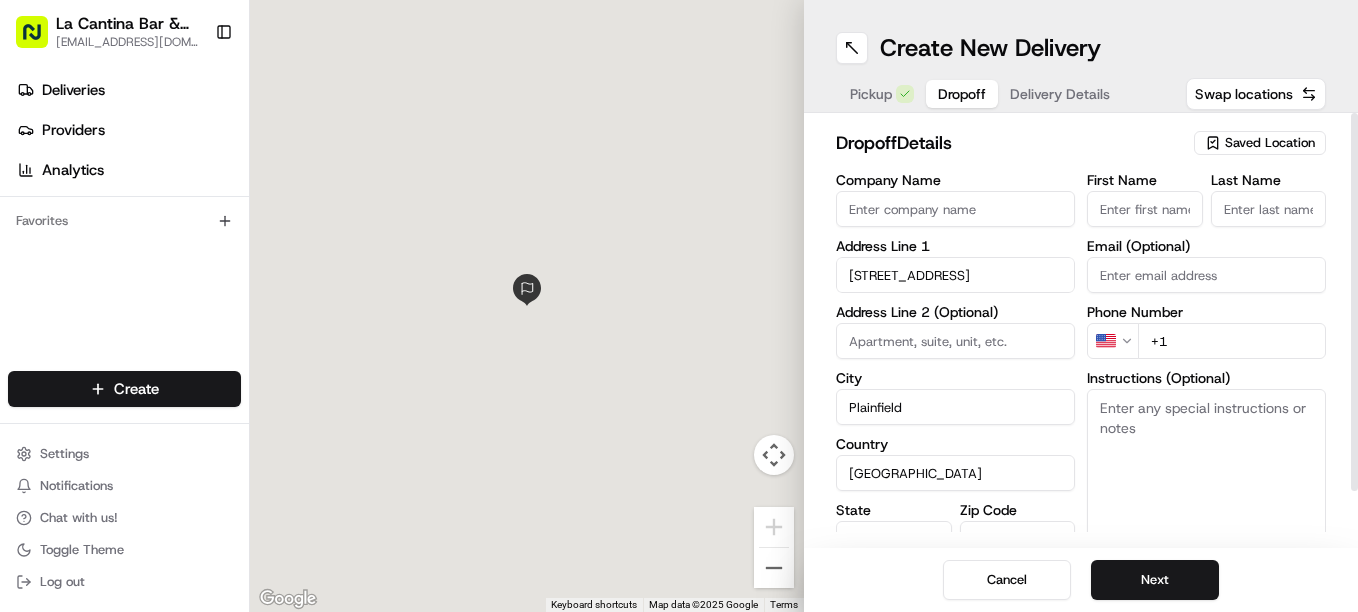 type on "61 Railroad Avenue" 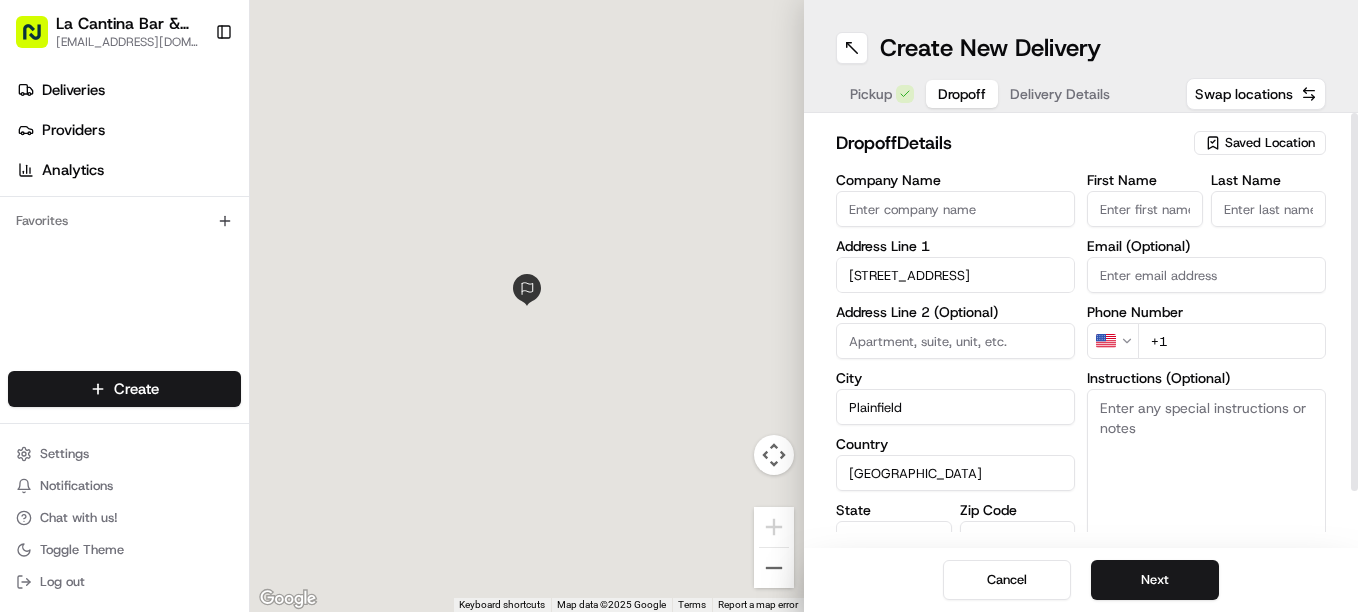 click on "First Name" at bounding box center [1145, 209] 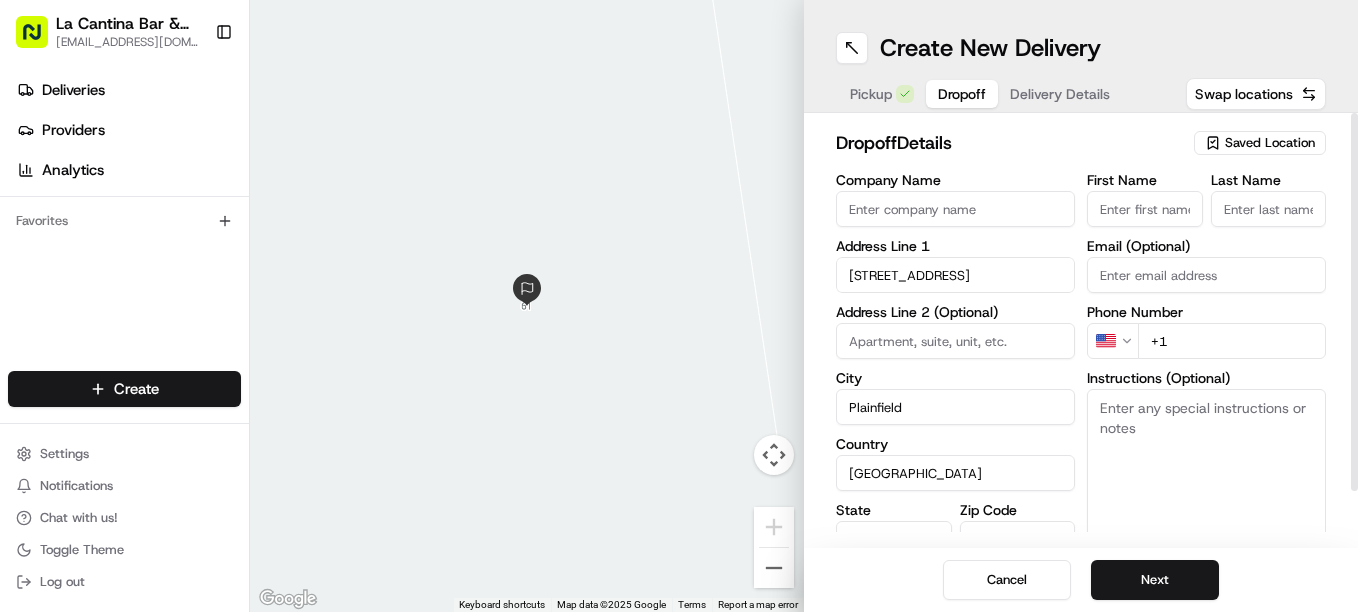 click on "Last Name" at bounding box center [1269, 209] 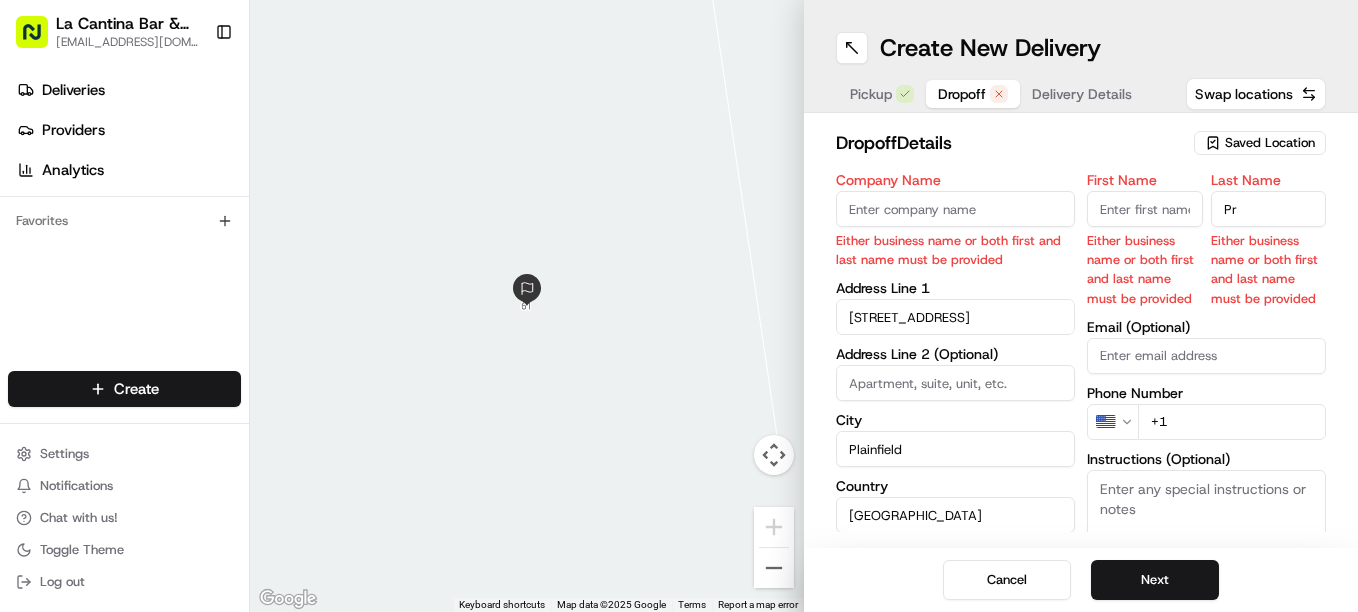 type on "Provost" 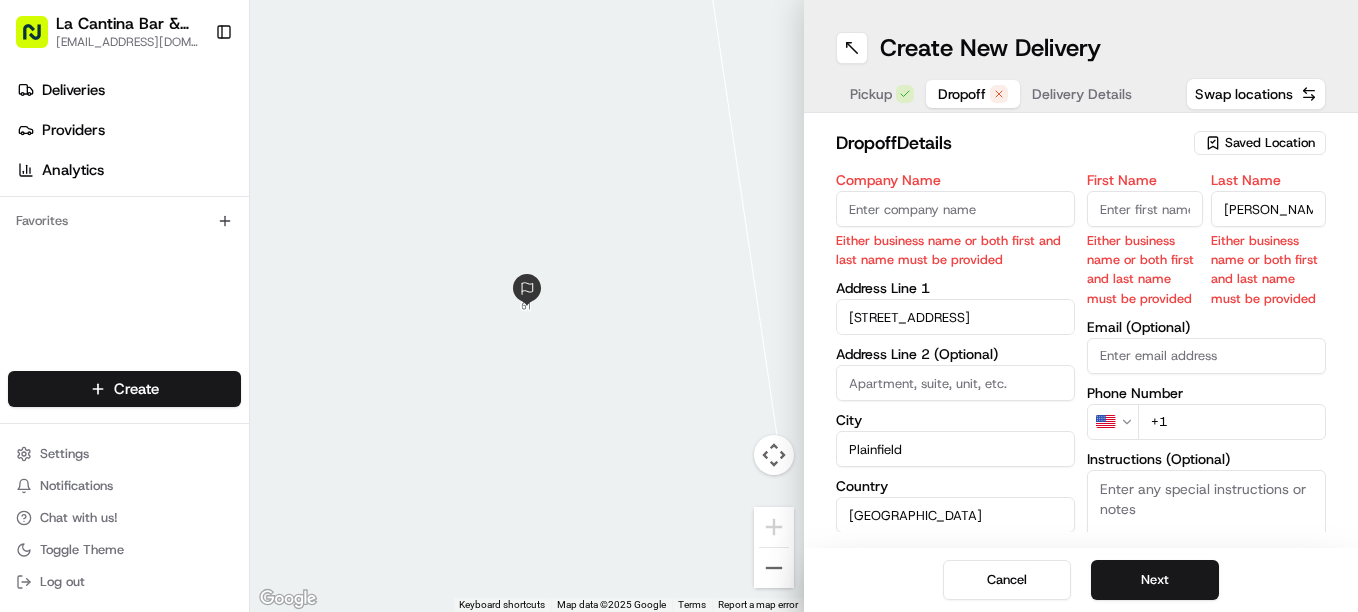 type on "Kaitlyn" 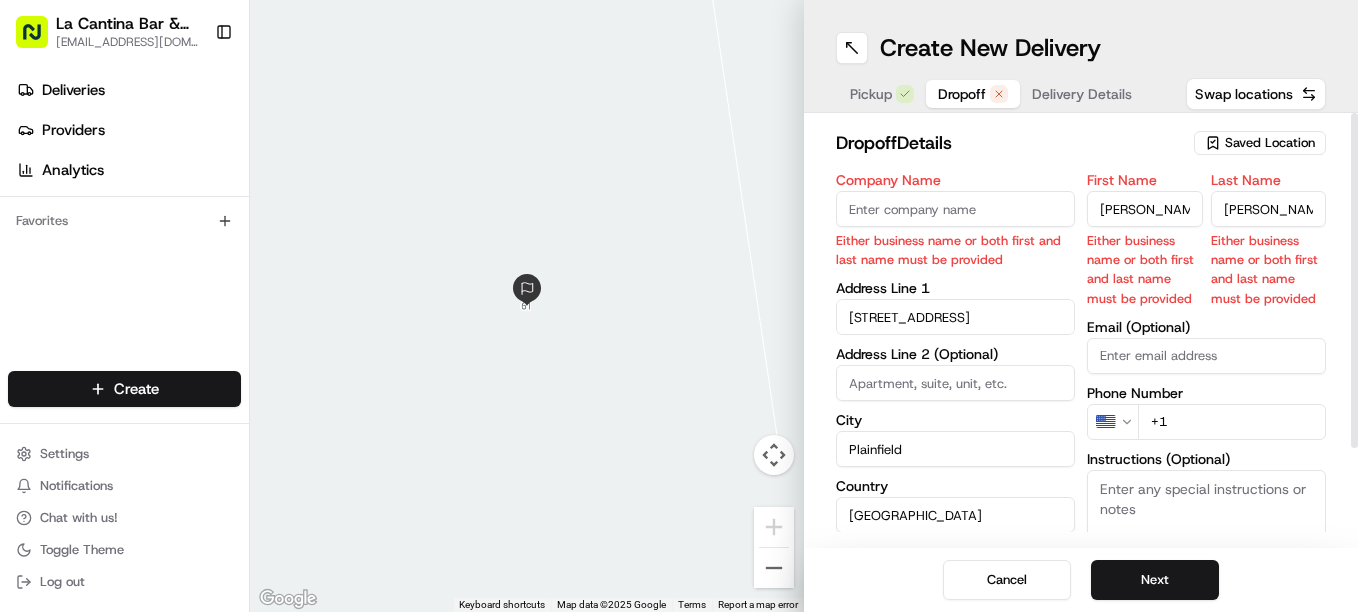 click on "First Name Kaitlyn Either business name or both first and last name must be provided Last Name Provost Either business name or both first and last name must be provided Email (Optional) Phone Number US +1 Instructions (Optional) Advanced" at bounding box center [1206, 412] 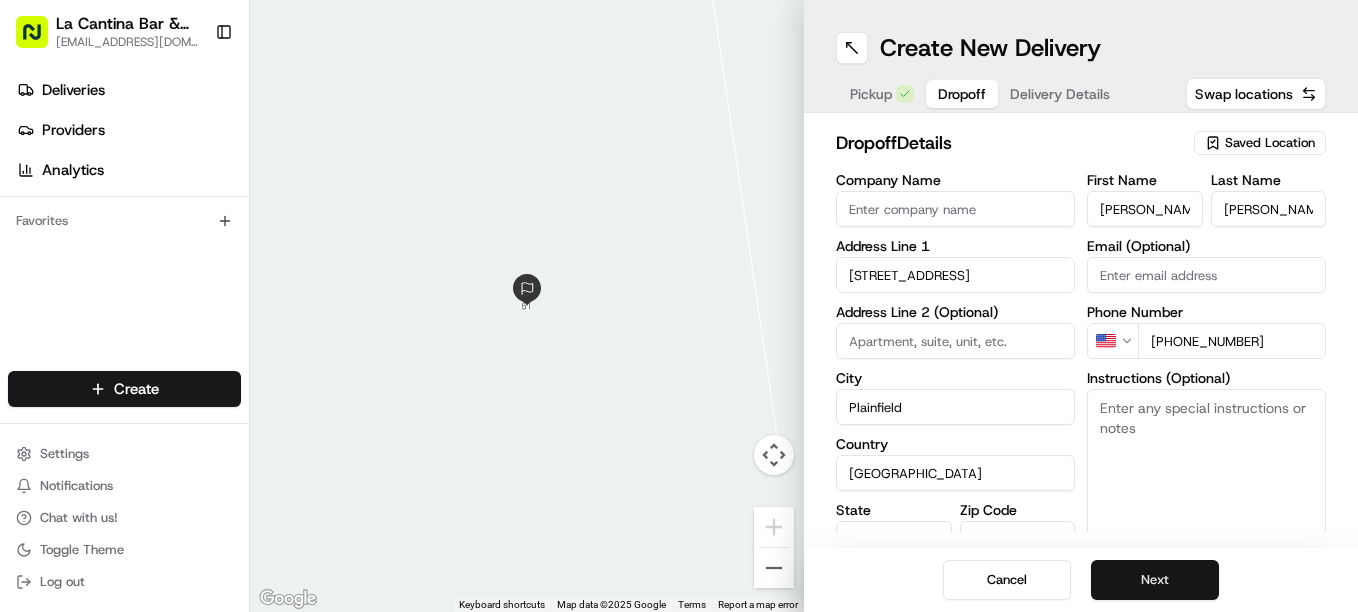 type on "+1 774 262 0332" 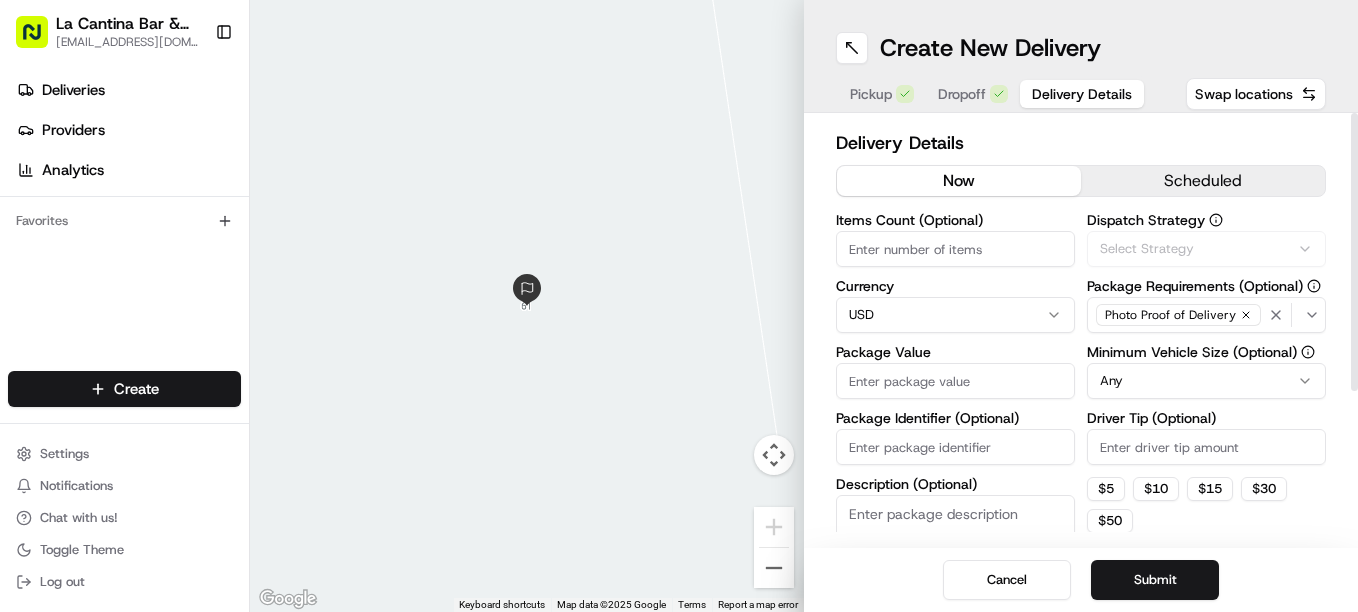 drag, startPoint x: 813, startPoint y: 306, endPoint x: 947, endPoint y: 387, distance: 156.57906 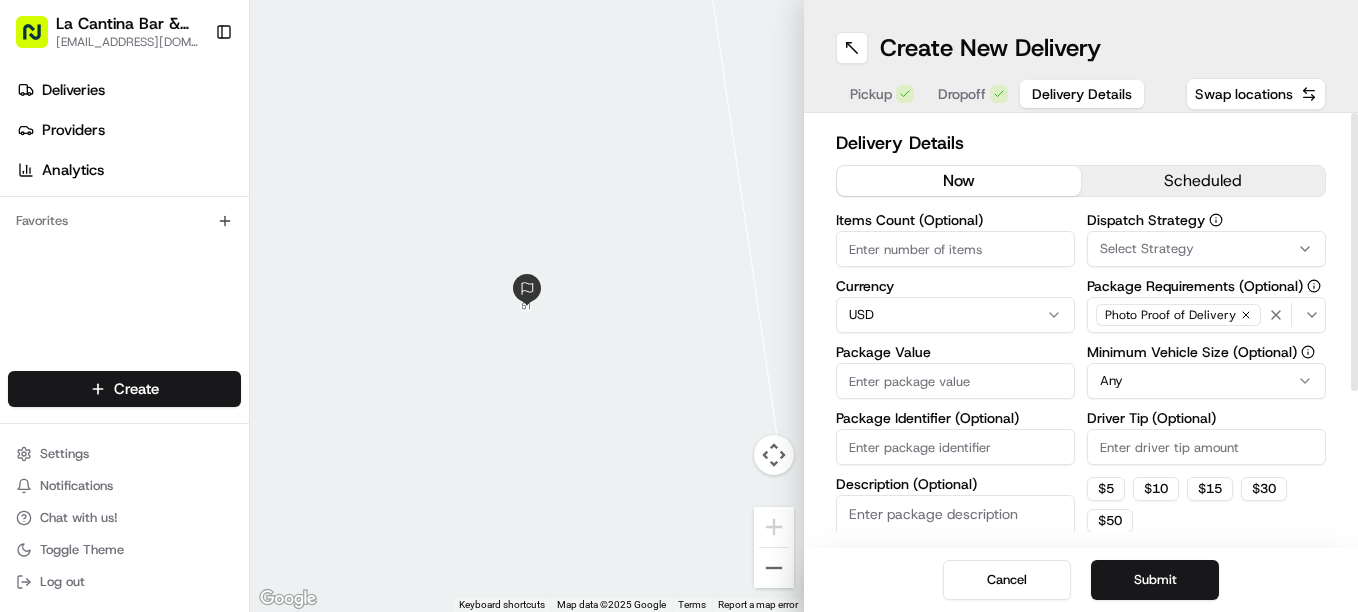 click on "Package Value" at bounding box center [955, 381] 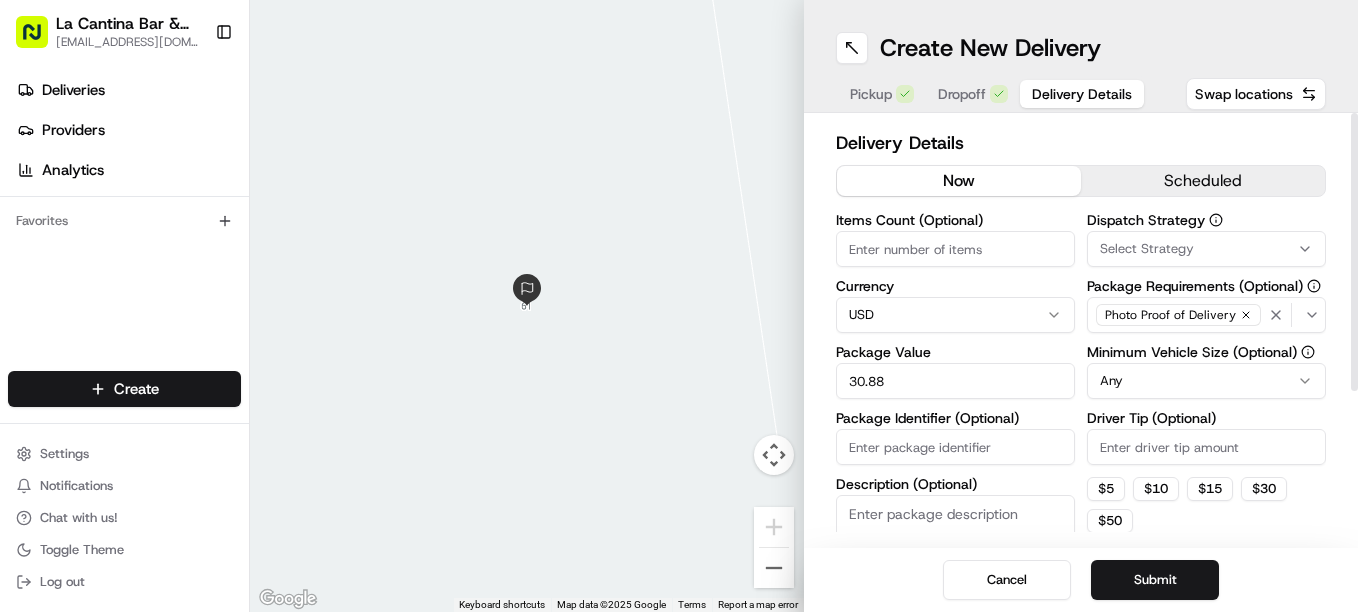 type on "30.88" 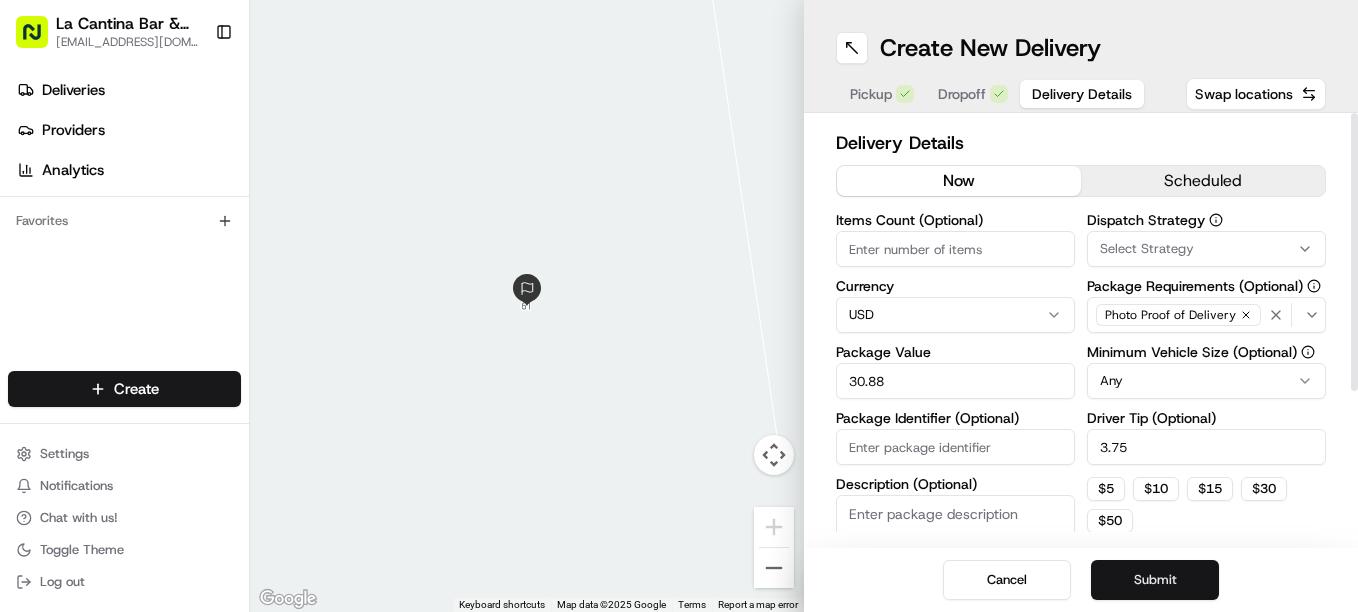 type on "3.75" 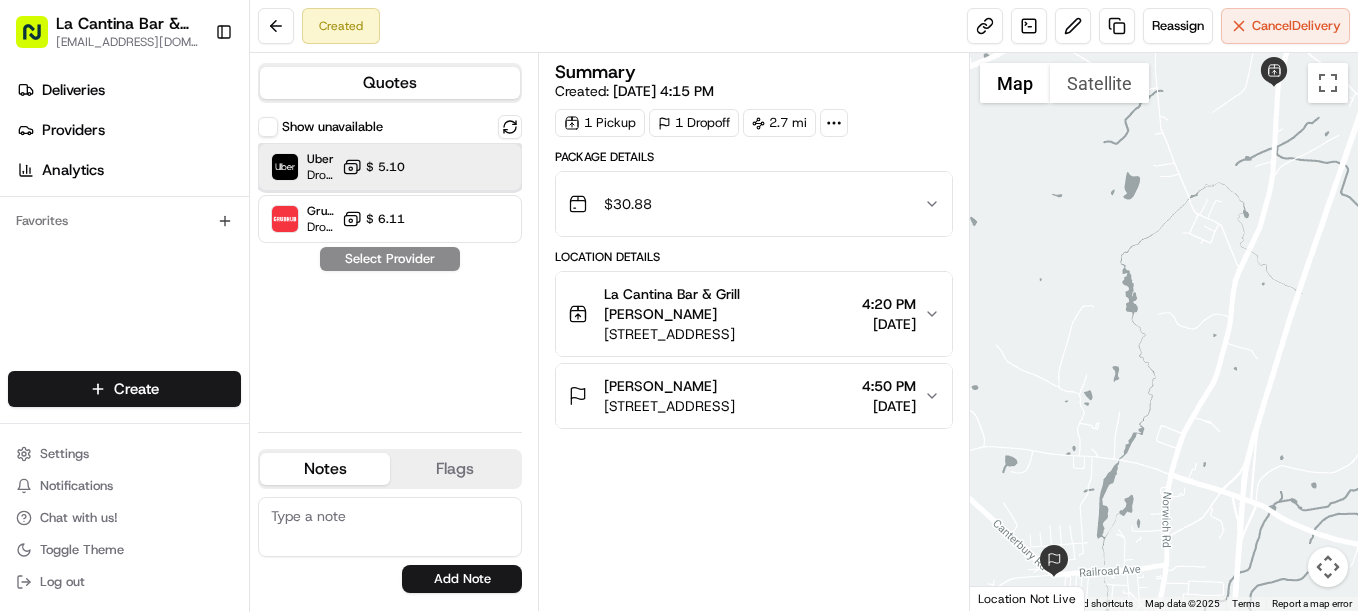 click on "Uber Dropoff ETA   27 minutes $   5.10" at bounding box center [390, 167] 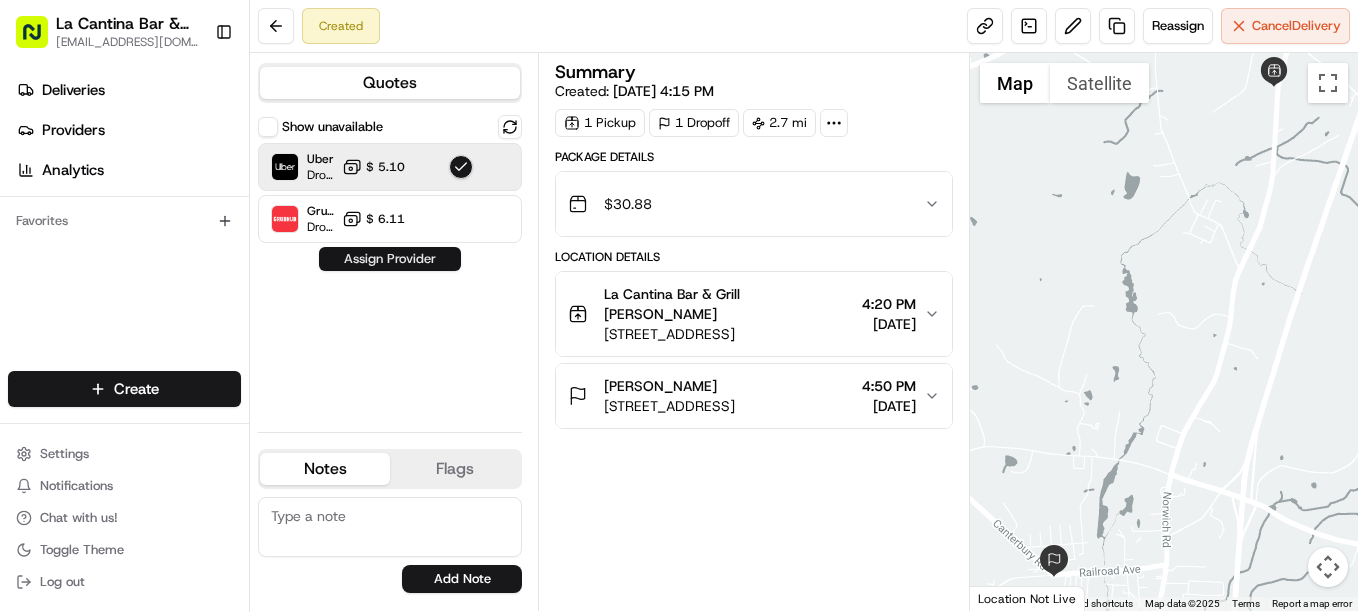 click on "Assign Provider" at bounding box center (390, 259) 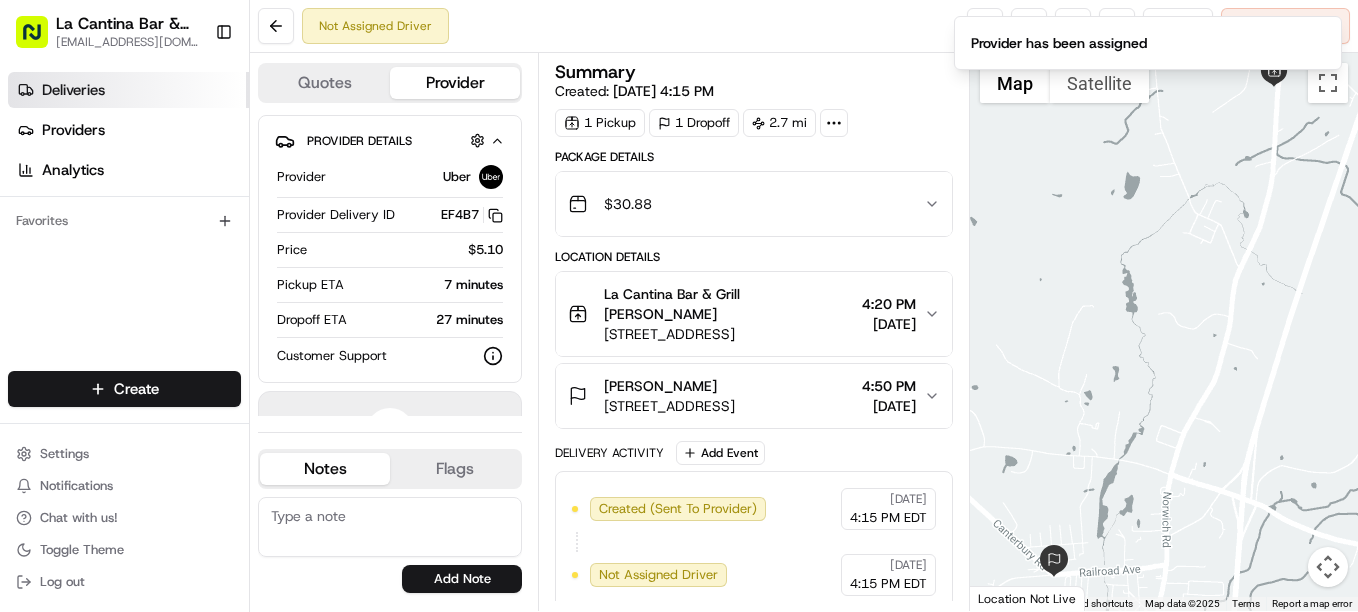 click on "Deliveries" at bounding box center (128, 90) 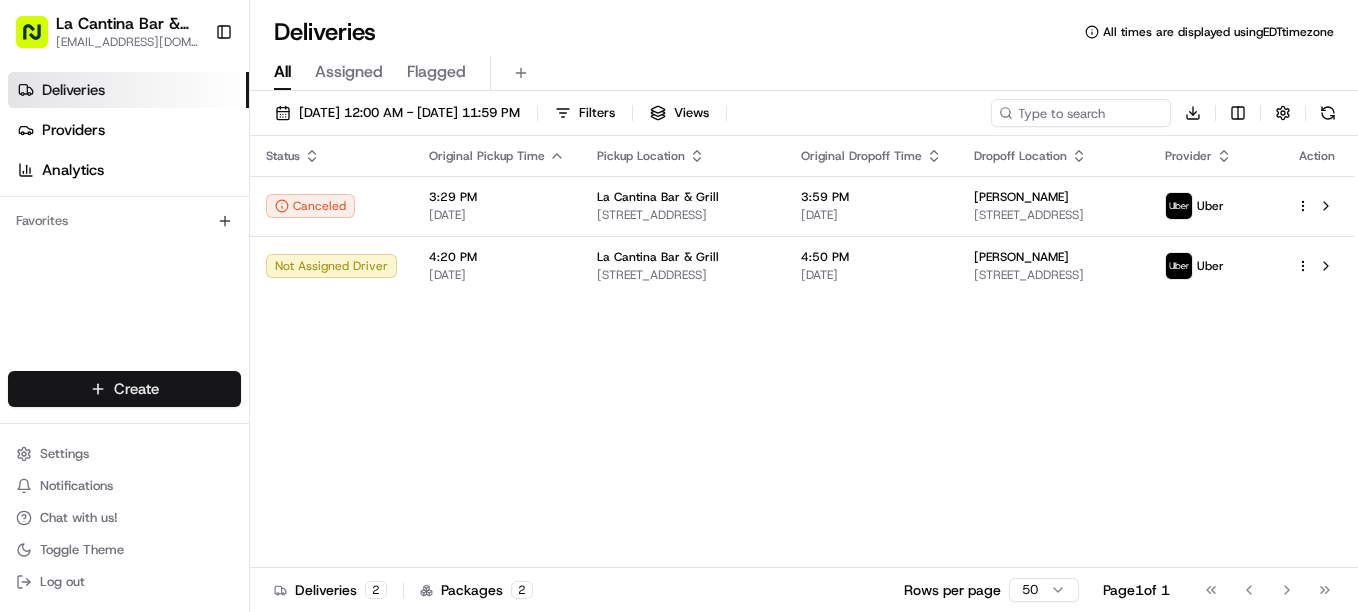 click on "La Cantina Bar & Grill lacantinabargrill@gmail.com Toggle Sidebar Deliveries Providers Analytics Favorites Main Menu Members & Organization Organization Users Roles Preferences Customization Tracking Orchestration Automations Dispatch Strategy Locations Pickup Locations Dropoff Locations Billing Billing Refund Requests Integrations Notification Triggers Webhooks API Keys Request Logs Create Settings Notifications Chat with us! Toggle Theme Log out Deliveries All times are displayed using  EDT  timezone All Assigned Flagged 07/11/2025 12:00 AM - 07/11/2025 11:59 PM Filters Views Download Status Original Pickup Time Pickup Location Original Dropoff Time Dropoff Location Provider Action Canceled 3:29 PM 07/11/2025 La Cantina Bar & Grill 123 Norwich Rd, Plainfield, CT 06374, US 3:59 PM 07/11/2025 renee bromley 74 Huntington Dr, Plainfield, CT 06374, USA Uber Not Assigned Driver 4:20 PM 07/11/2025 La Cantina Bar & Grill 123 Norwich Rd, Plainfield, CT 06374, USA 4:50 PM 07/11/2025 Kaitlyn Provost 2" at bounding box center [679, 306] 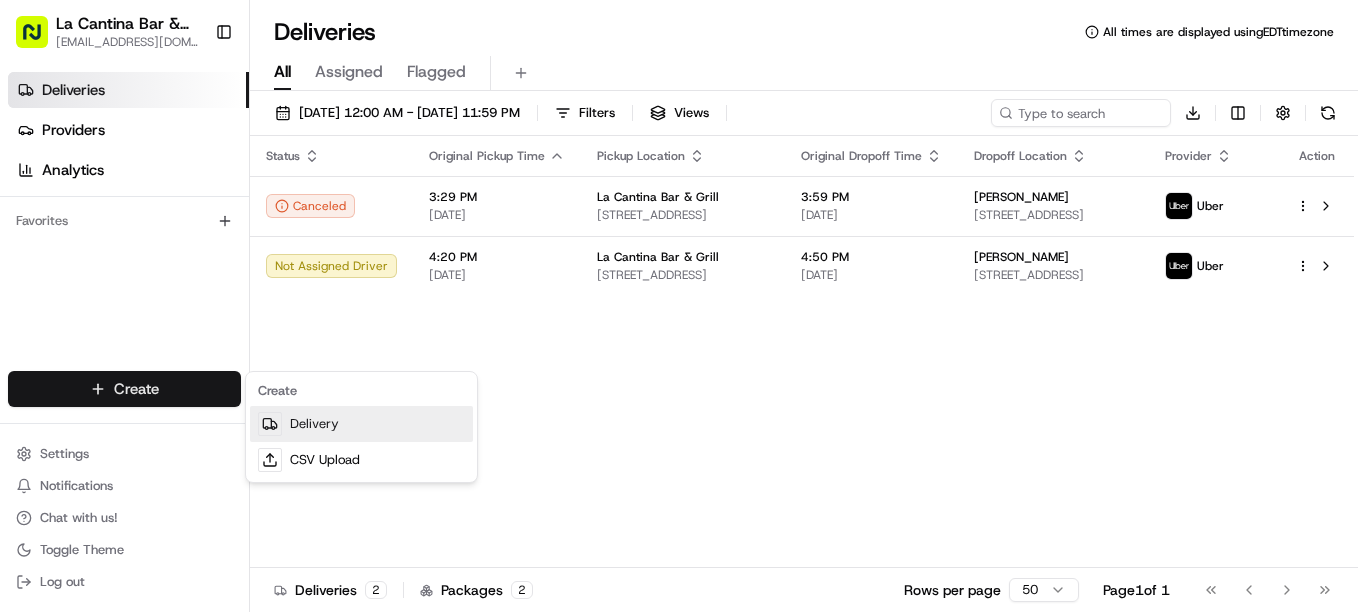 click on "Delivery" at bounding box center (361, 424) 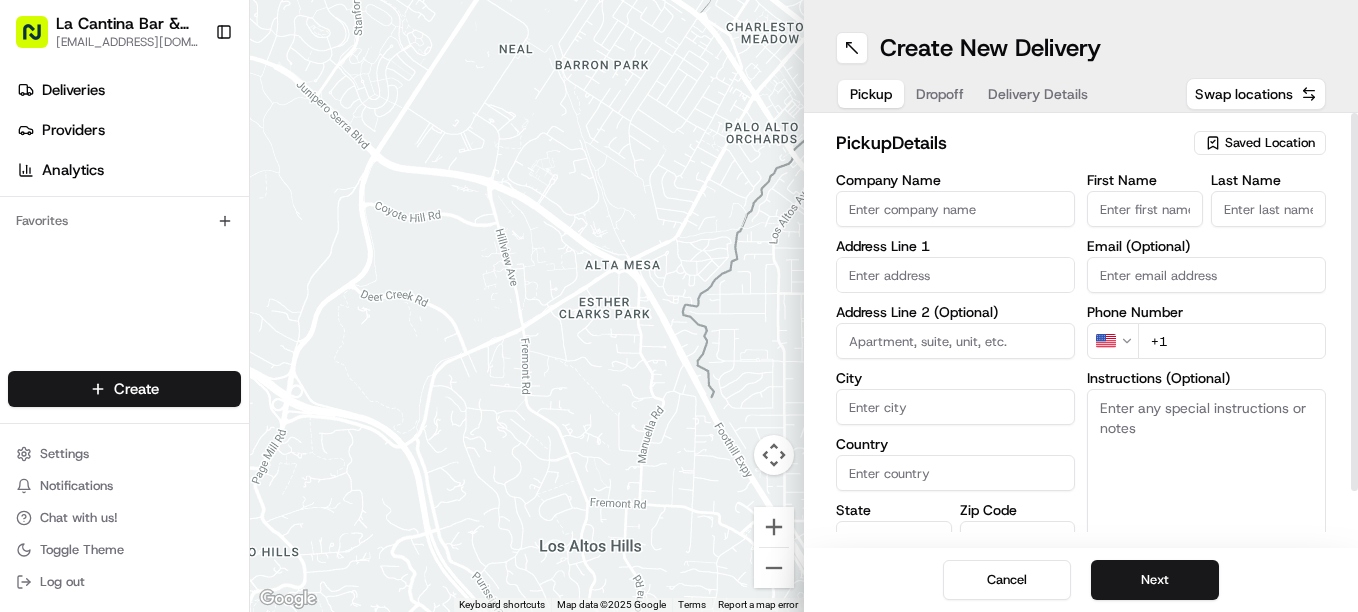 click on "Last Name" at bounding box center (1269, 209) 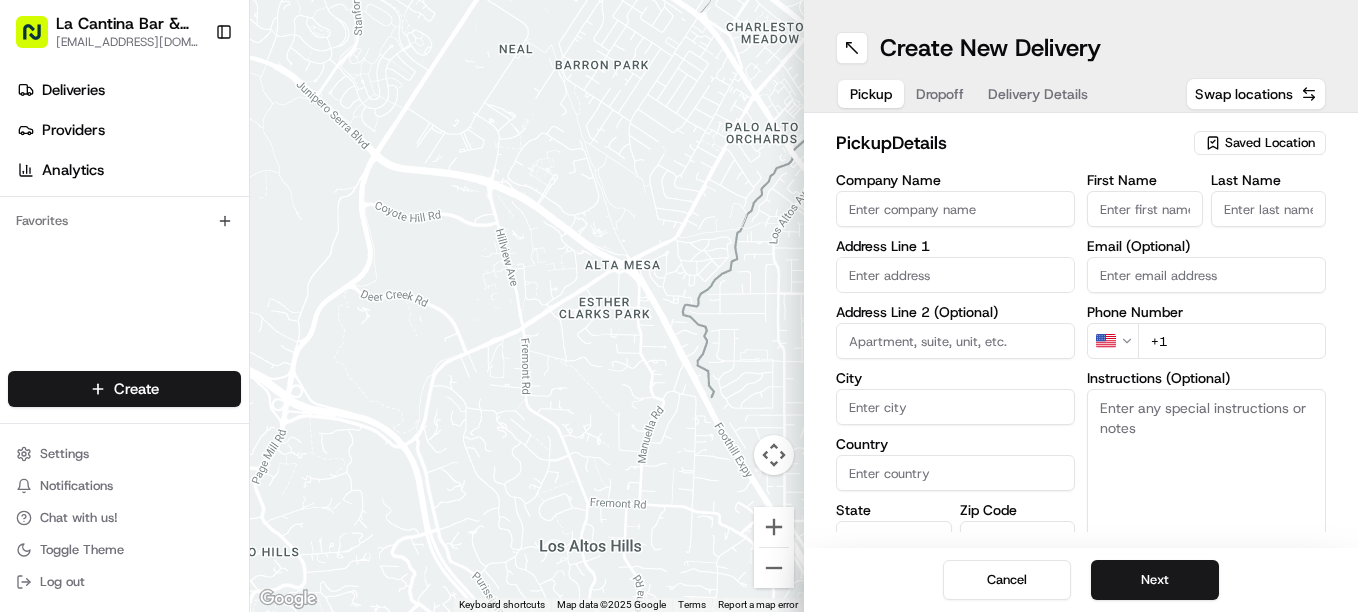 type on "Gamboa" 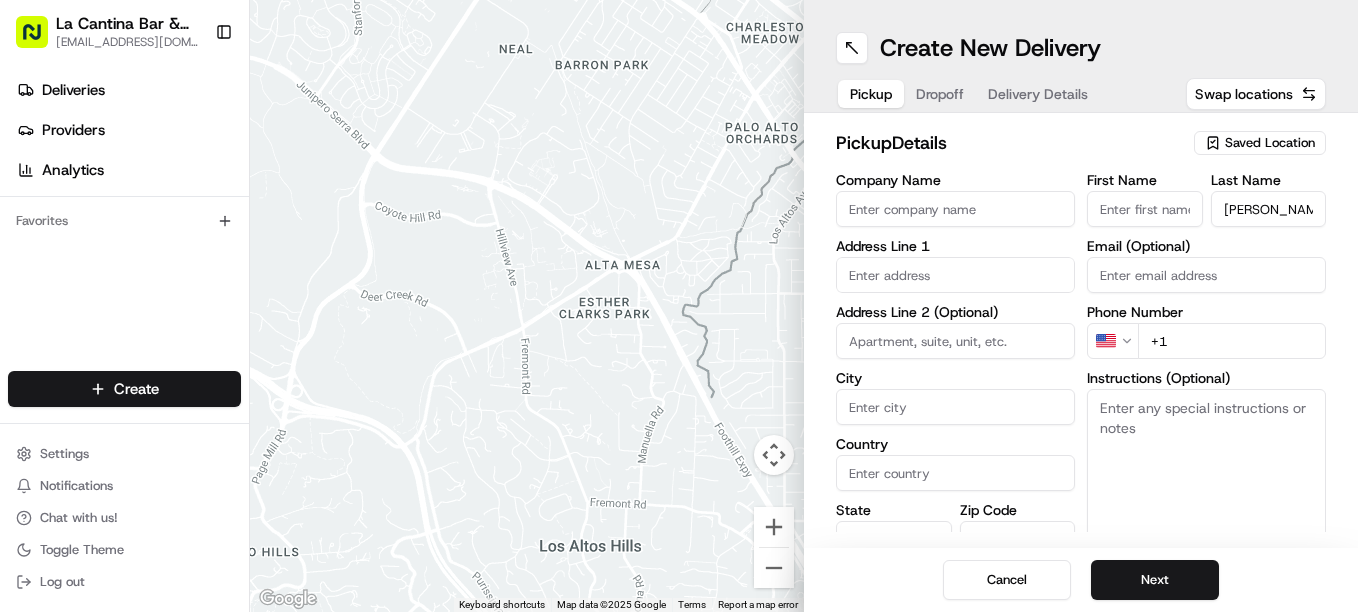 type on "La Cantina Bar & Grill" 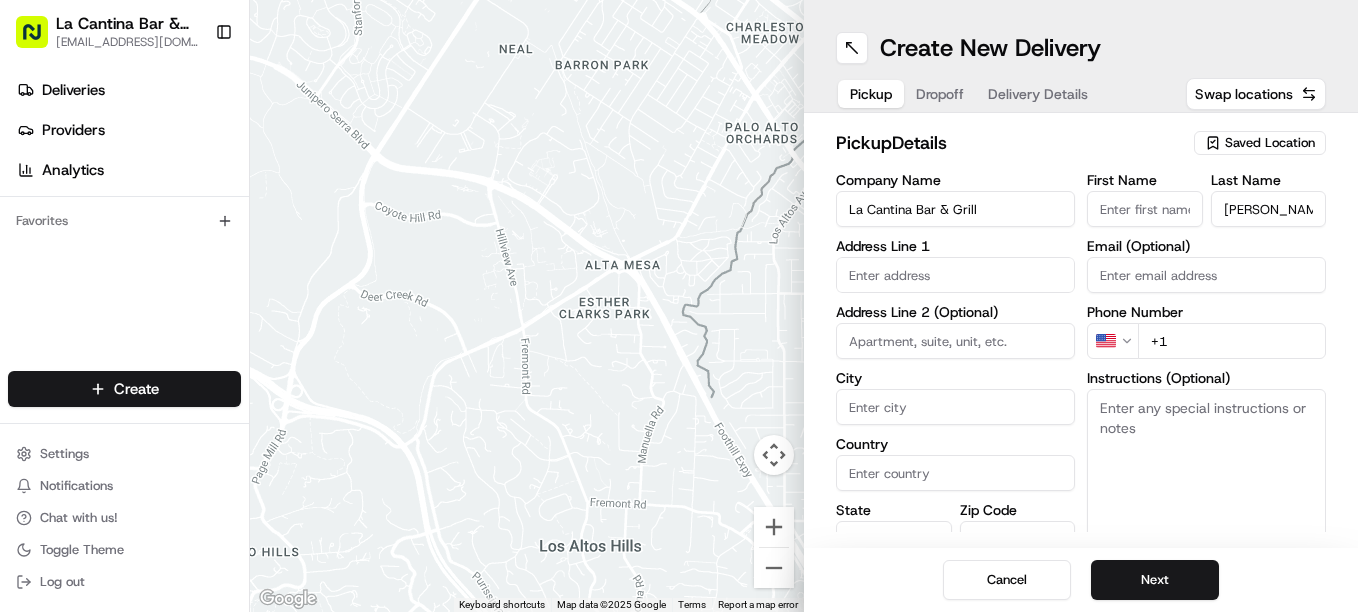type on "123 Norwich Road" 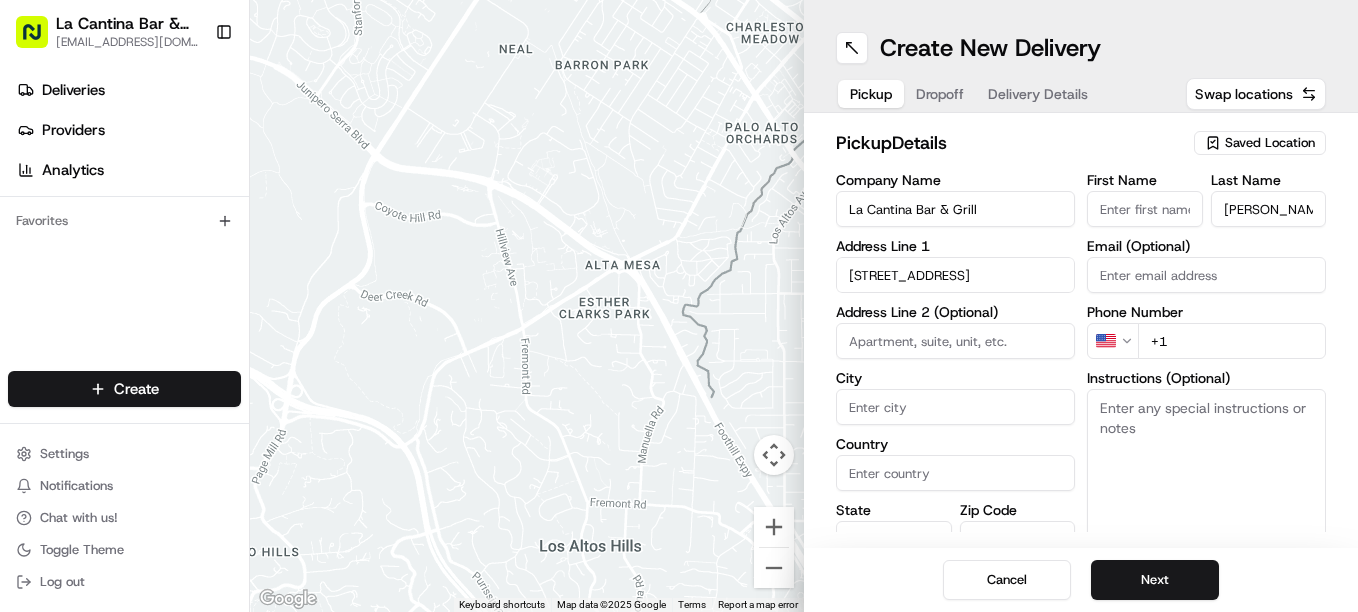 type on "Plainfield" 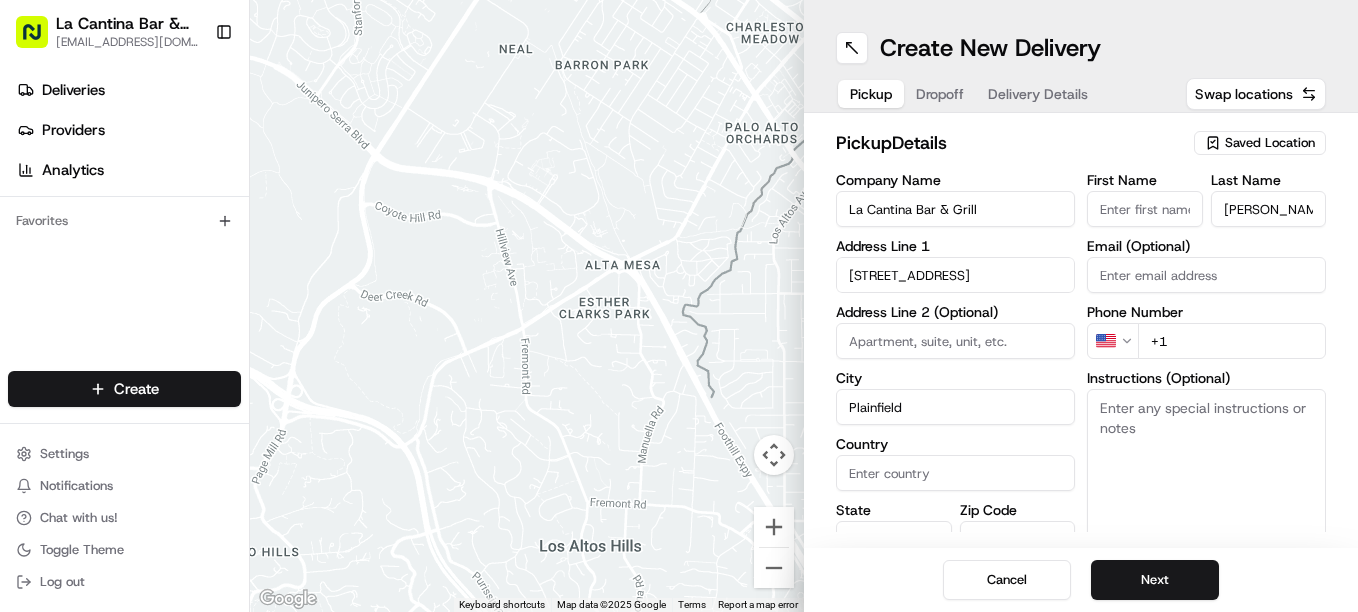 type on "United States" 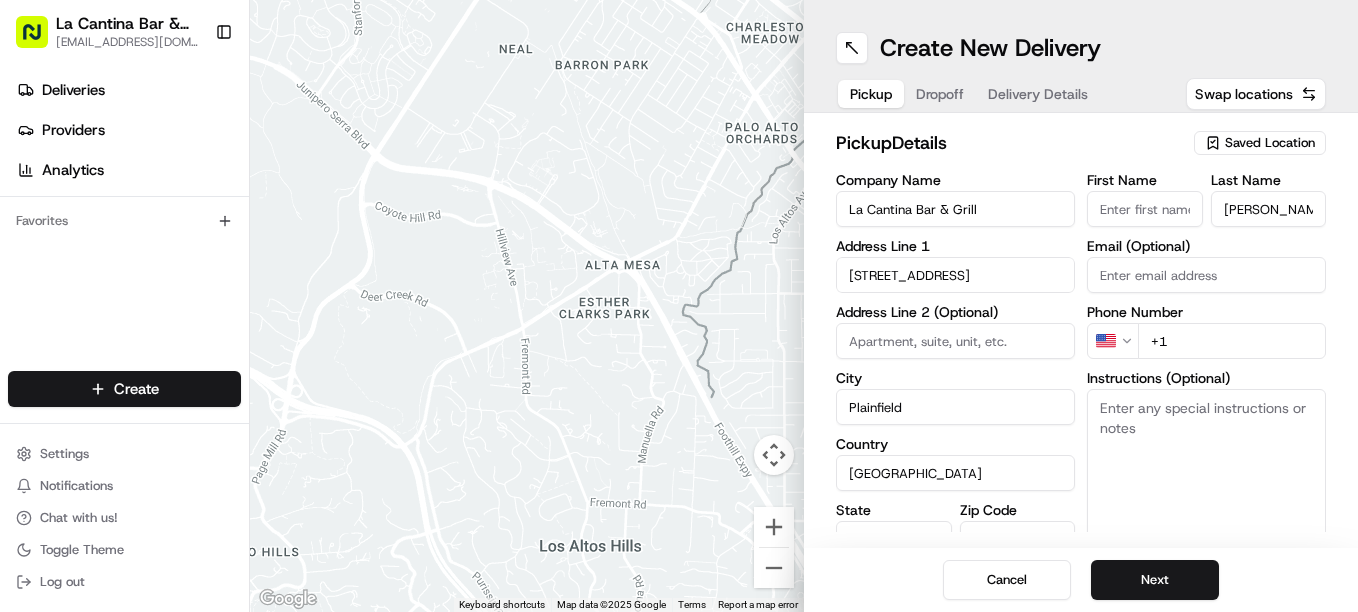 type on "CT" 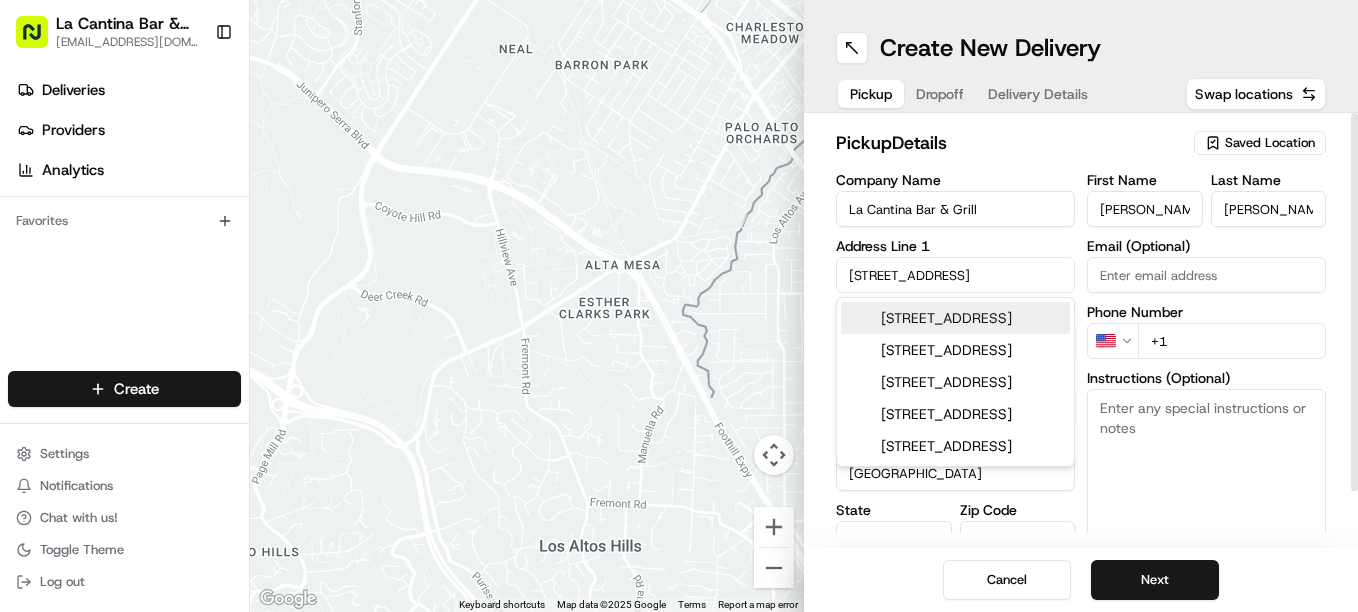 click on "+1" at bounding box center [1232, 341] 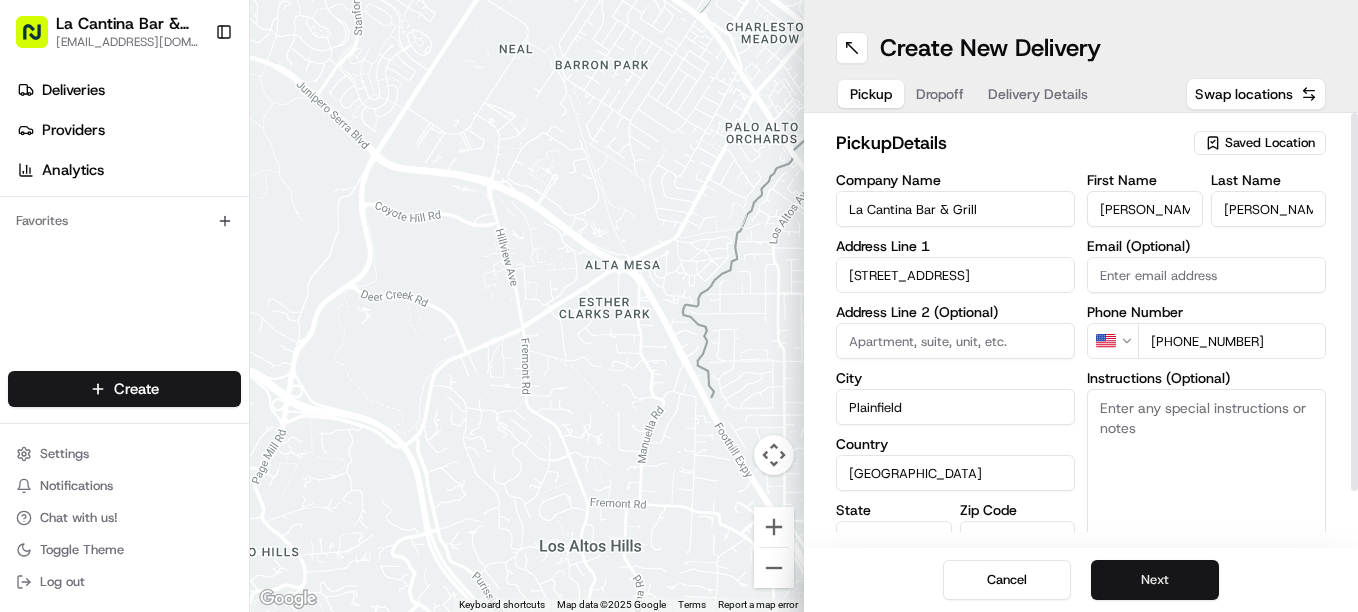 type on "+1 860 317 1117" 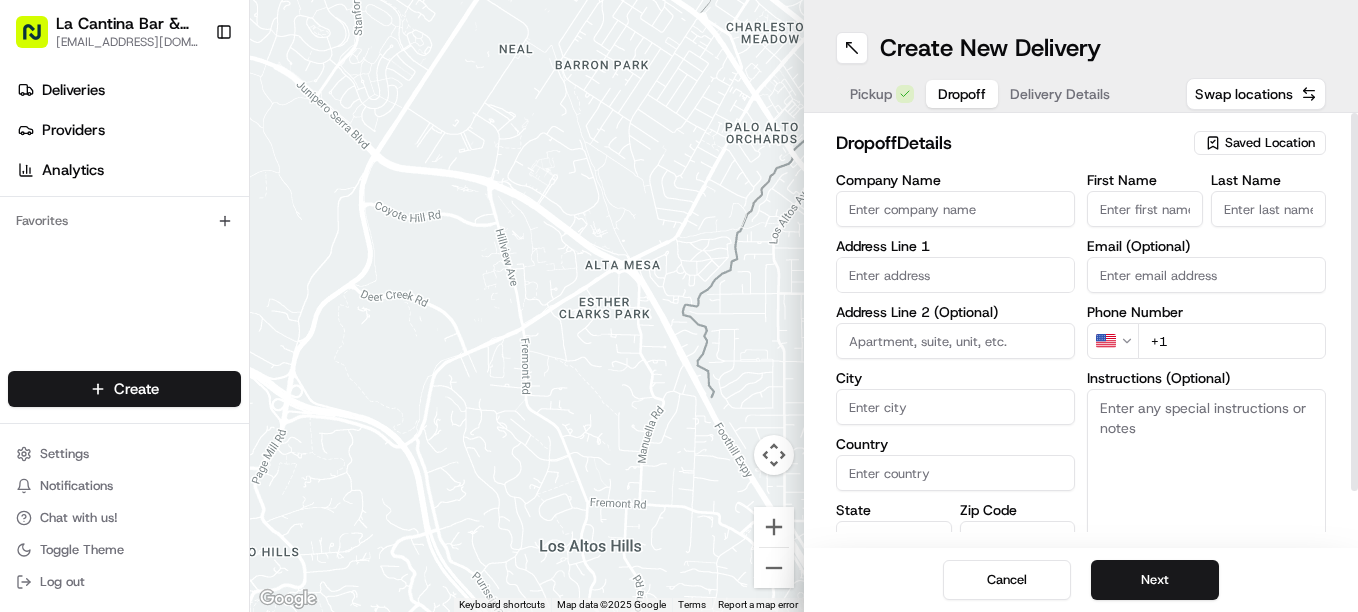 click at bounding box center [955, 275] 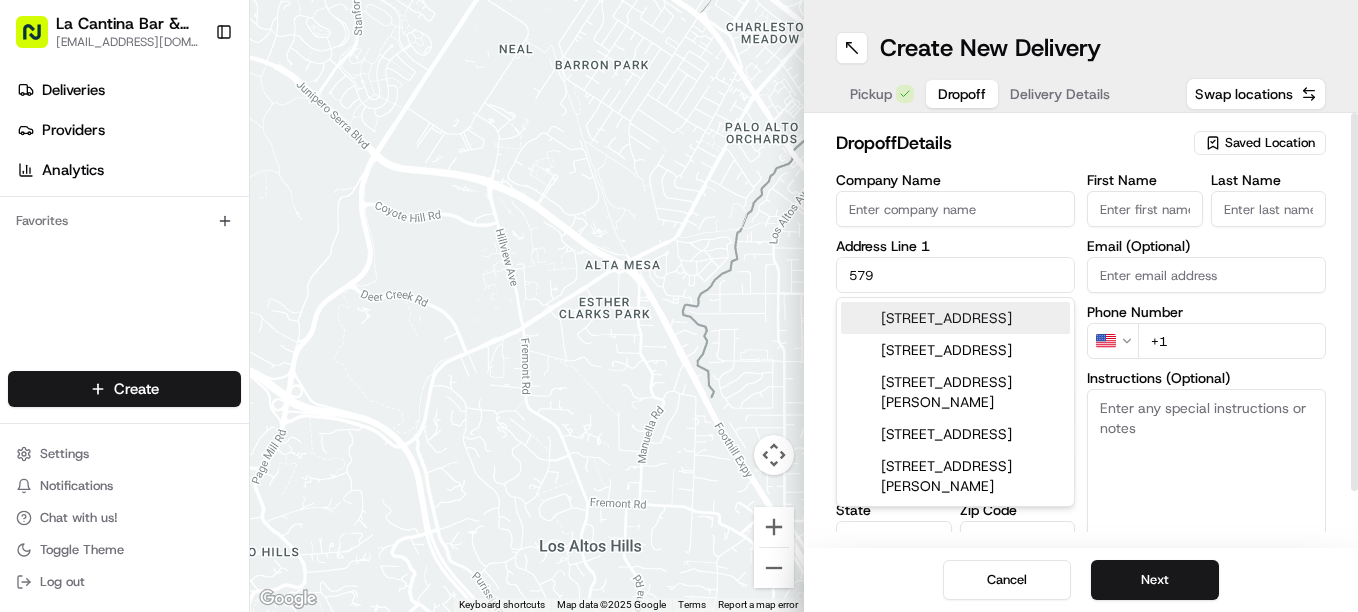 click on "579 Squaw Rock Rd, Moosup, CT" at bounding box center (955, 318) 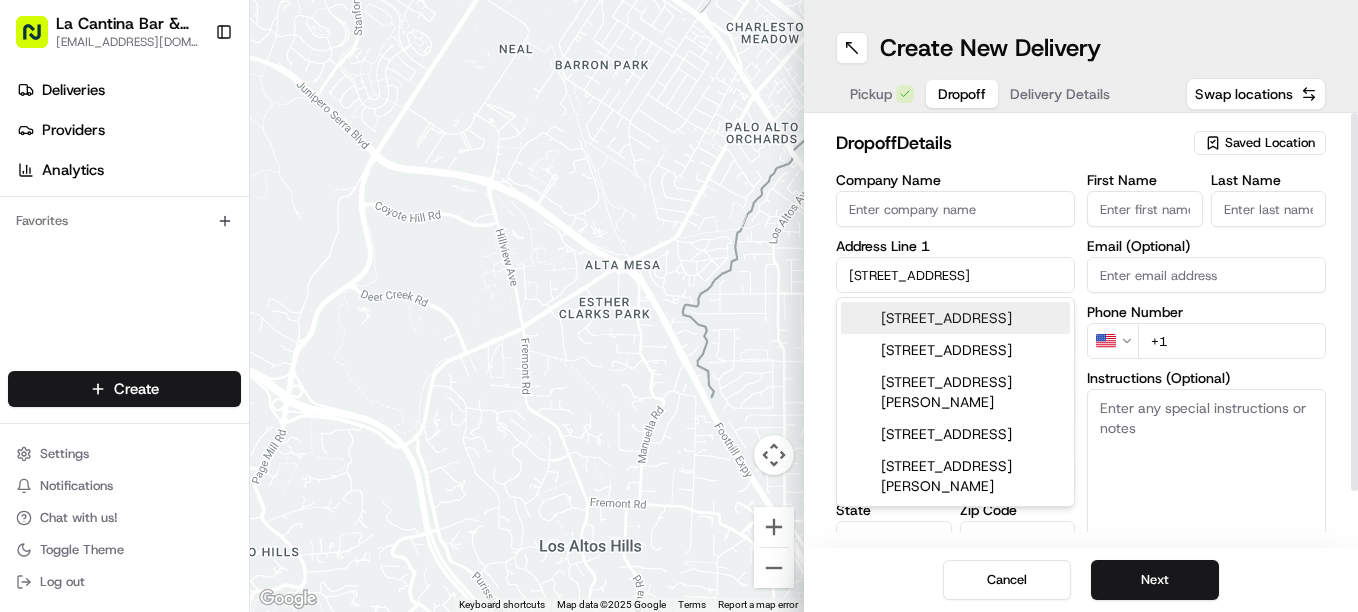 type on "[STREET_ADDRESS]" 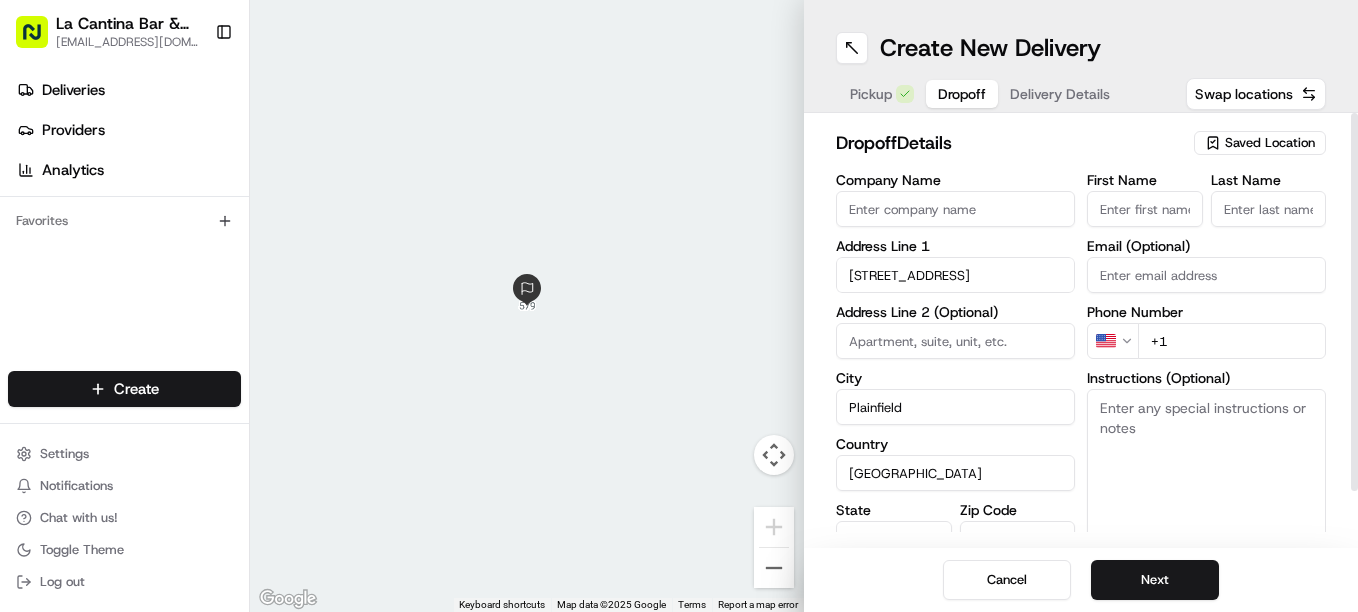 click on "First Name Last Name Email (Optional) Phone Number US +1 Instructions (Optional) Advanced" at bounding box center (1206, 383) 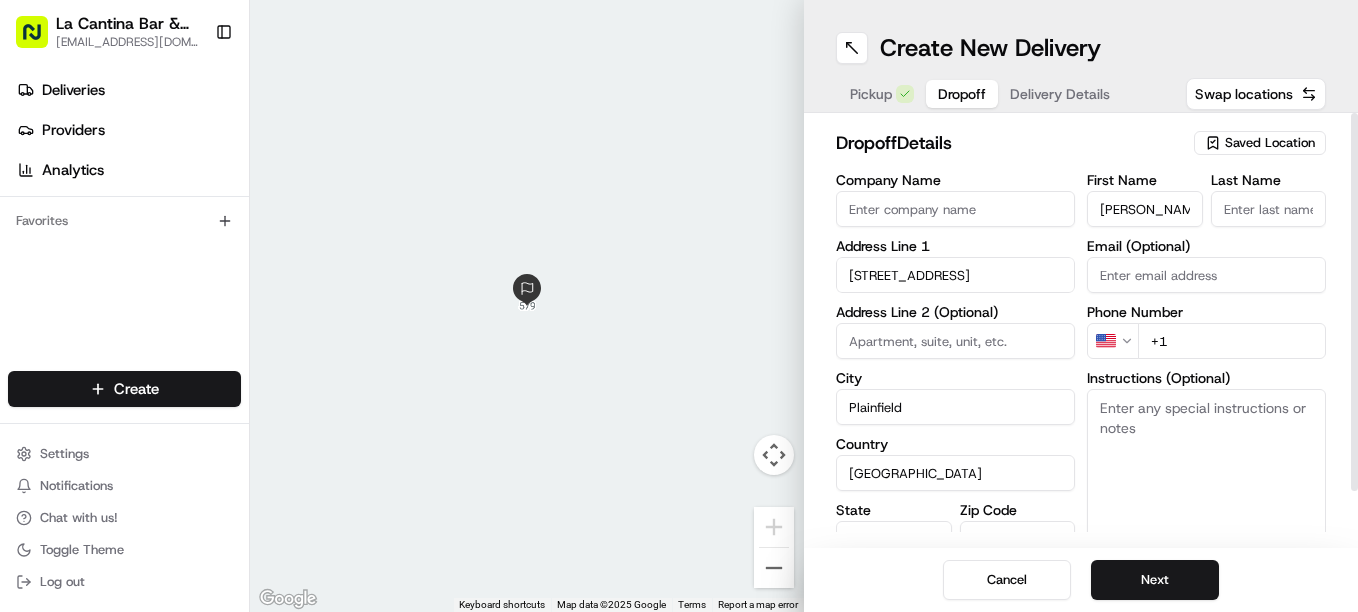 type on "Chris" 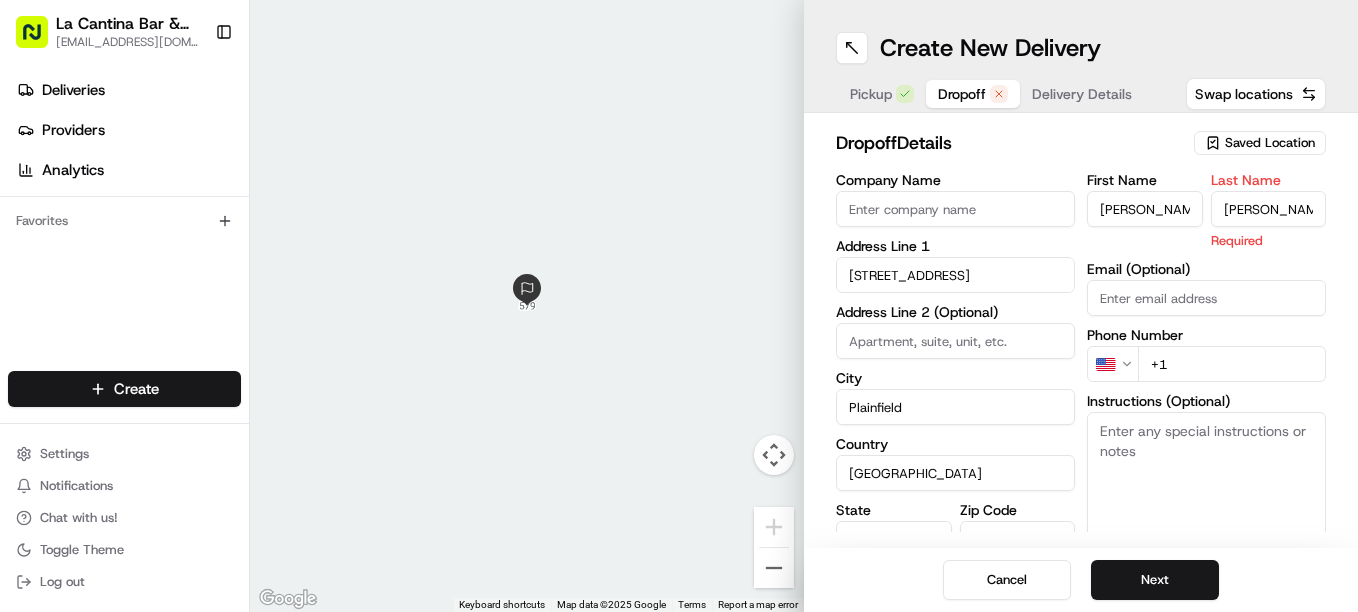 type on "McElroy" 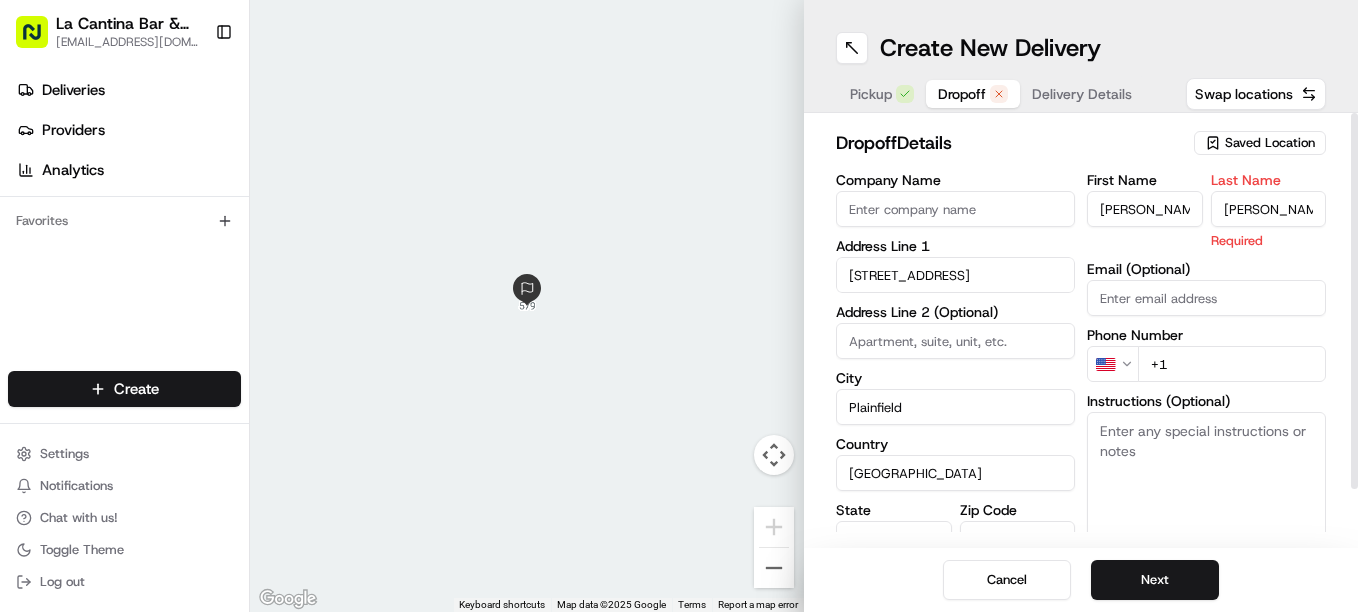click on "+1" at bounding box center (1232, 364) 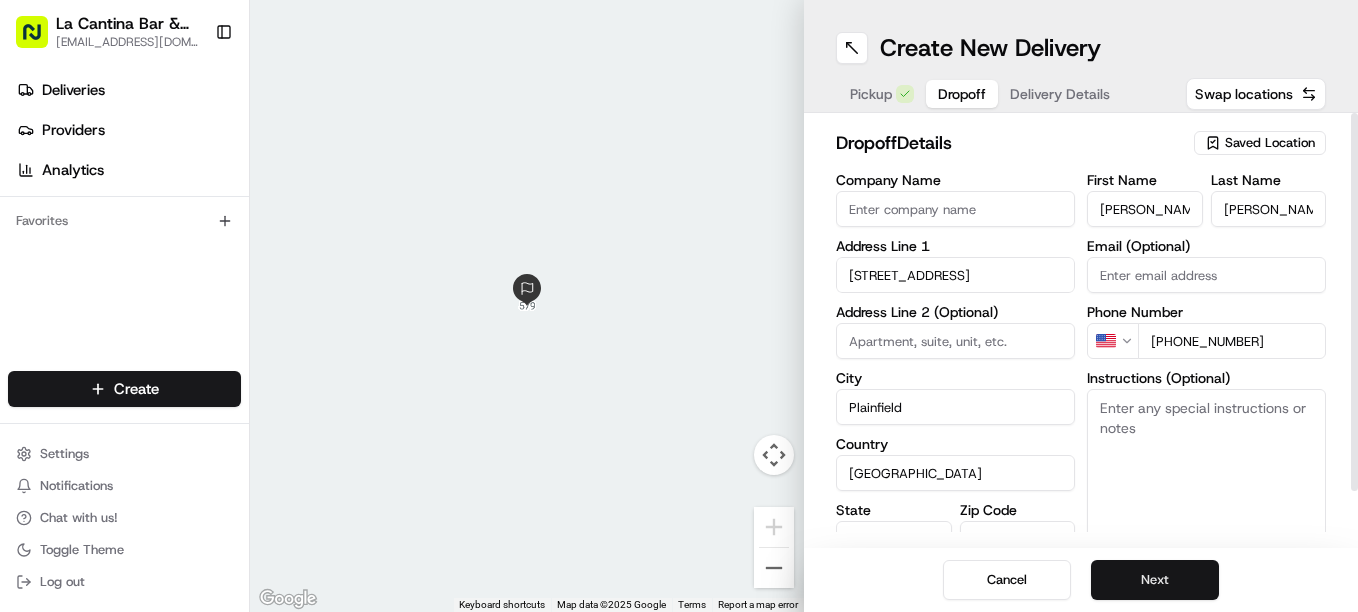 type on "+1 401 487 3873" 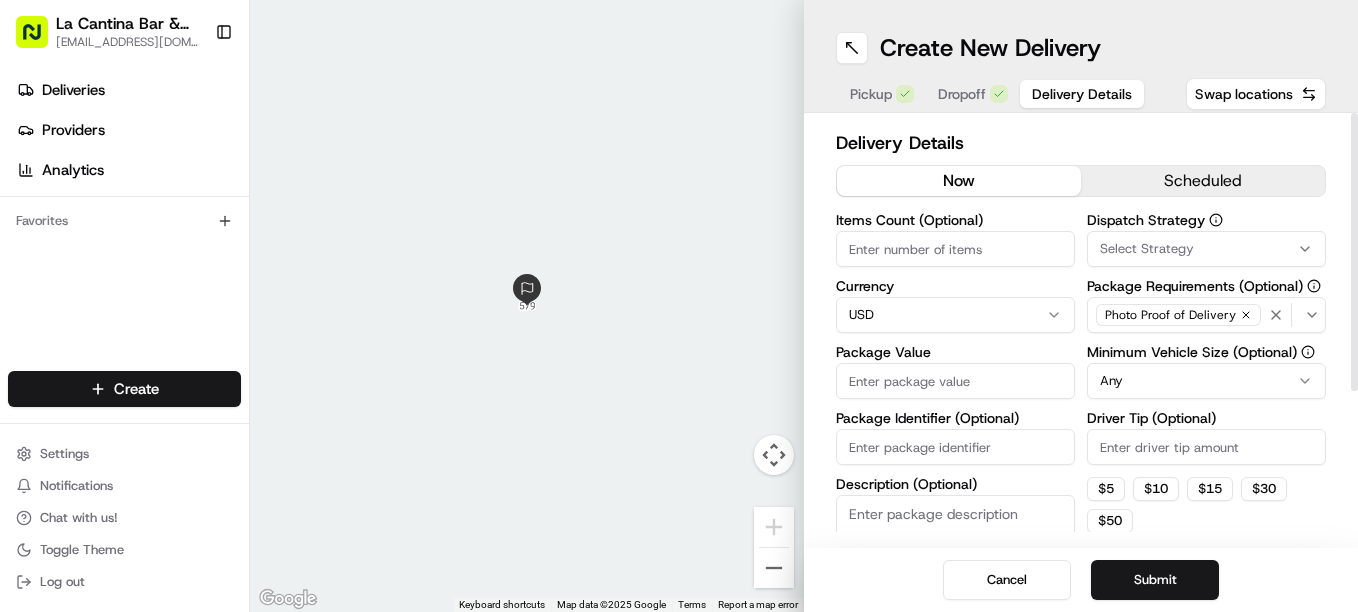 click on "Package Value" at bounding box center (955, 381) 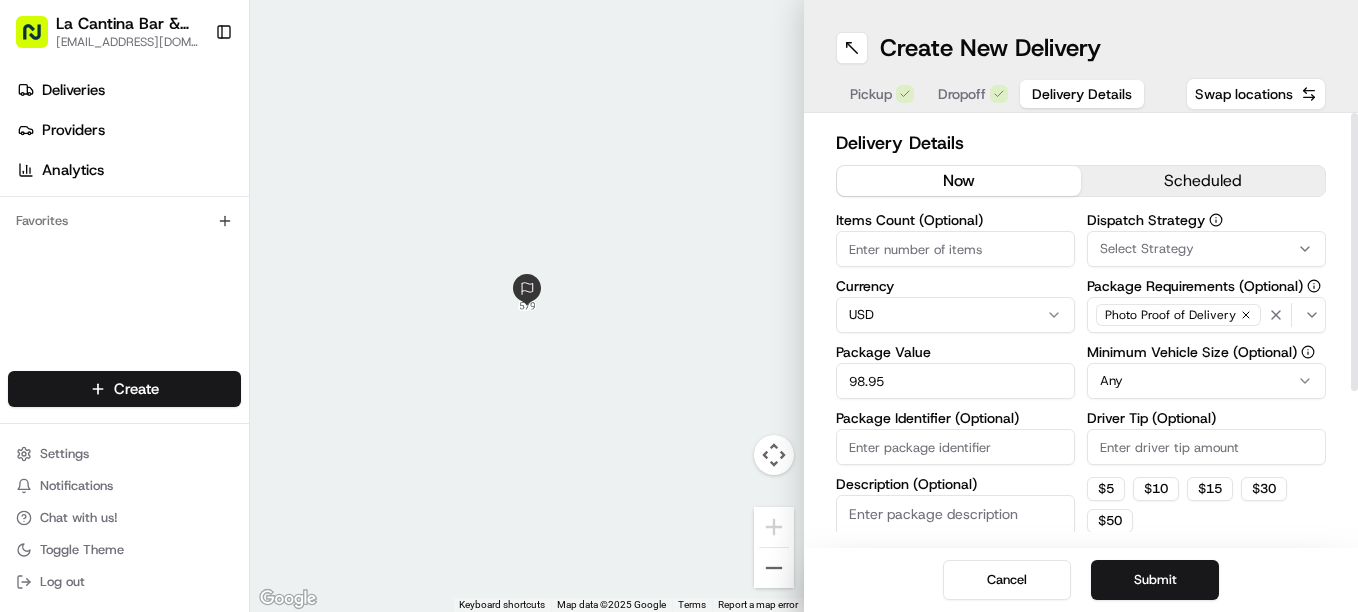 type on "98.95" 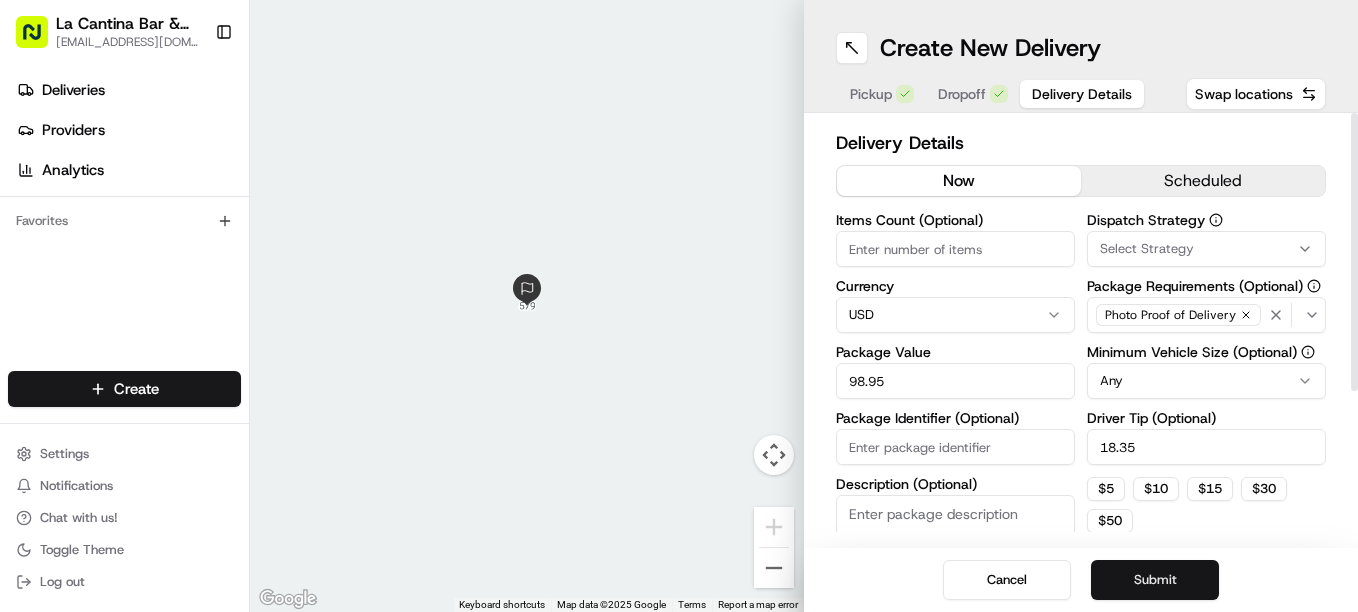 type on "18.35" 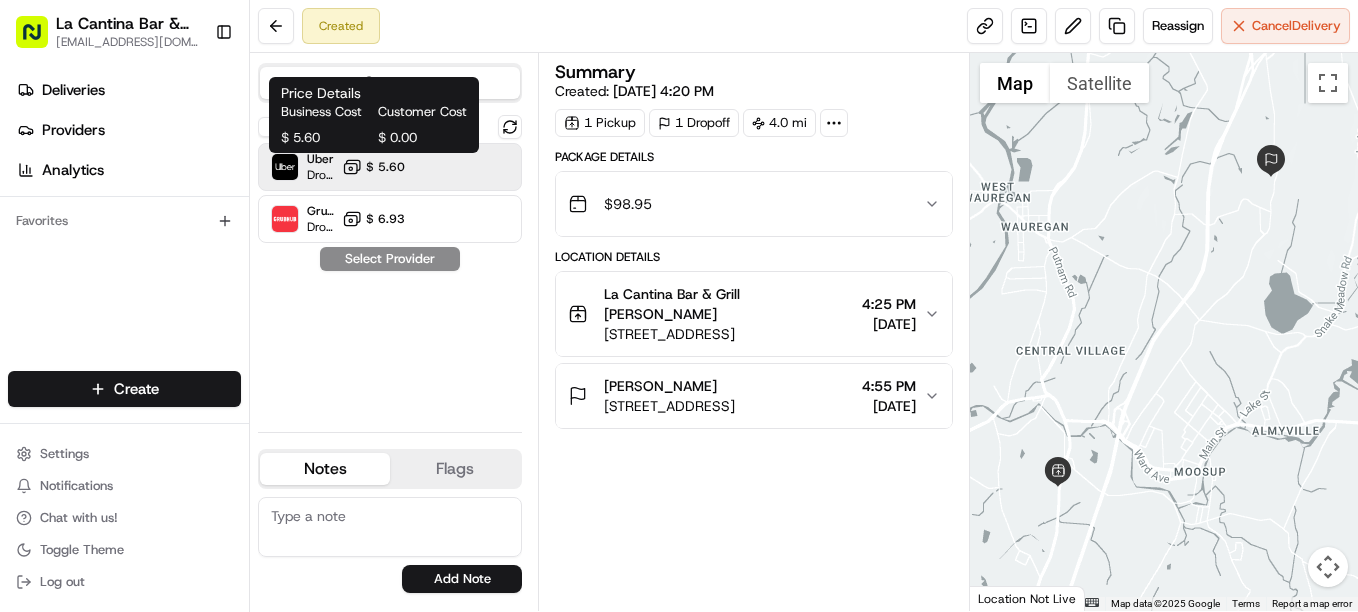 click 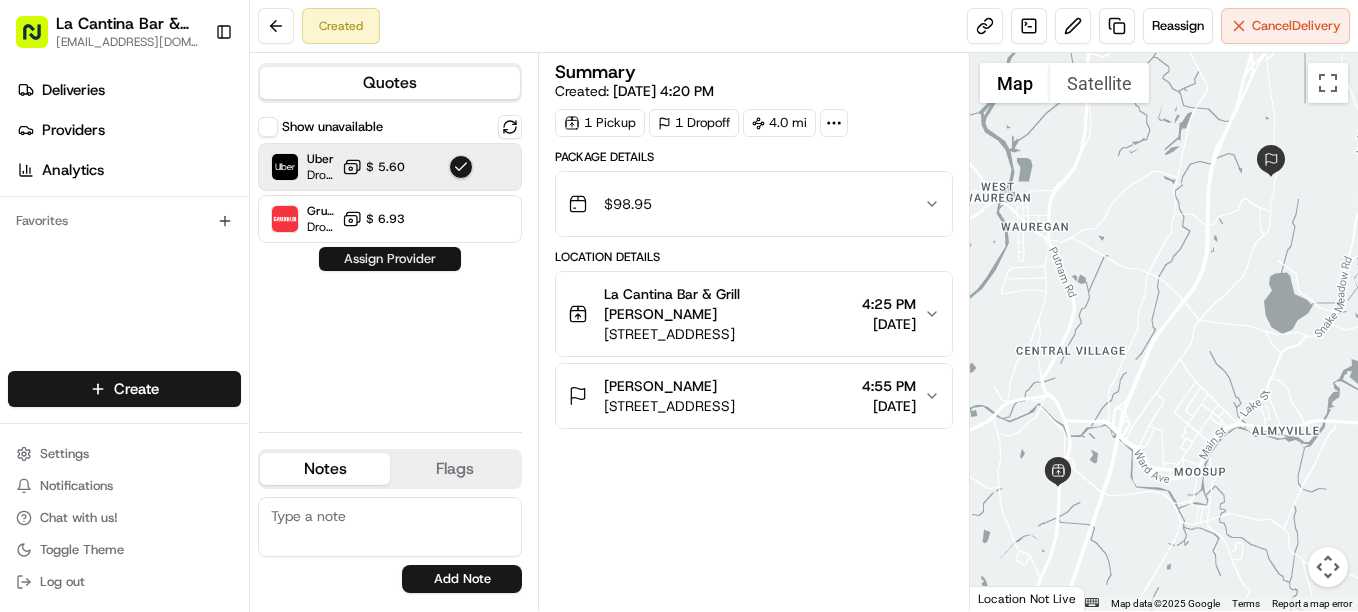 click on "Assign Provider" at bounding box center [390, 259] 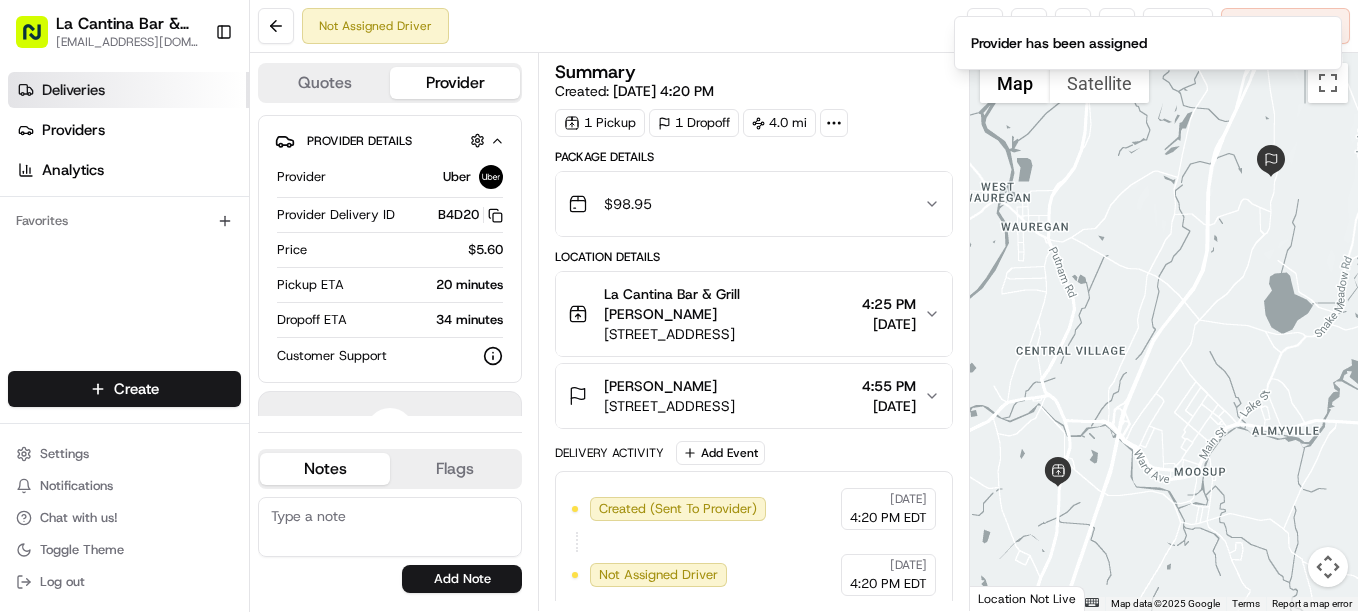 click on "Deliveries" at bounding box center (128, 90) 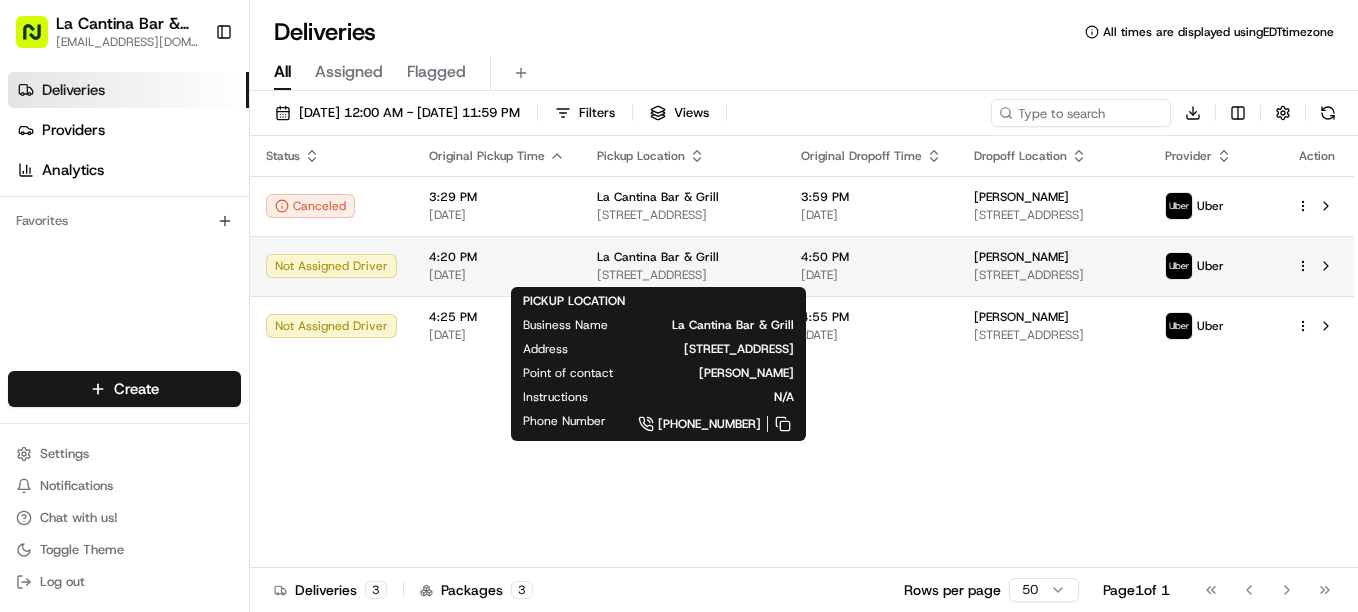 click on "4:20 PM 07/11/2025" at bounding box center (497, 266) 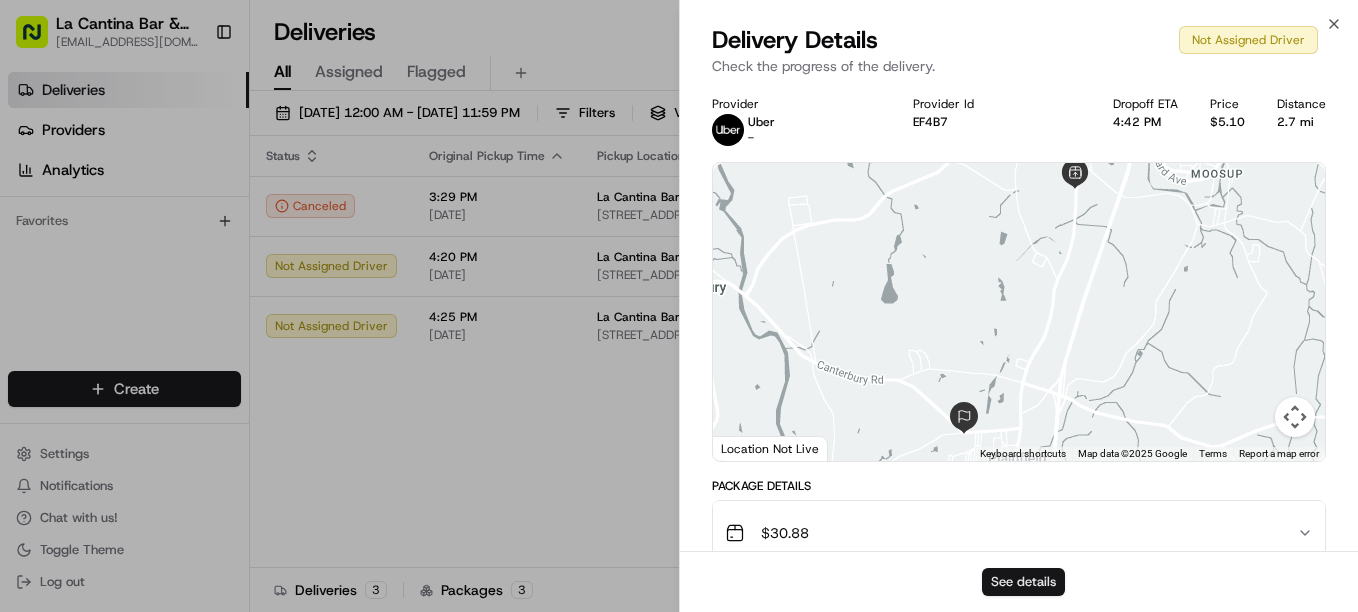 click on "See details" at bounding box center [1023, 582] 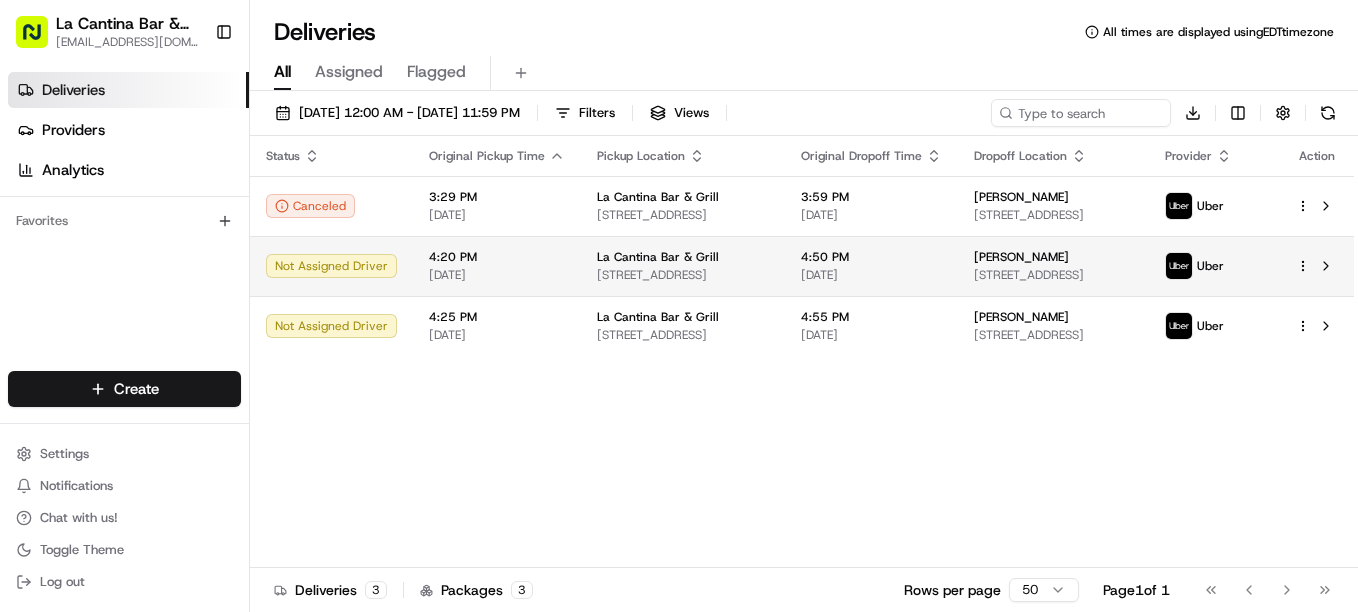 drag, startPoint x: 587, startPoint y: 223, endPoint x: 570, endPoint y: 295, distance: 73.97973 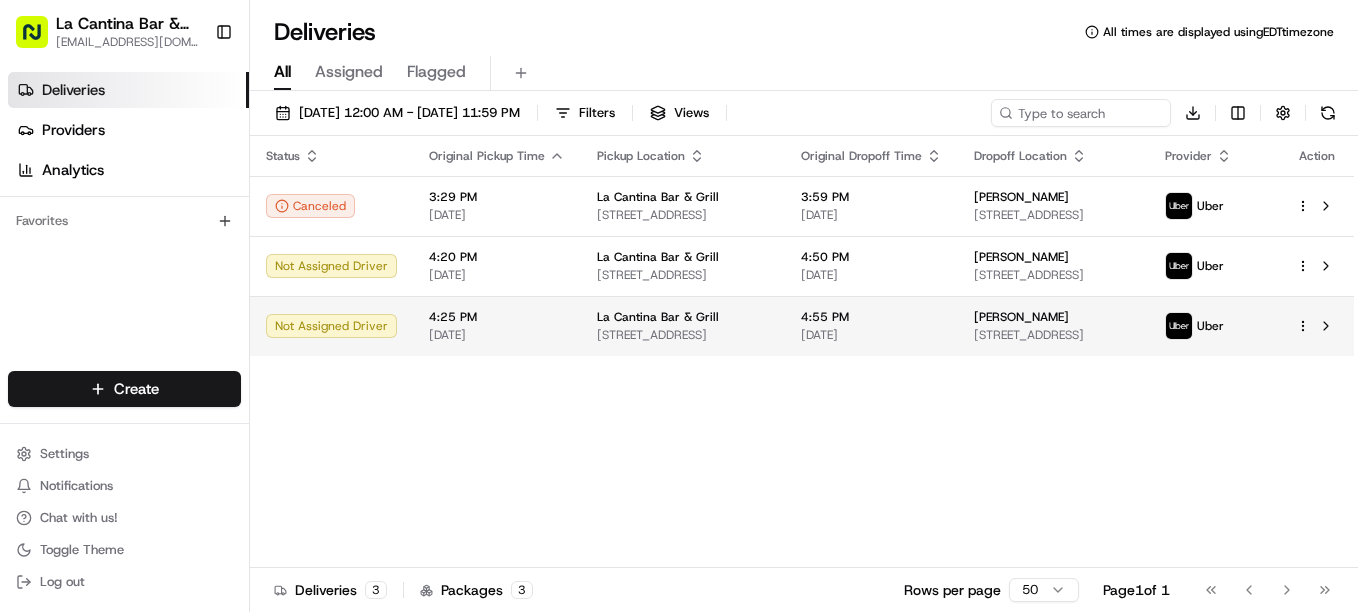 click on "La Cantina Bar & Grill 123 Norwich Rd, Plainfield, CT 06374, USA" at bounding box center (683, 326) 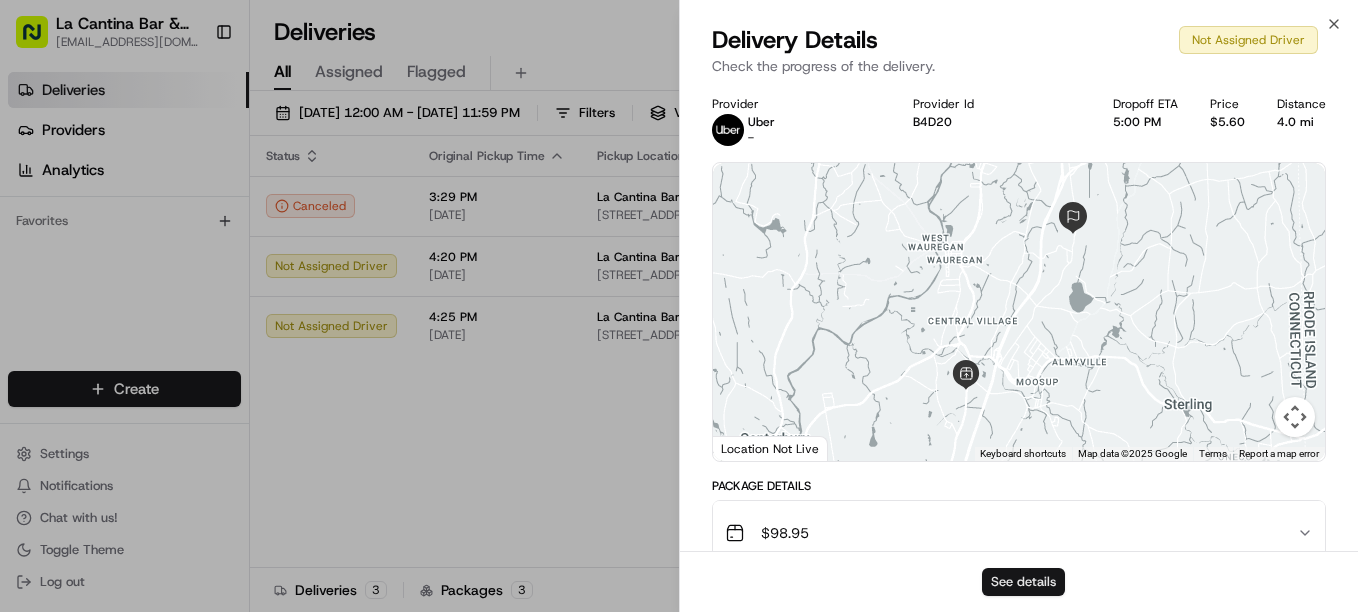 click on "See details" at bounding box center (1023, 582) 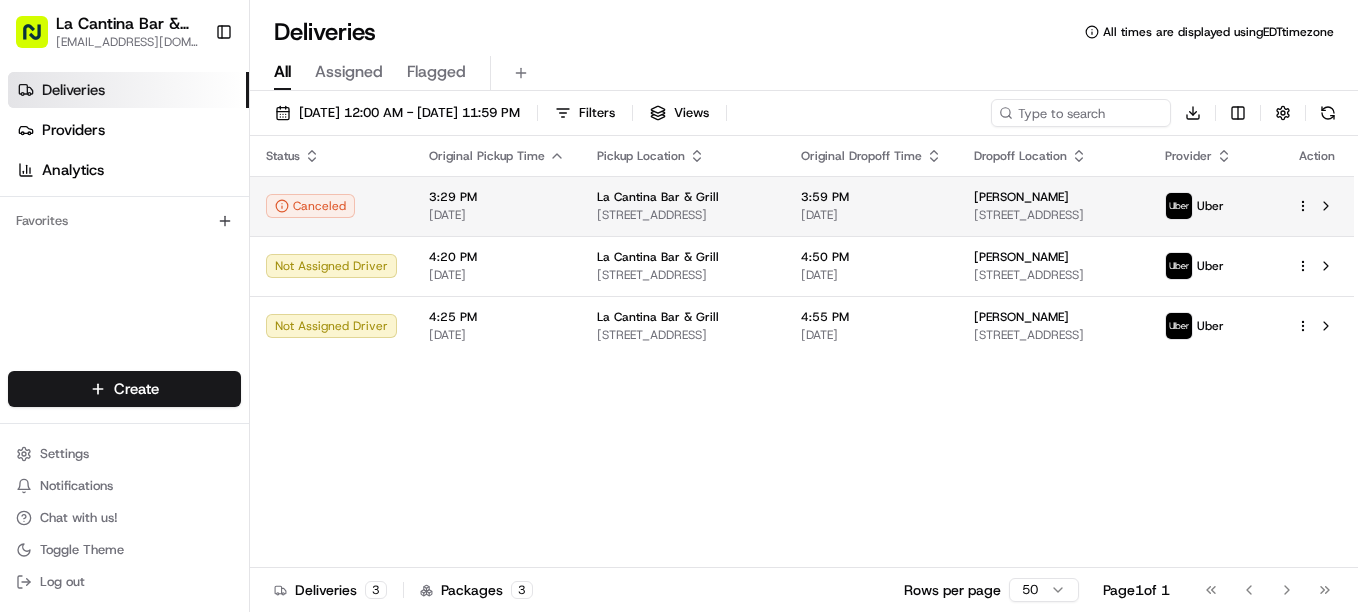 drag, startPoint x: 391, startPoint y: 280, endPoint x: 388, endPoint y: 226, distance: 54.08327 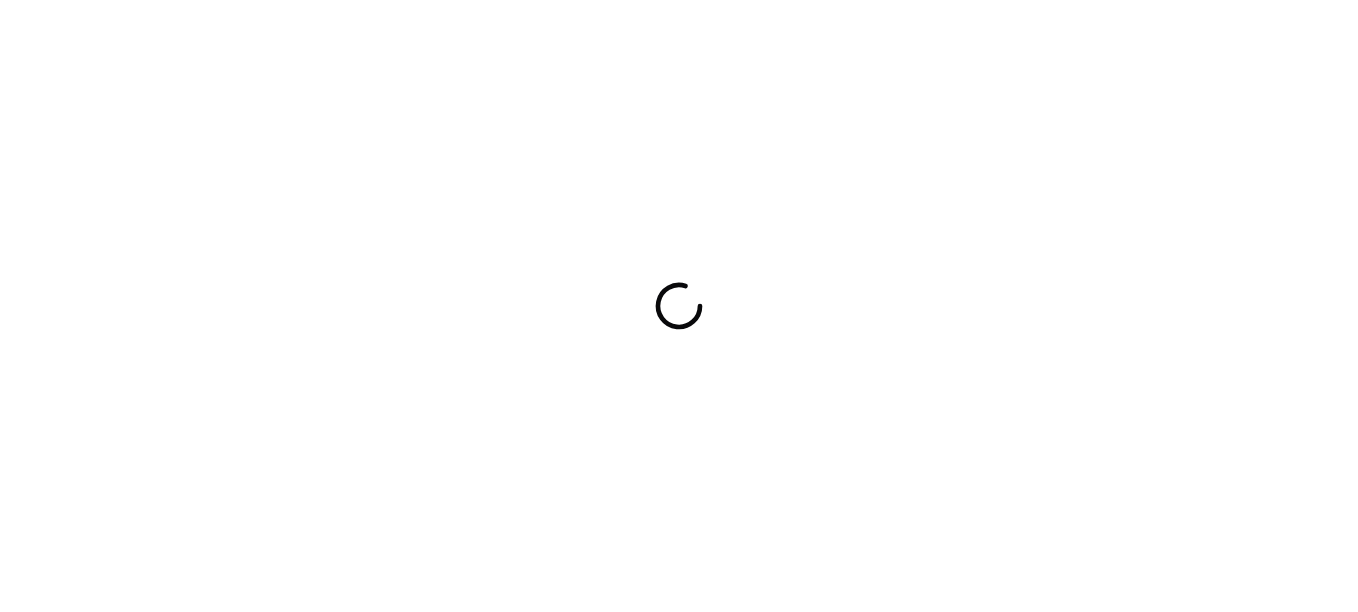 scroll, scrollTop: 0, scrollLeft: 0, axis: both 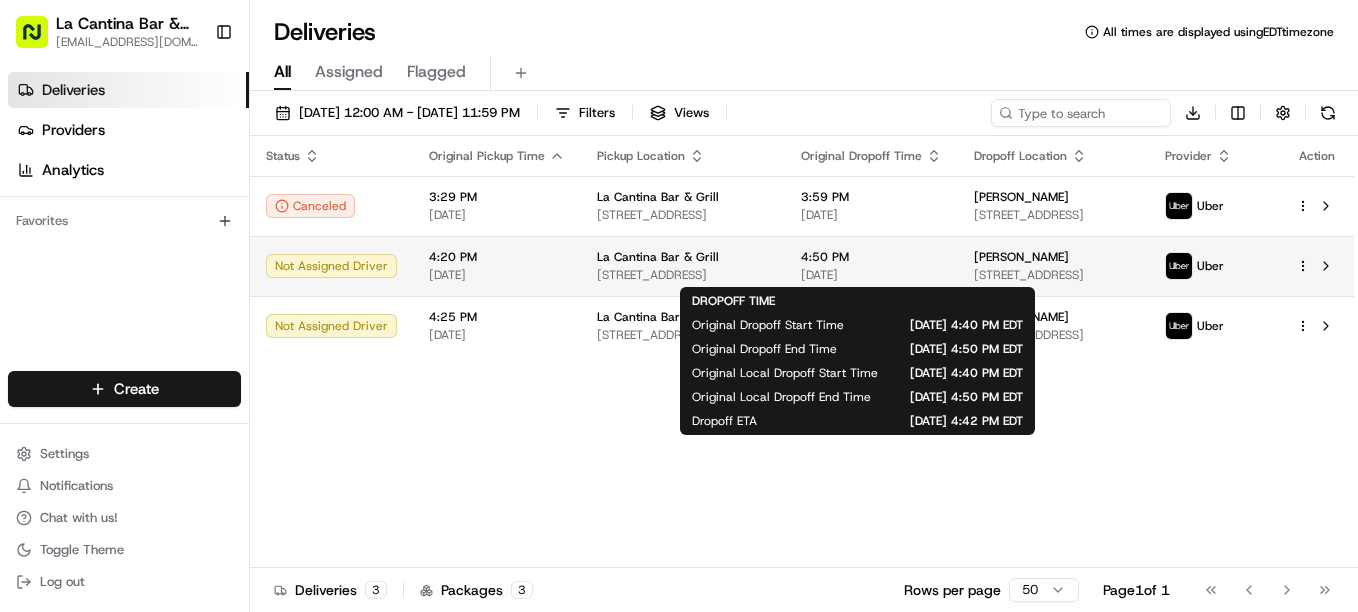 click on "[DATE]" at bounding box center [871, 275] 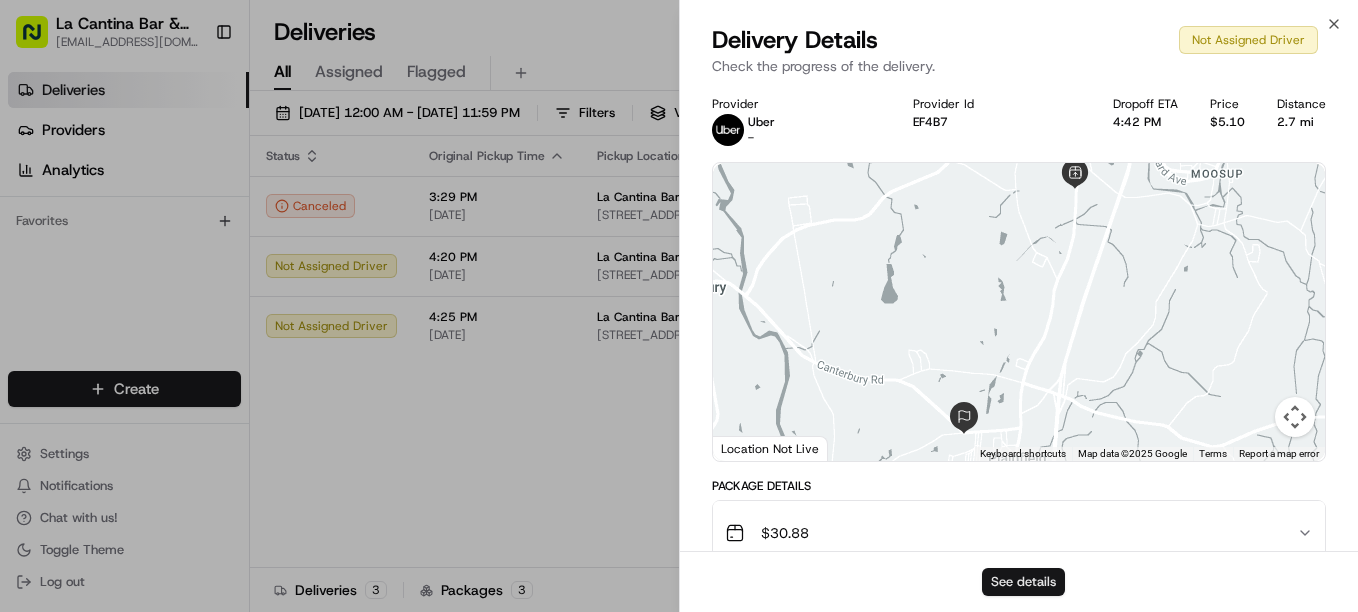 click on "See details" at bounding box center [1023, 582] 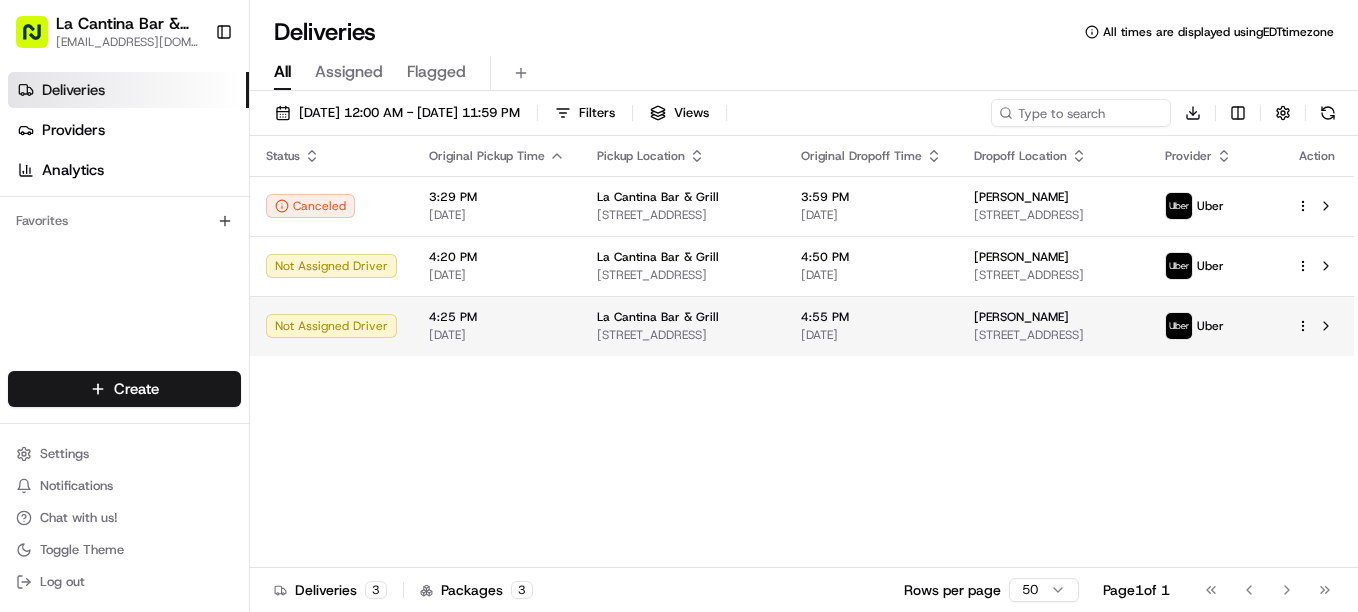 click on "[DATE]" at bounding box center [871, 335] 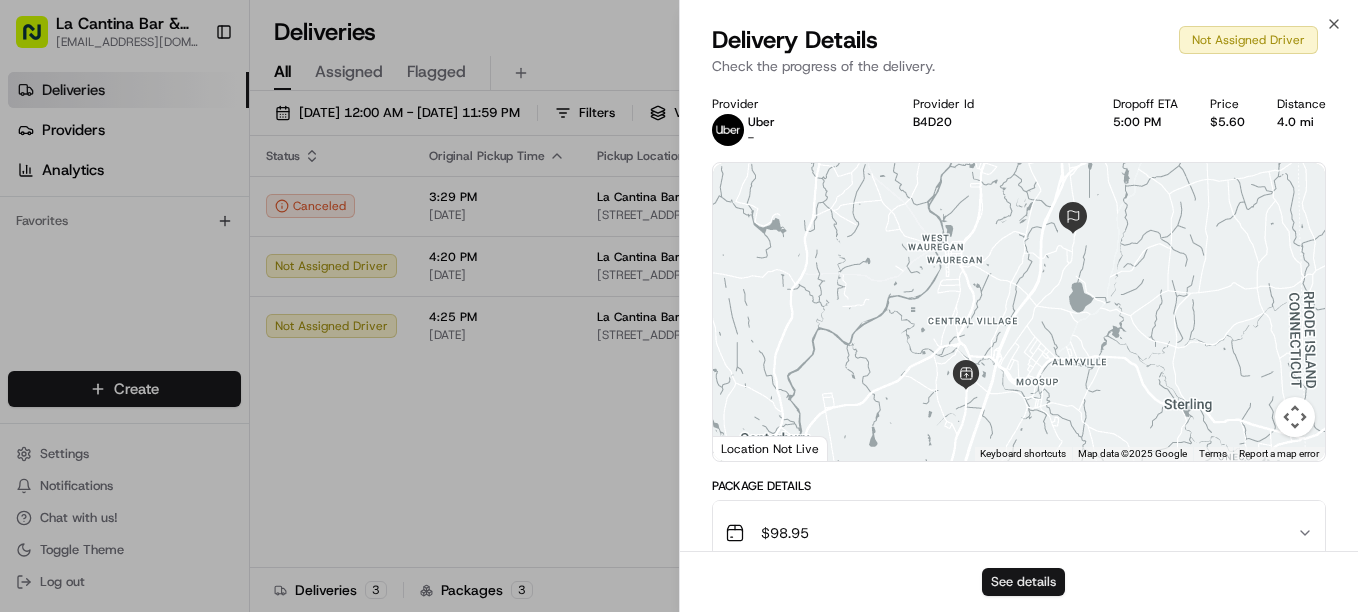 click on "See details" at bounding box center (1023, 582) 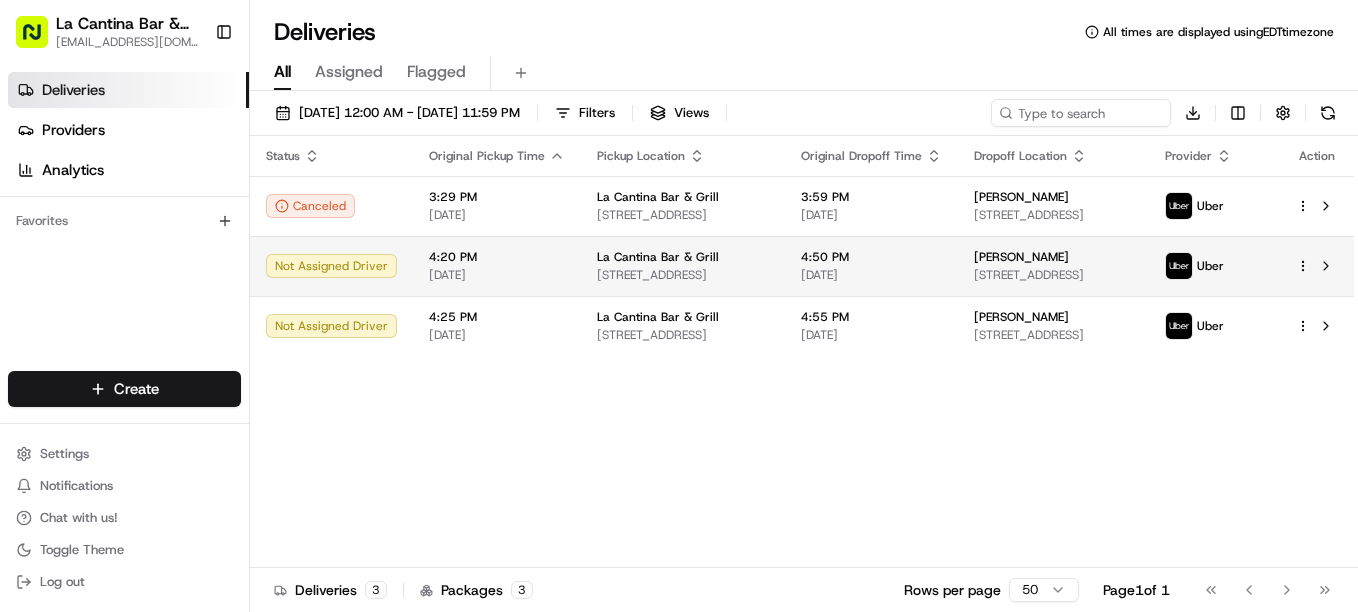 click on "4:50 PM" at bounding box center (871, 257) 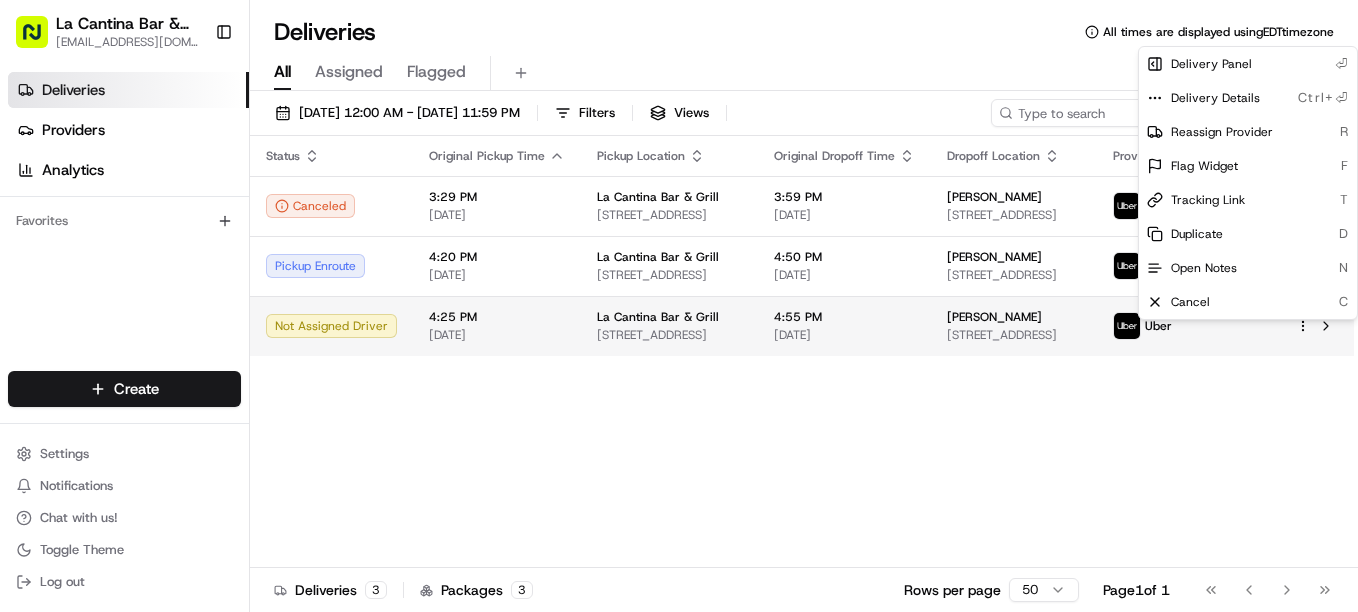 click on "La Cantina Bar & Grill lacantinabargrill@gmail.com Toggle Sidebar Deliveries Providers Analytics Favorites Main Menu Members & Organization Organization Users Roles Preferences Customization Tracking Orchestration Automations Dispatch Strategy Locations Pickup Locations Dropoff Locations Billing Billing Refund Requests Integrations Notification Triggers Webhooks API Keys Request Logs Create Settings Notifications Chat with us! Toggle Theme Log out Deliveries All times are displayed using  EDT  timezone All Assigned Flagged 07/11/2025 12:00 AM - 07/11/2025 11:59 PM Filters Views Download Status Original Pickup Time Pickup Location Original Dropoff Time Dropoff Location Provider Action Canceled 3:29 PM 07/11/2025 La Cantina Bar & Grill 123 Norwich Rd, Plainfield, CT 06374, US 3:59 PM 07/11/2025 renee bromley 74 Huntington Dr, Plainfield, CT 06374, USA Uber Pickup Enroute 4:20 PM 07/11/2025 La Cantina Bar & Grill 123 Norwich Rd, Plainfield, CT 06374, USA 4:50 PM 07/11/2025 Kaitlyn Provost Uber 3" at bounding box center (679, 306) 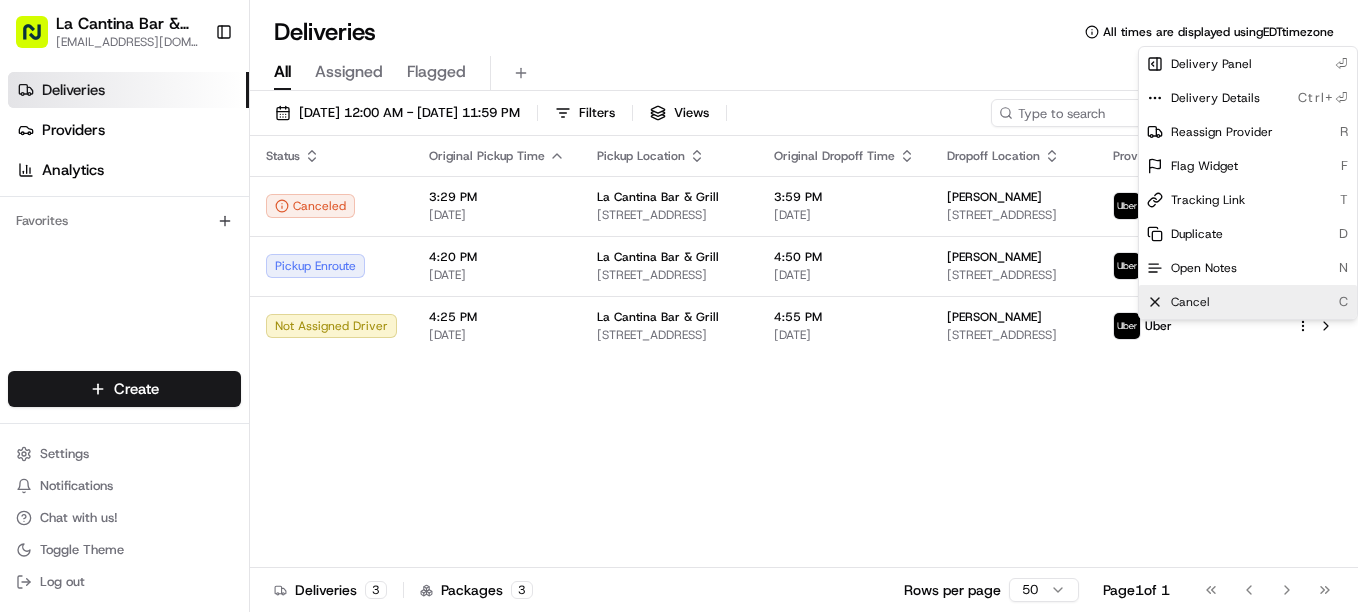 click on "Cancel C" at bounding box center (1248, 302) 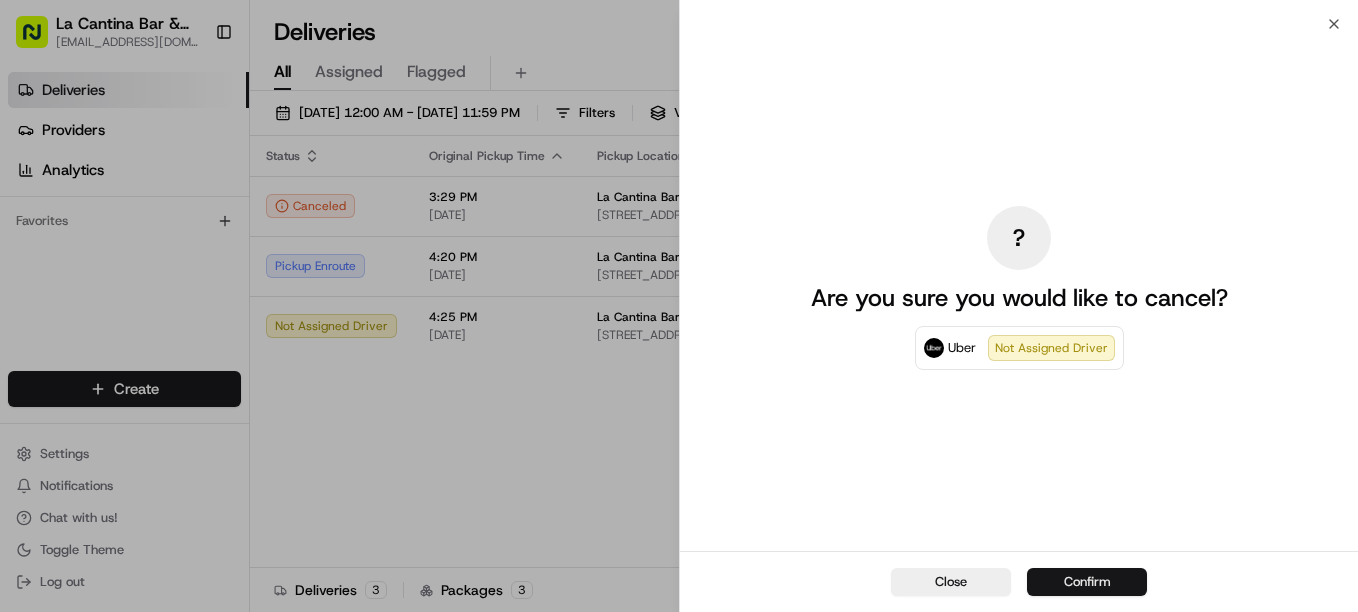 click on "Confirm" at bounding box center [1087, 582] 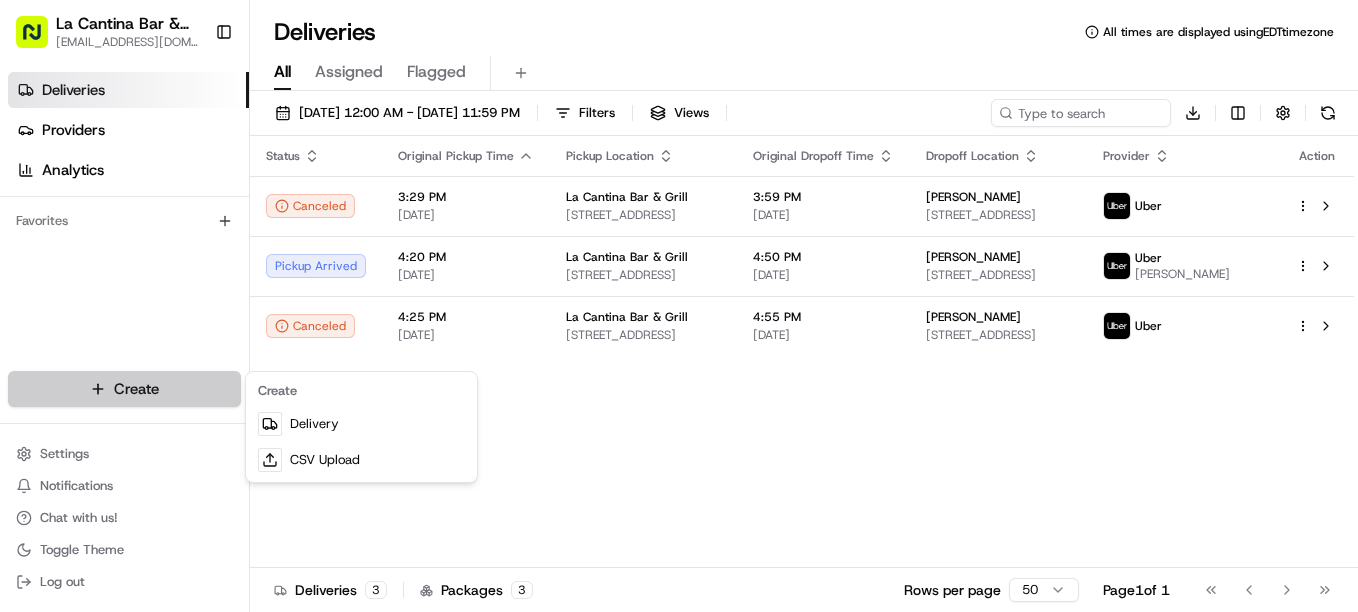 click on "La Cantina Bar & Grill lacantinabargrill@gmail.com Toggle Sidebar Deliveries Providers Analytics Favorites Main Menu Members & Organization Organization Users Roles Preferences Customization Tracking Orchestration Automations Dispatch Strategy Locations Pickup Locations Dropoff Locations Billing Billing Refund Requests Integrations Notification Triggers Webhooks API Keys Request Logs Create Settings Notifications Chat with us! Toggle Theme Log out Deliveries All times are displayed using  EDT  timezone All Assigned Flagged 07/11/2025 12:00 AM - 07/11/2025 11:59 PM Filters Views Download Status Original Pickup Time Pickup Location Original Dropoff Time Dropoff Location Provider Action Canceled 3:29 PM 07/11/2025 La Cantina Bar & Grill 123 Norwich Rd, Plainfield, CT 06374, US 3:59 PM 07/11/2025 renee bromley 74 Huntington Dr, Plainfield, CT 06374, USA Uber Pickup Arrived 4:20 PM 07/11/2025 La Cantina Bar & Grill 123 Norwich Rd, Plainfield, CT 06374, USA 4:50 PM 07/11/2025 Kaitlyn Provost Uber 3" at bounding box center (679, 306) 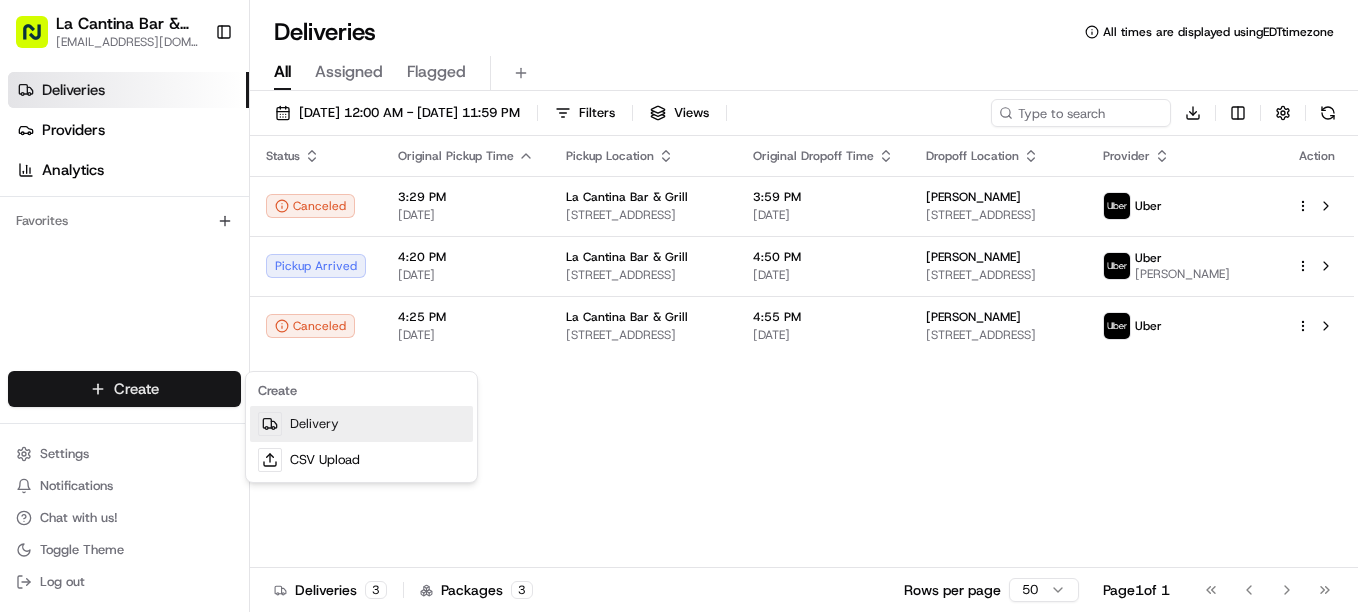 click on "Delivery" at bounding box center (361, 424) 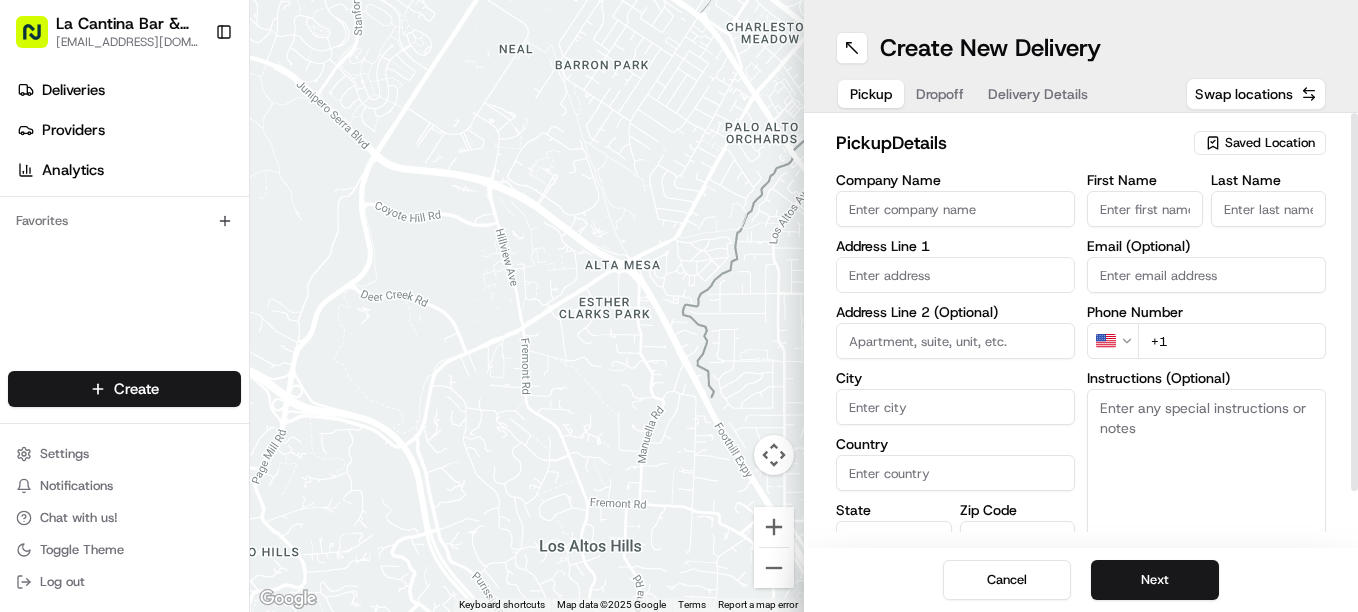 click on "Company Name" at bounding box center (955, 209) 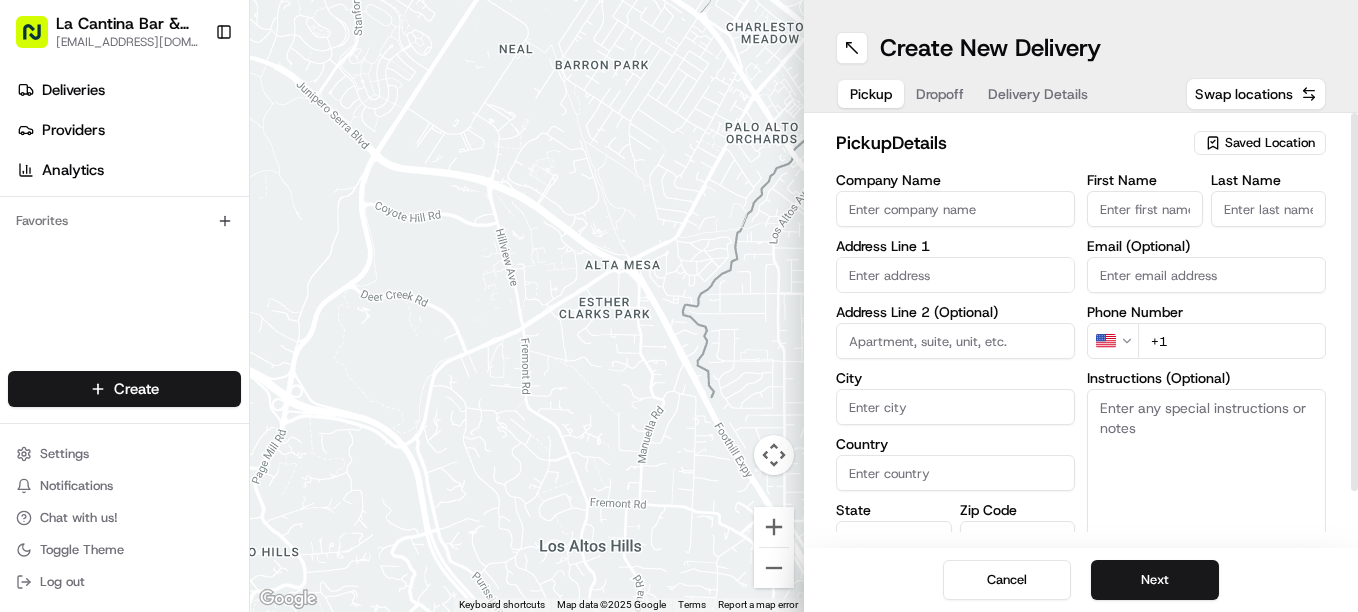 type on "La Cantina Bar & Grill" 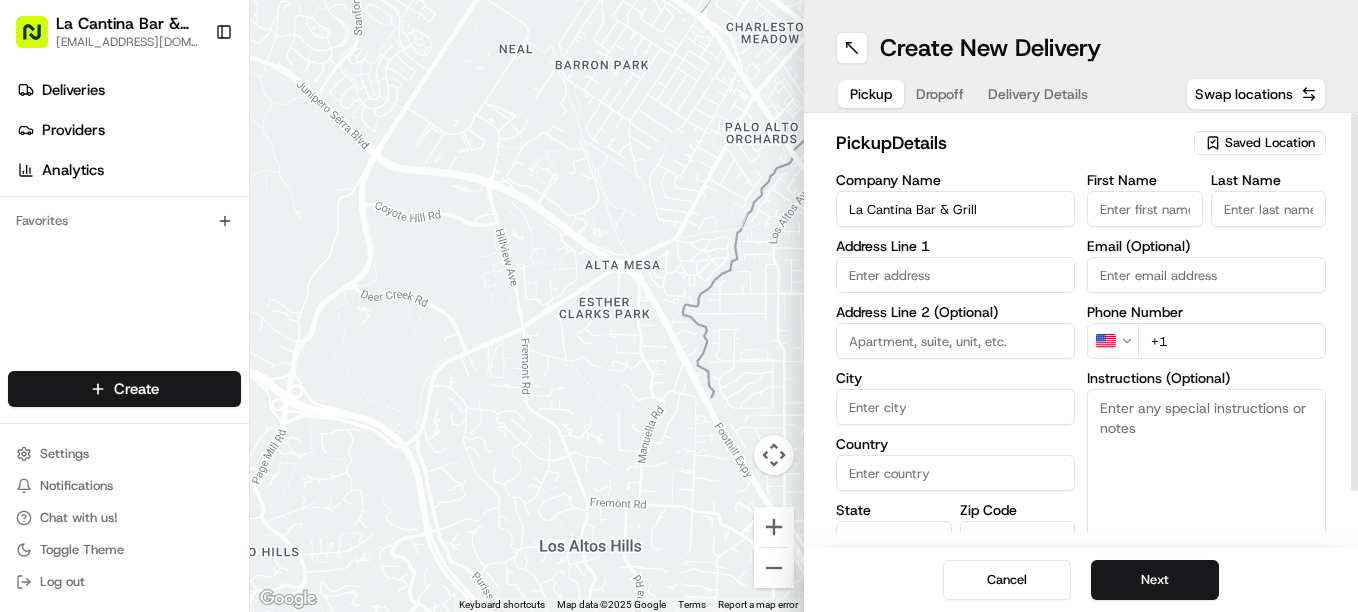type on "123 Norwich Road" 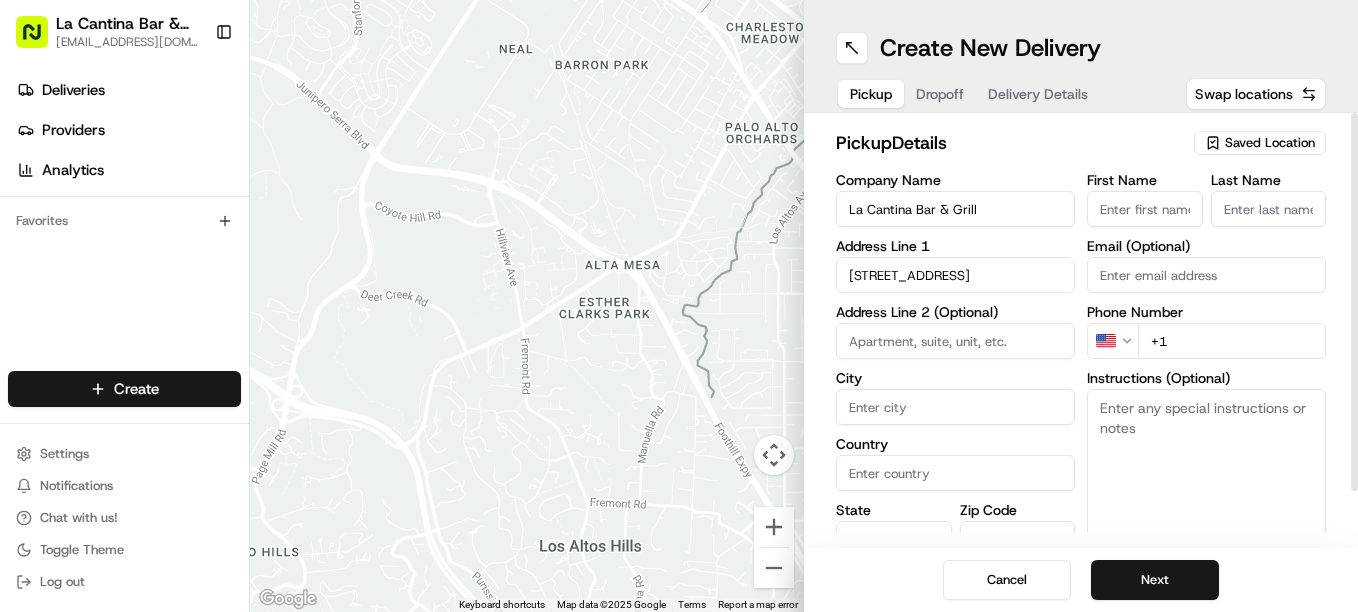 type on "Plainfield" 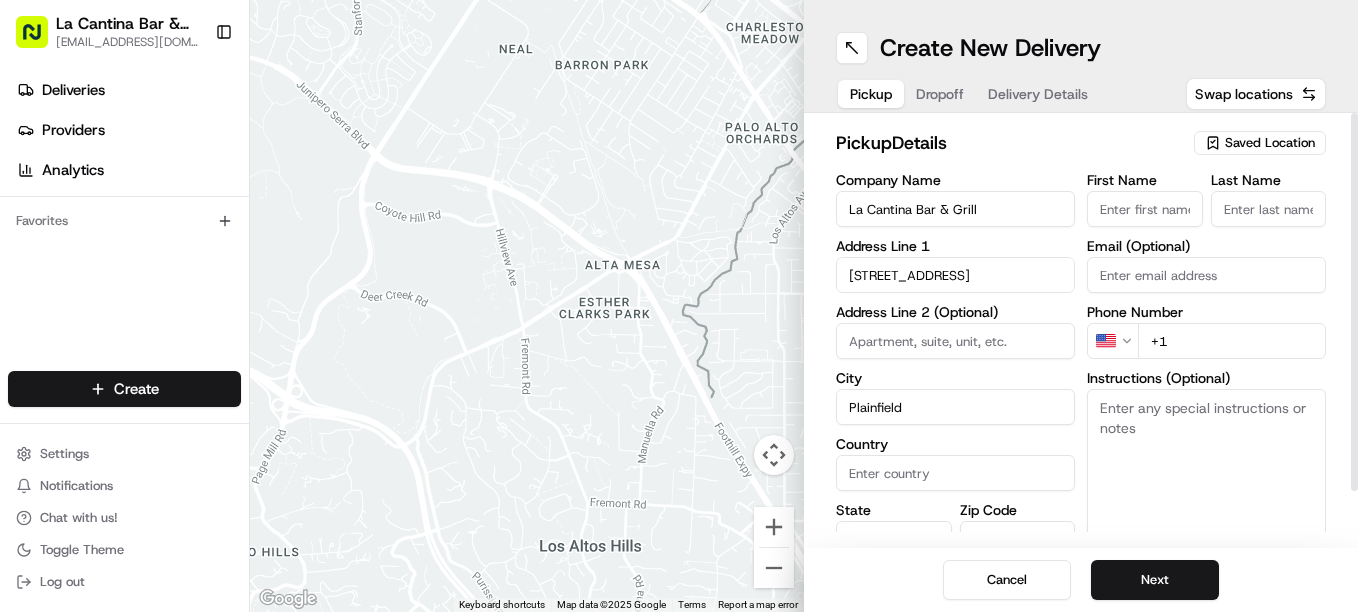 type on "United States" 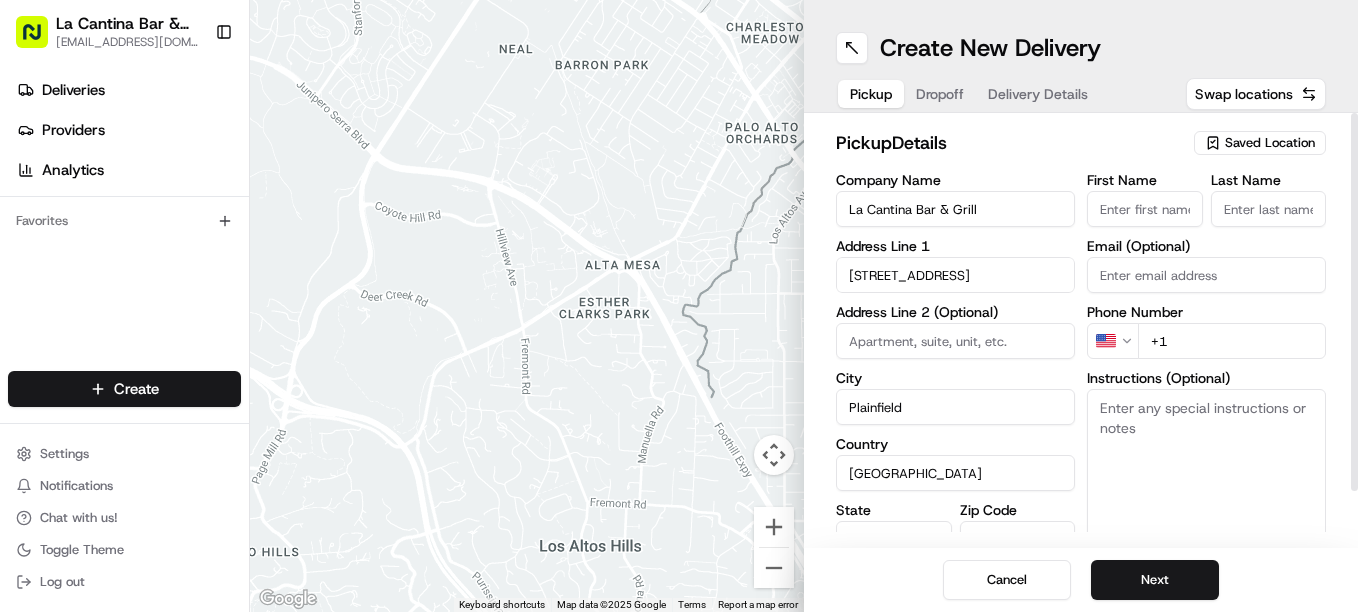 type on "CT" 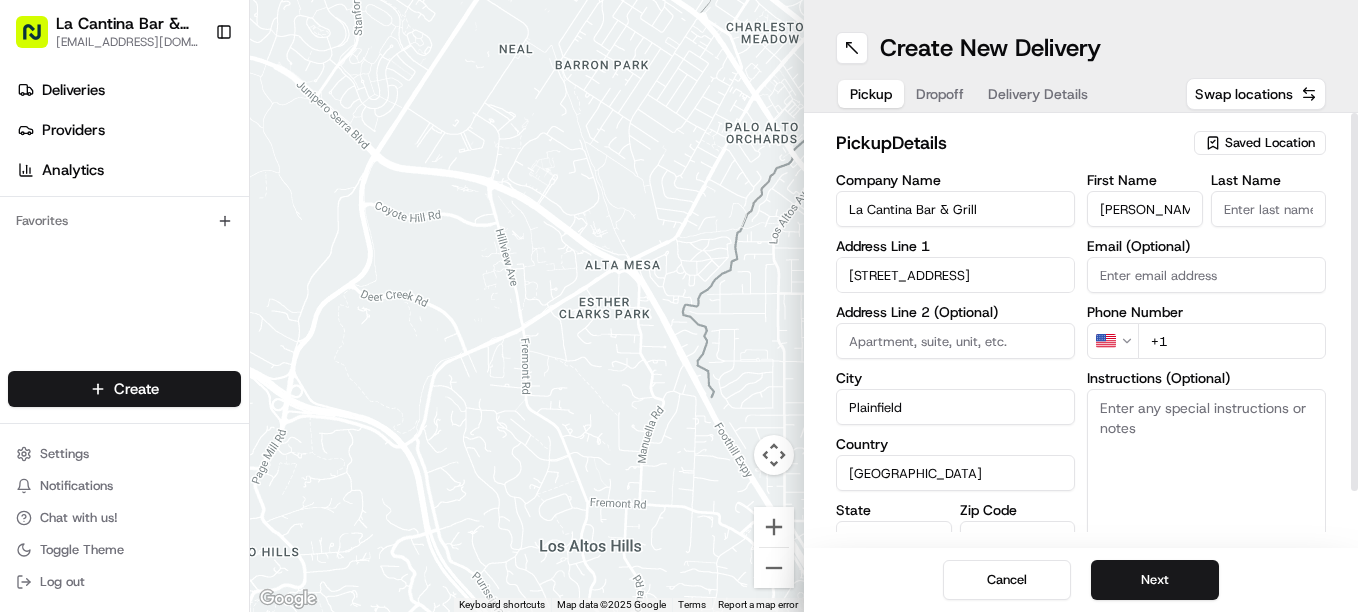 type on "Gamboa" 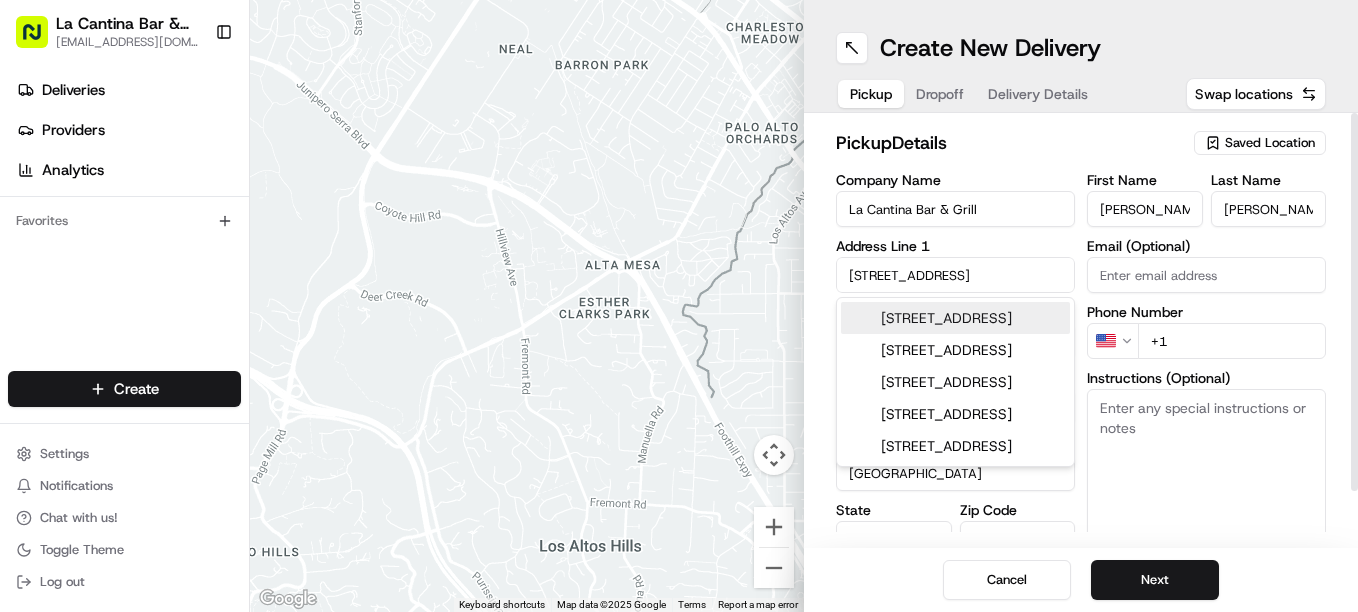 click on "Instructions (Optional)" at bounding box center [1206, 464] 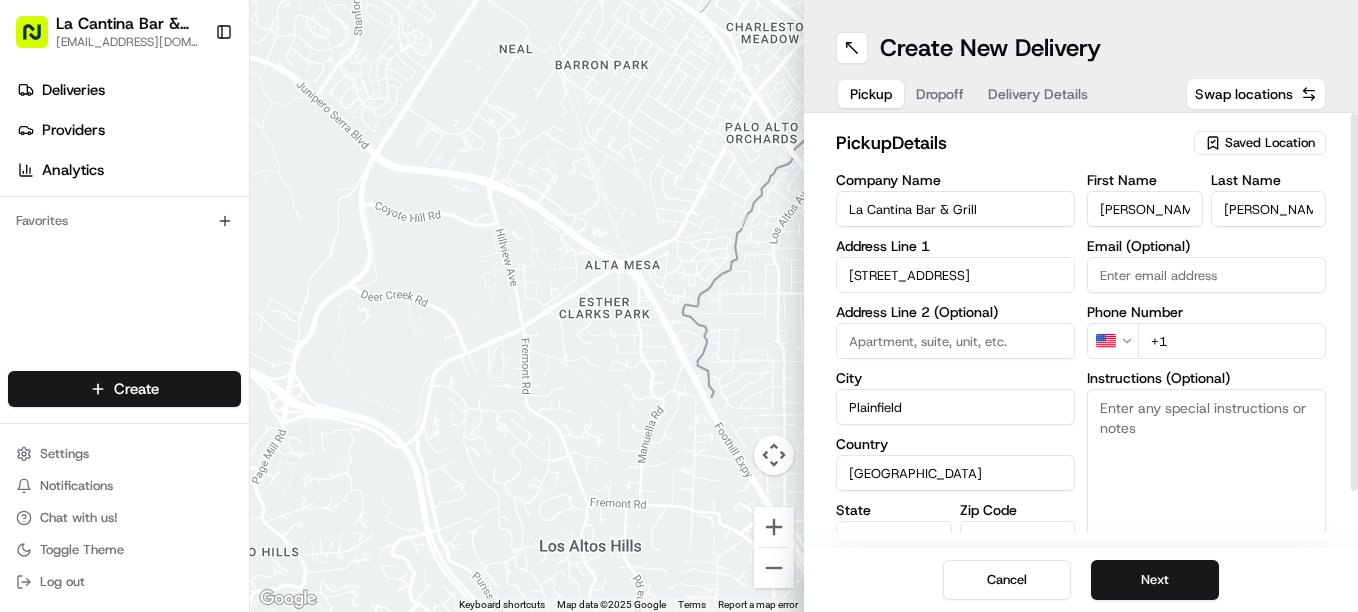 click on "+1" at bounding box center (1232, 341) 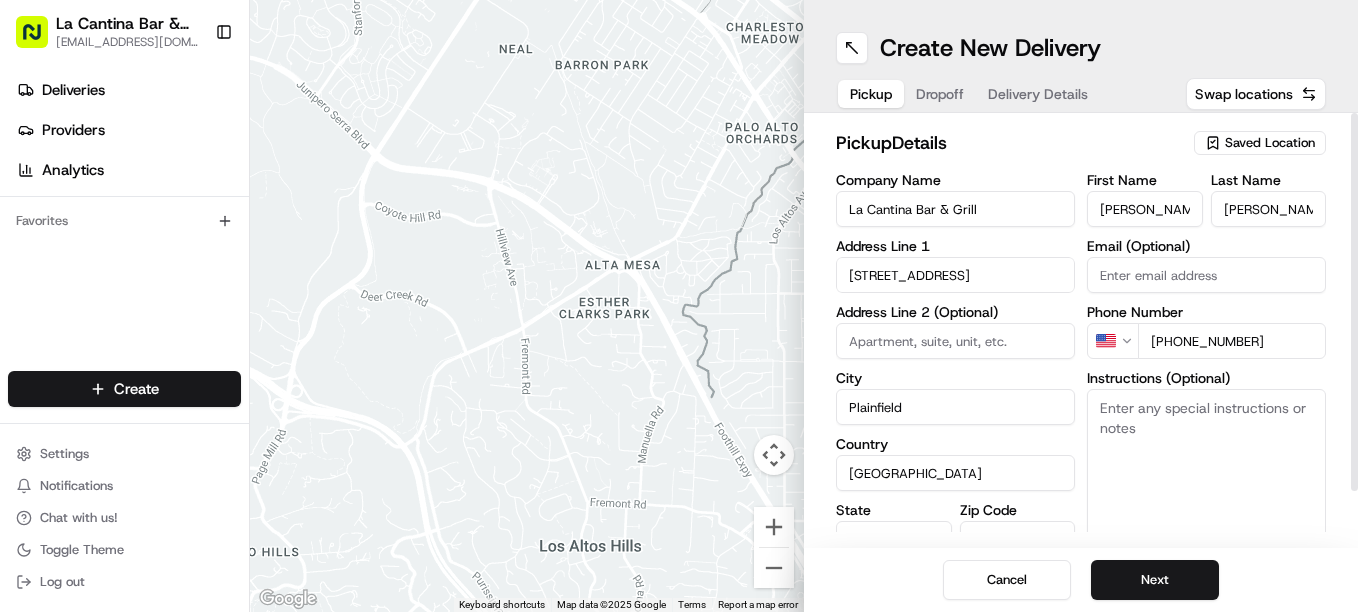 scroll, scrollTop: 61, scrollLeft: 0, axis: vertical 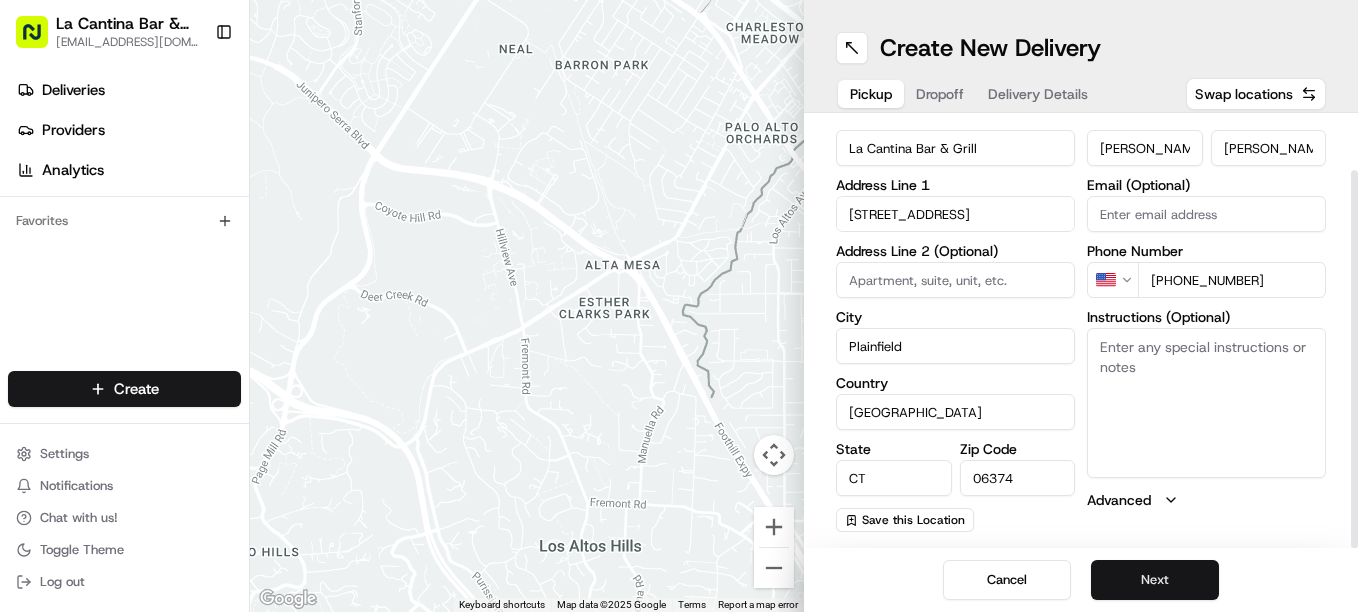 type on "+1 860 317 1082" 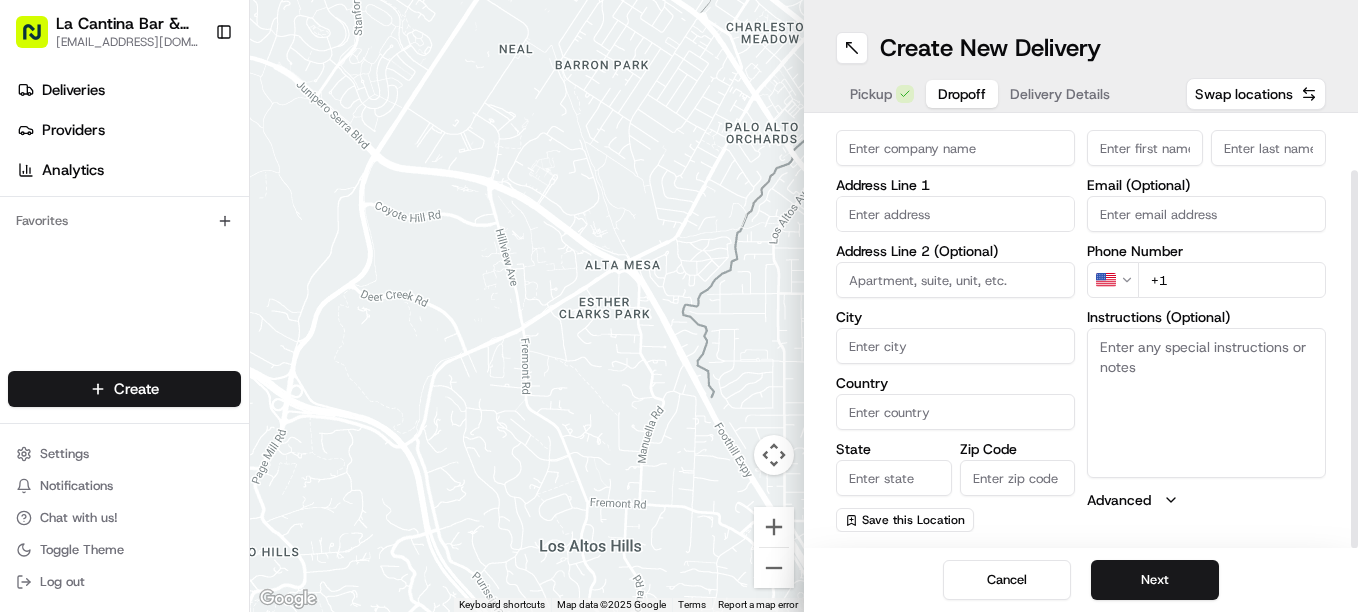 click on "First Name" at bounding box center [1145, 148] 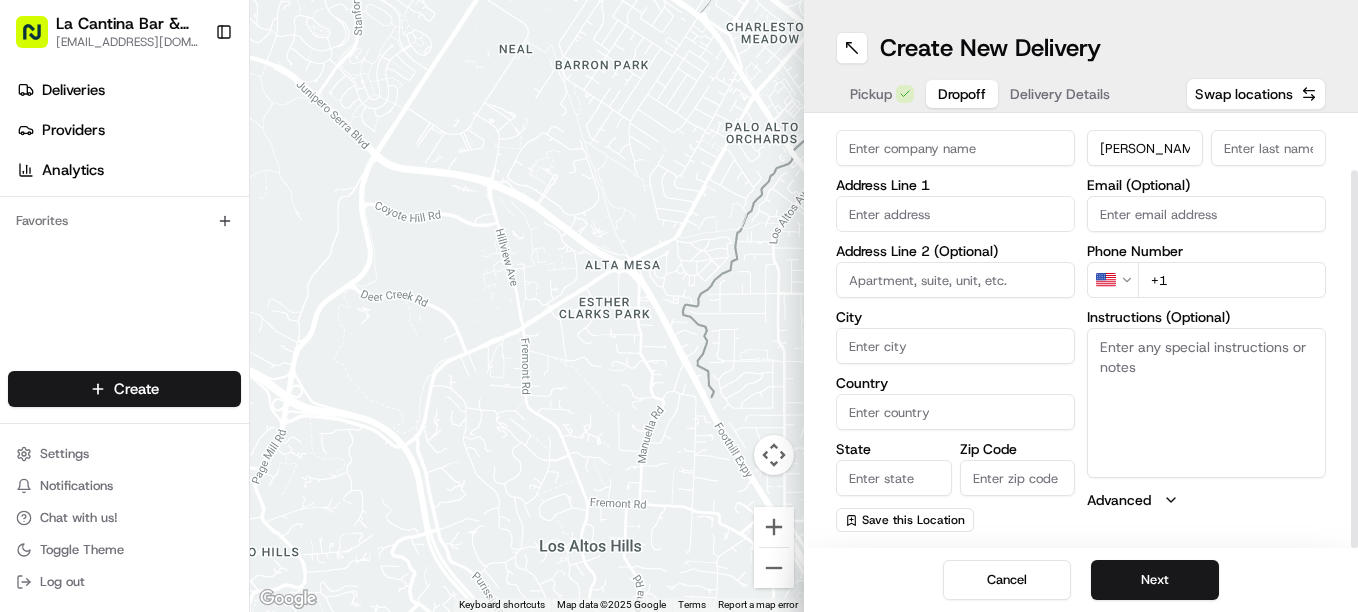 type on "Jeff" 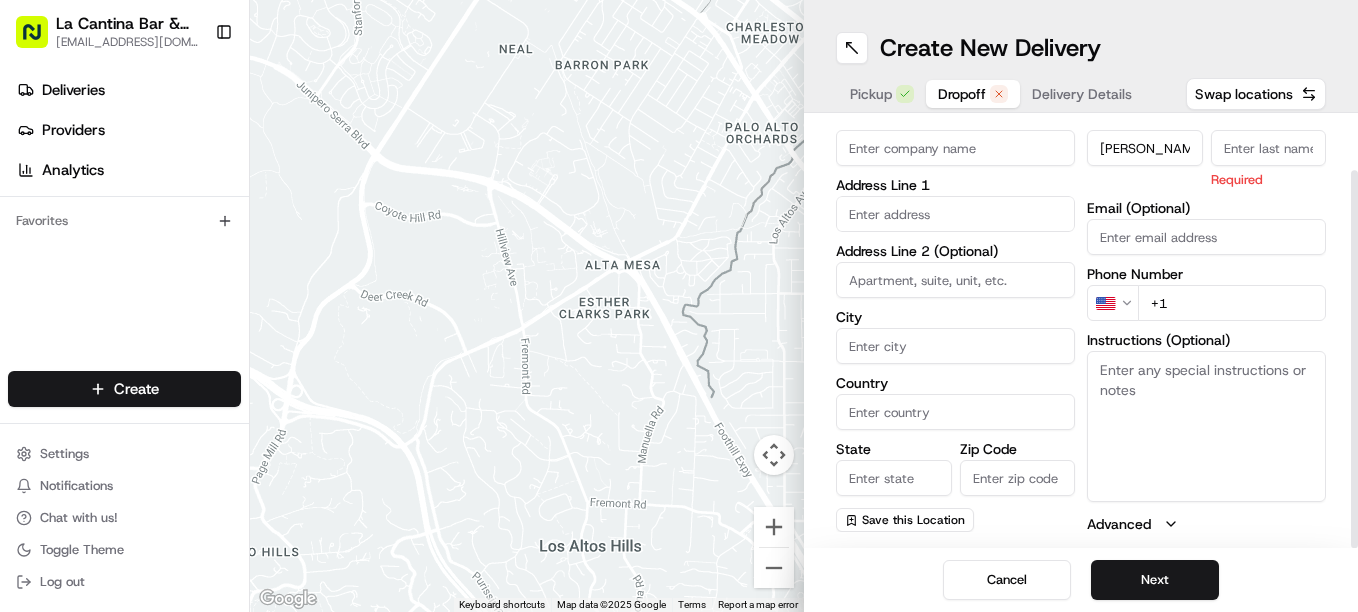 click on "Last Name" at bounding box center [1269, 148] 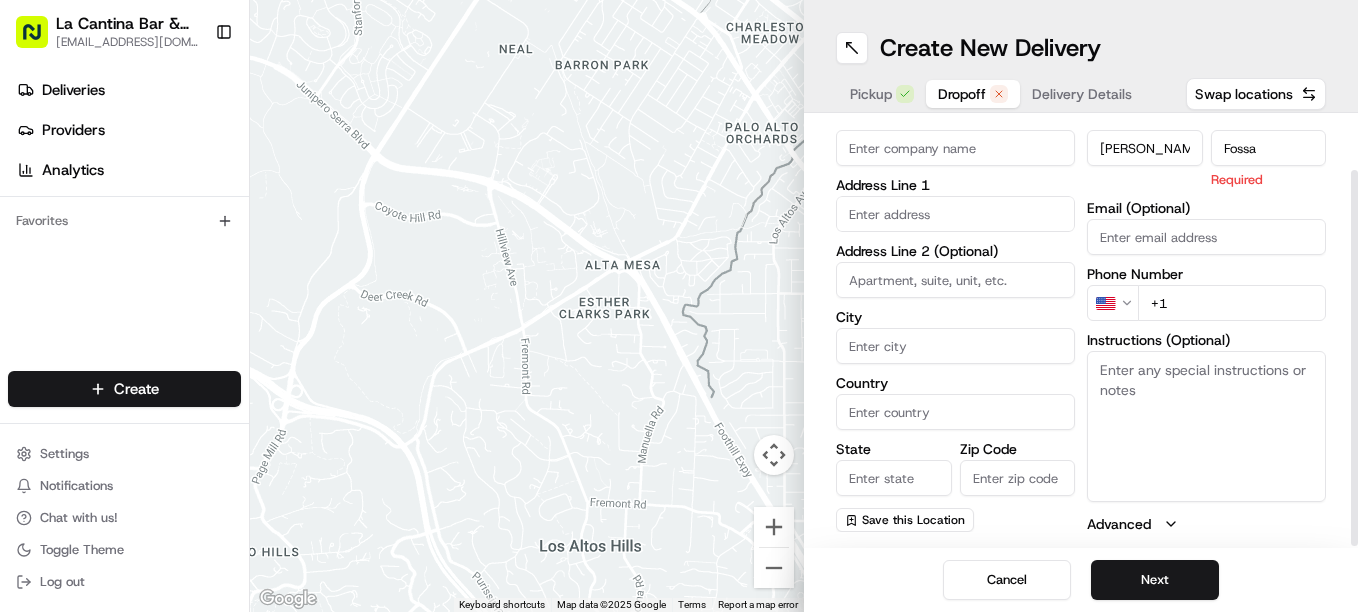 type on "Fossa" 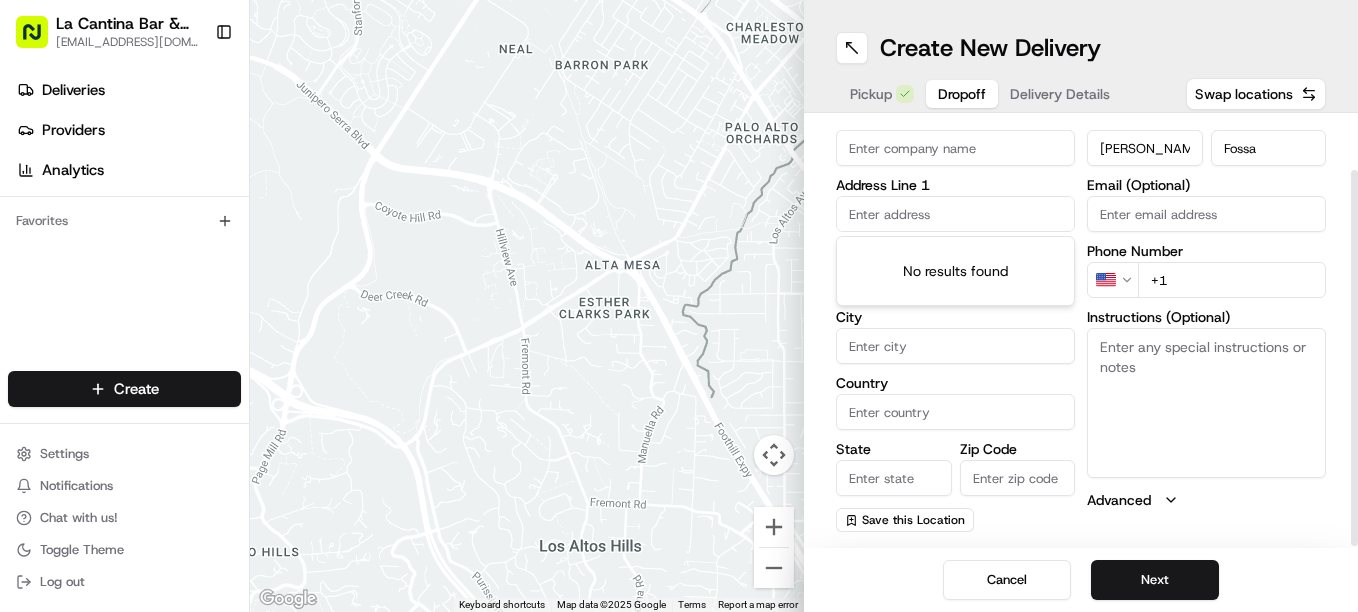 click at bounding box center [955, 214] 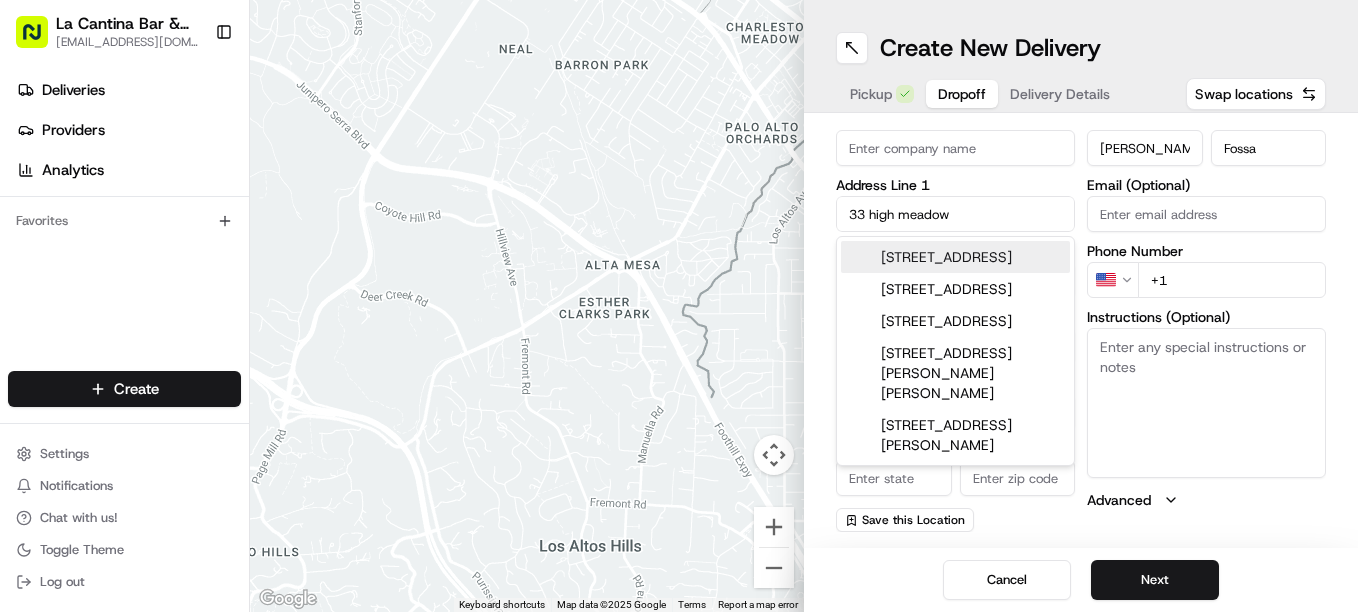 click on "33 High Meadow Drive, Plainfield, CT" at bounding box center (955, 257) 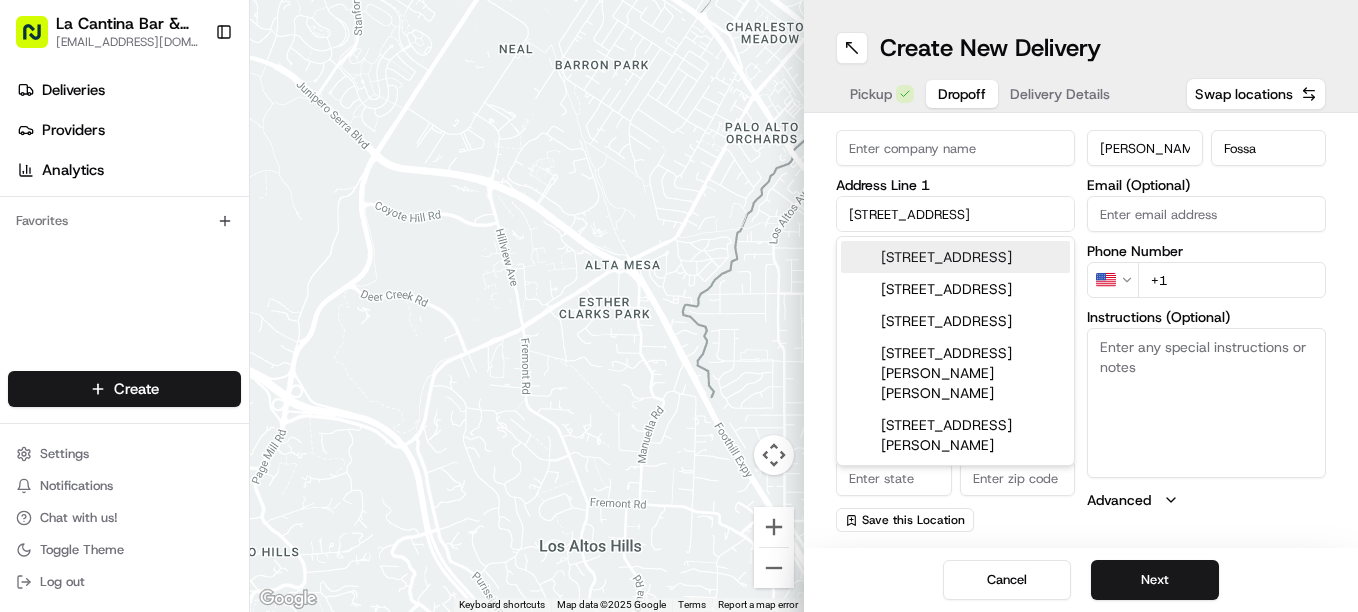 type on "33 High Meadow Dr, Plainfield, CT 06374, USA" 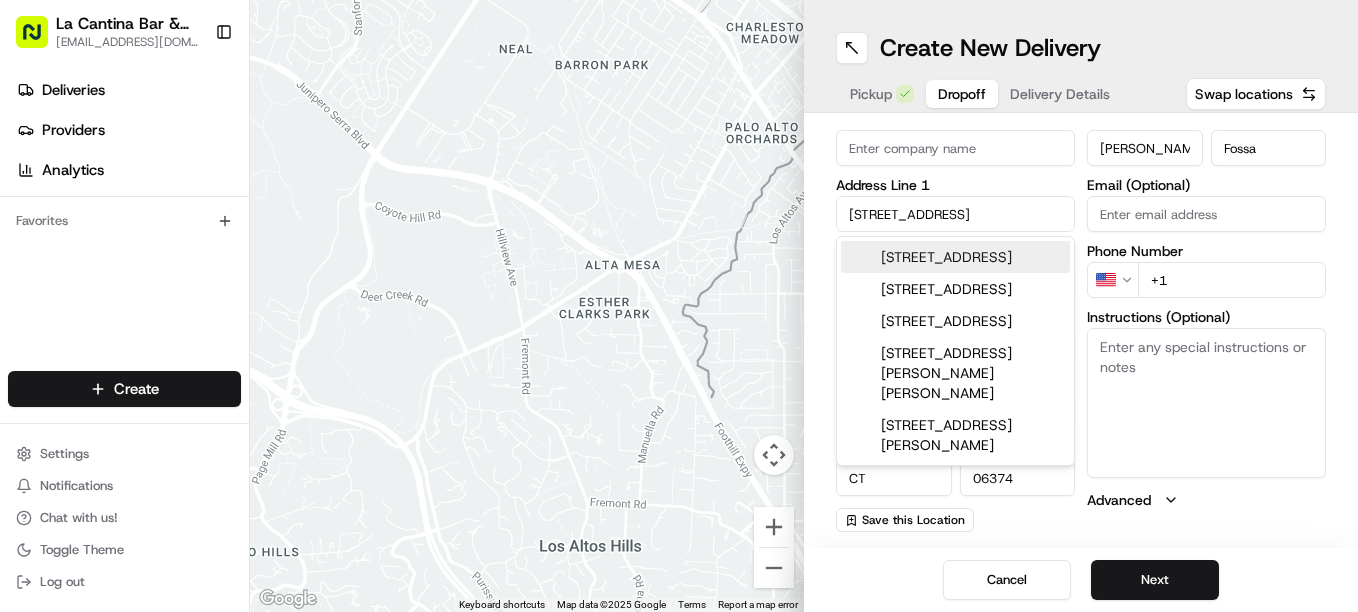 type on "33 High Meadow Drive" 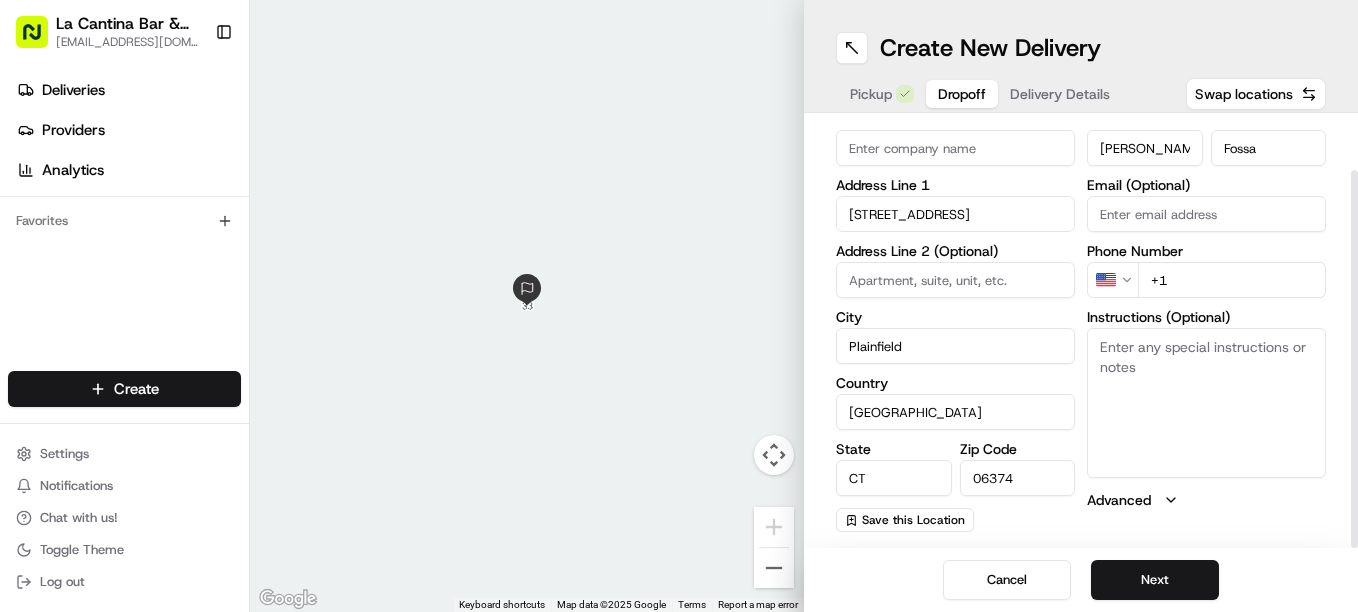 click on "+1" at bounding box center [1232, 280] 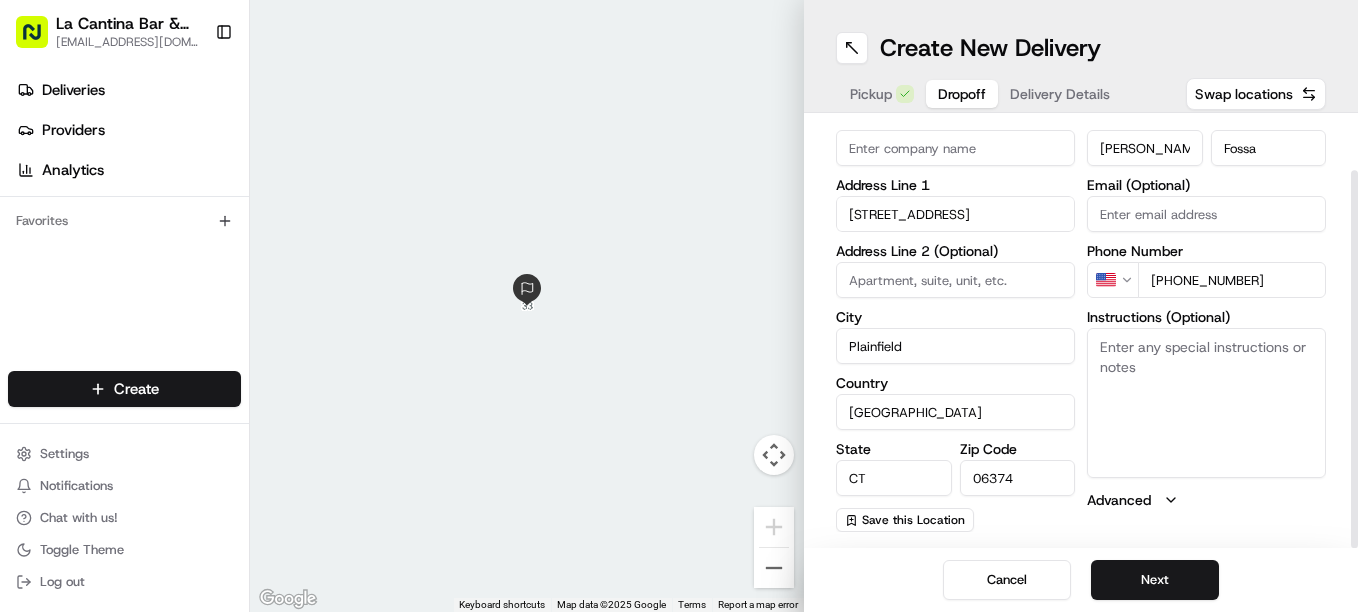 type on "+1 413 896 2397" 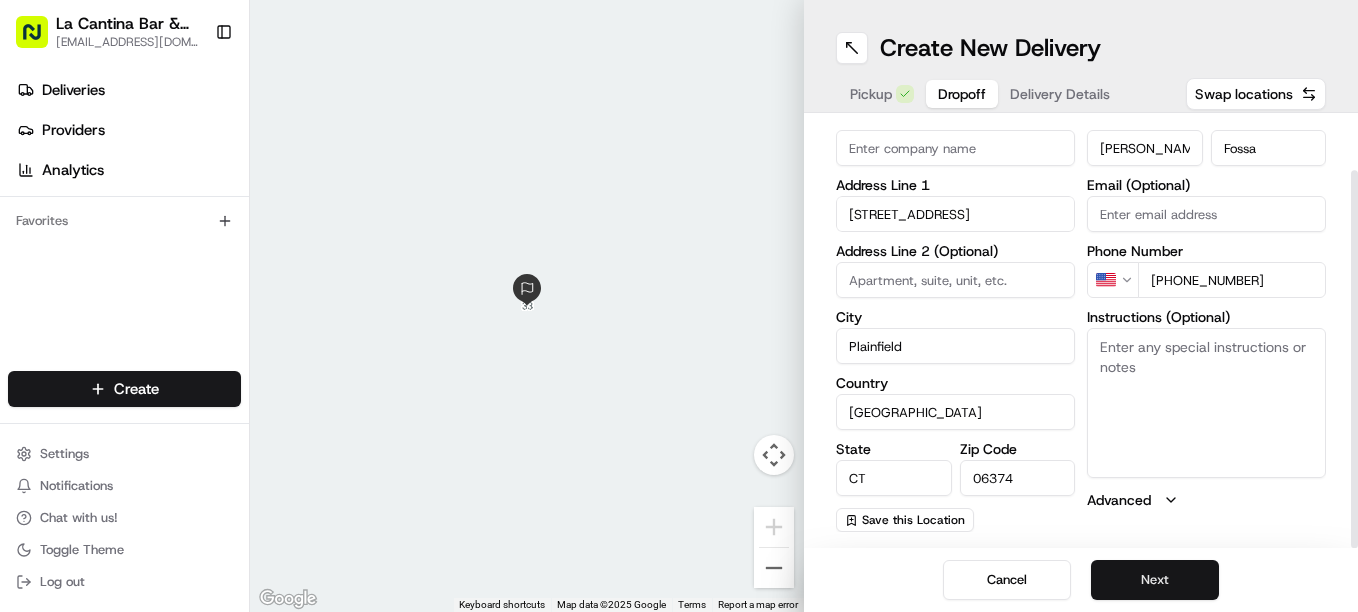 click on "Next" at bounding box center (1155, 580) 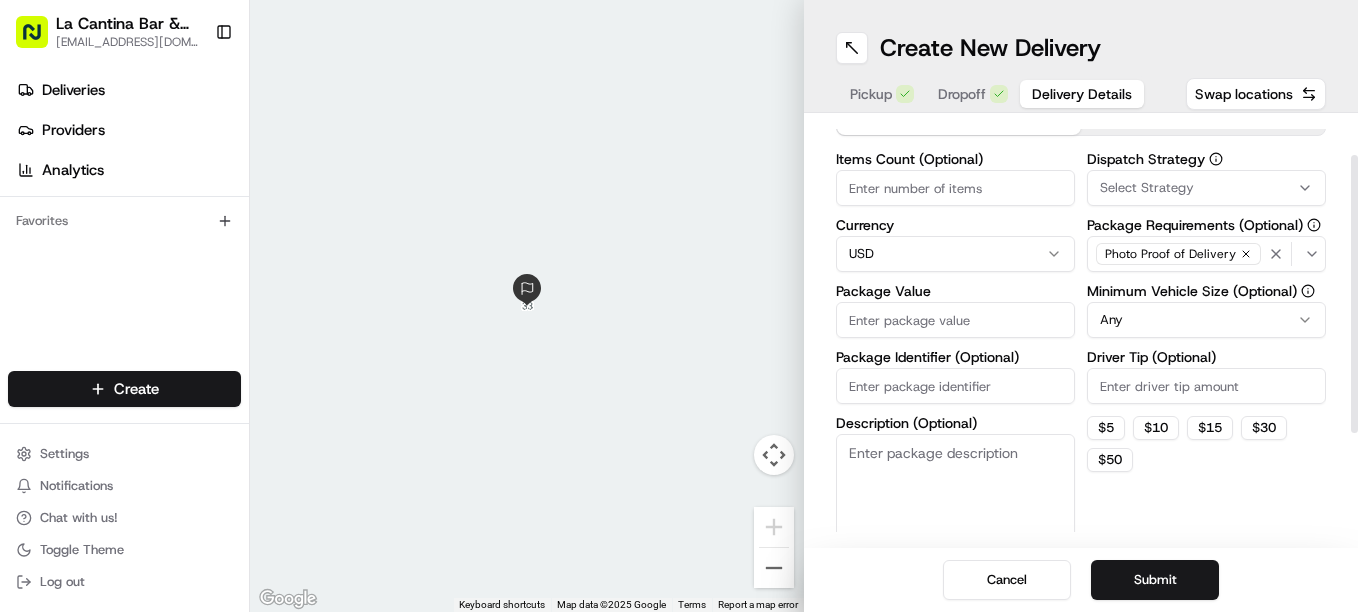 click on "Package Value" at bounding box center [955, 320] 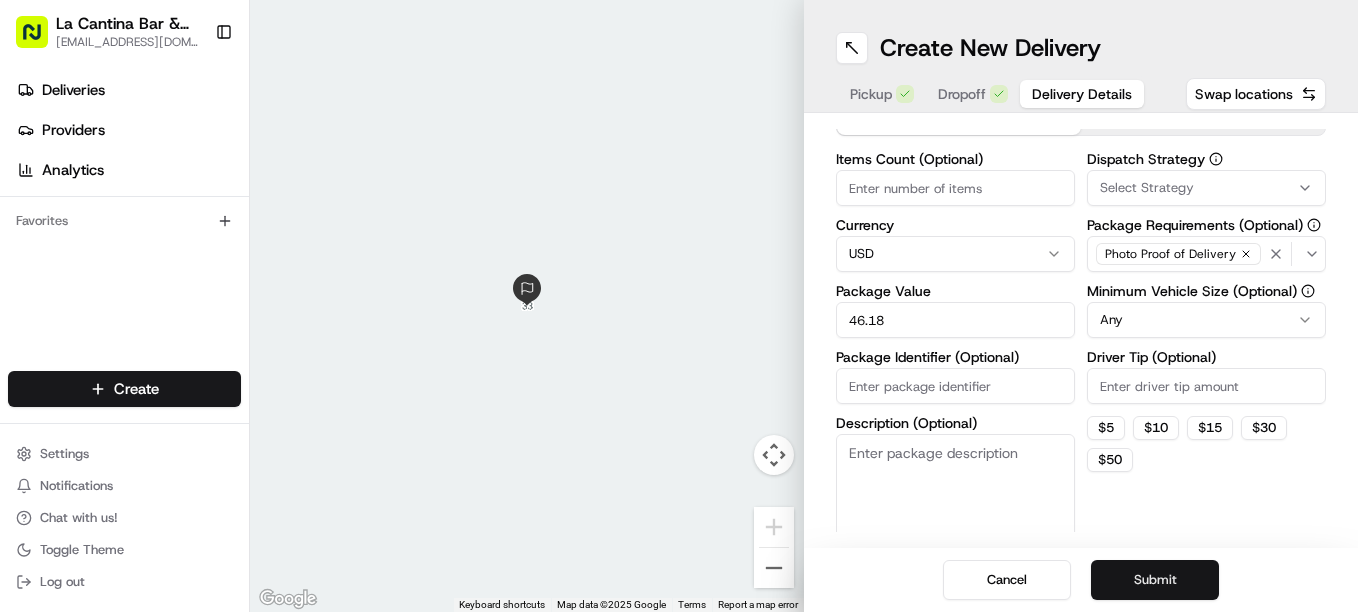 type on "46.18" 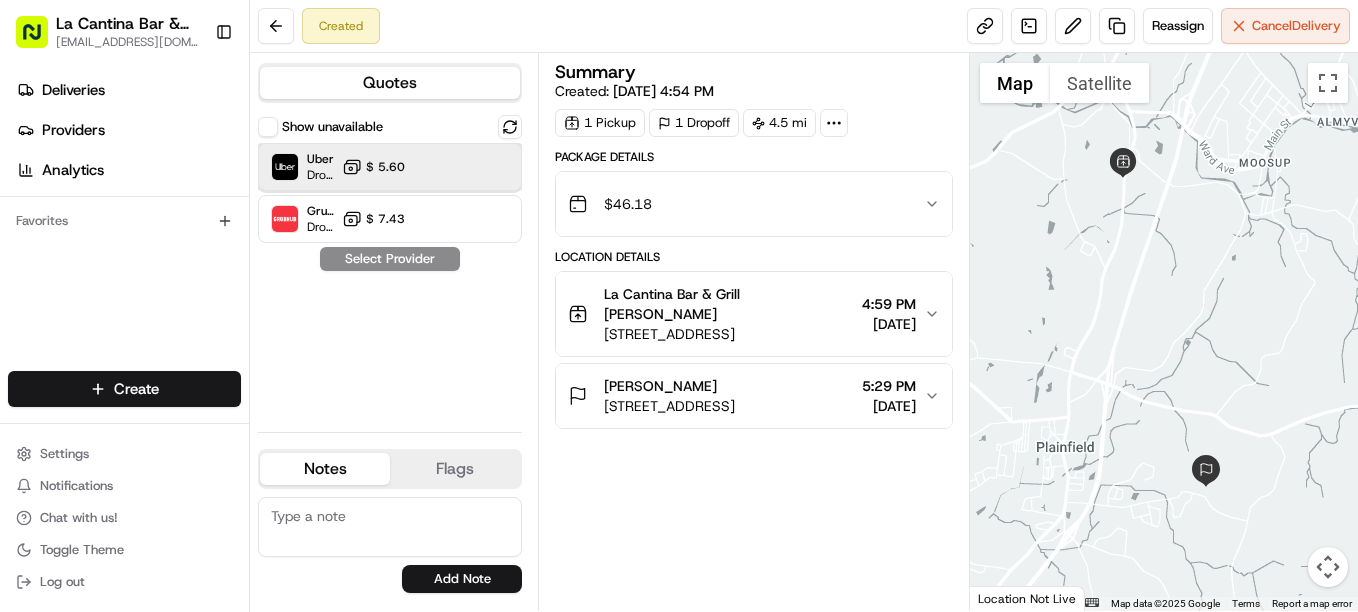 click on "Uber Dropoff ETA   34 minutes $   5.60" at bounding box center [390, 167] 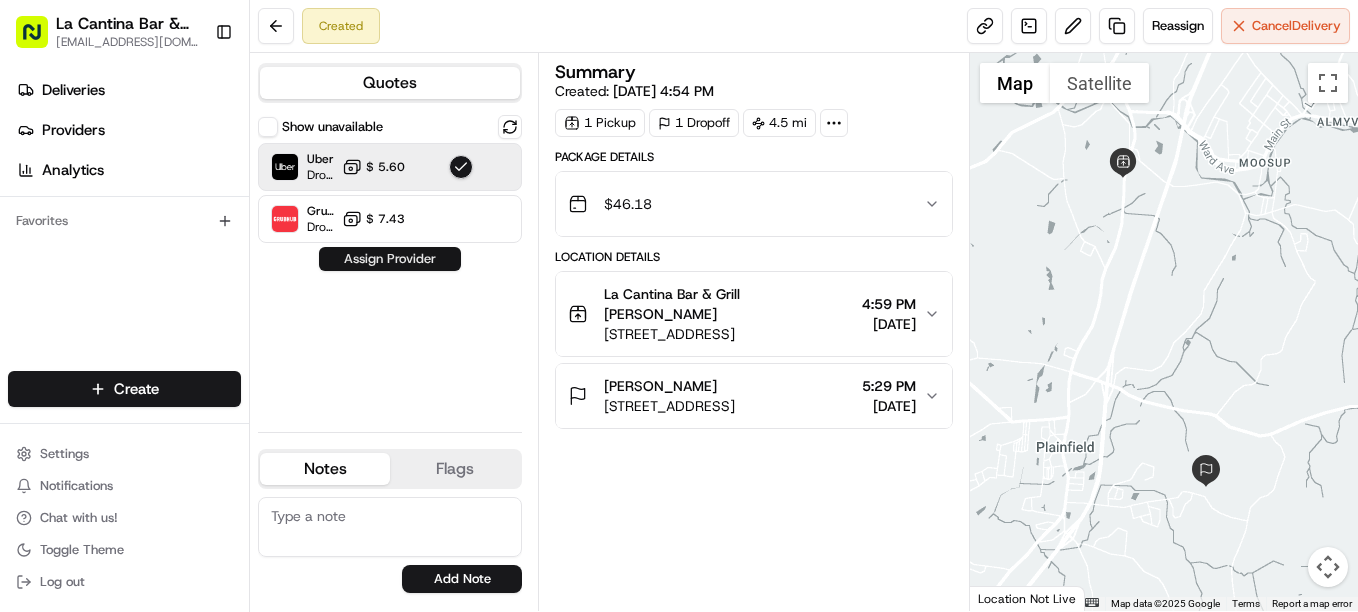 click on "Assign Provider" at bounding box center [390, 259] 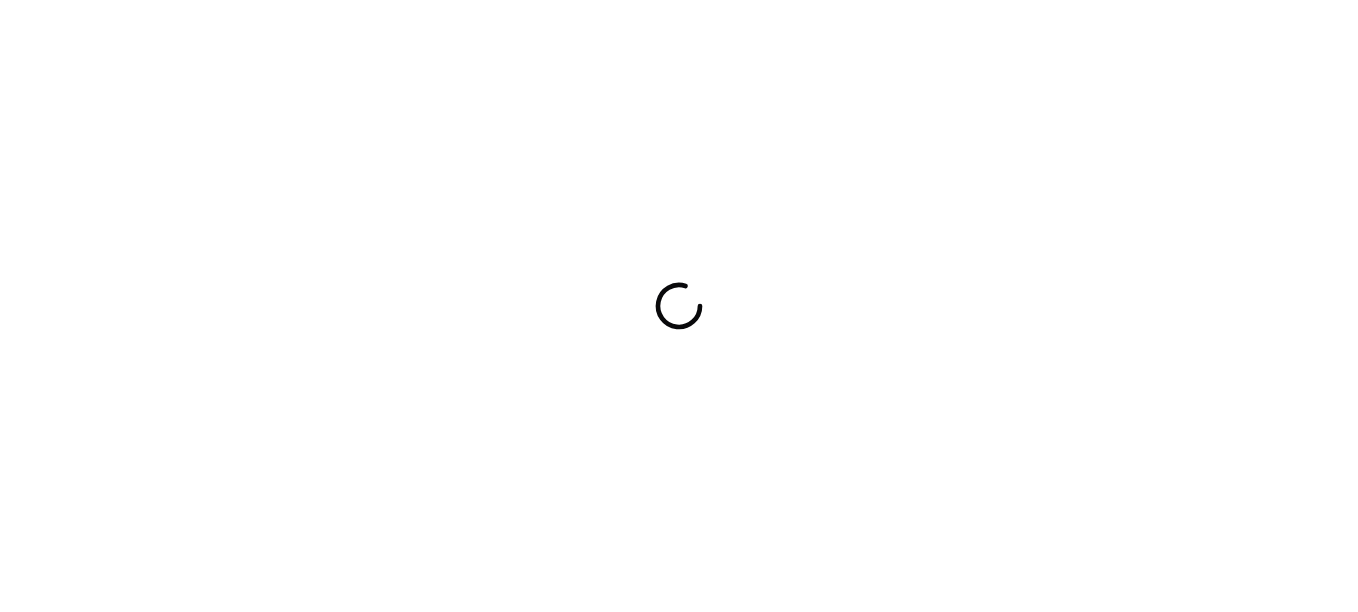 scroll, scrollTop: 0, scrollLeft: 0, axis: both 